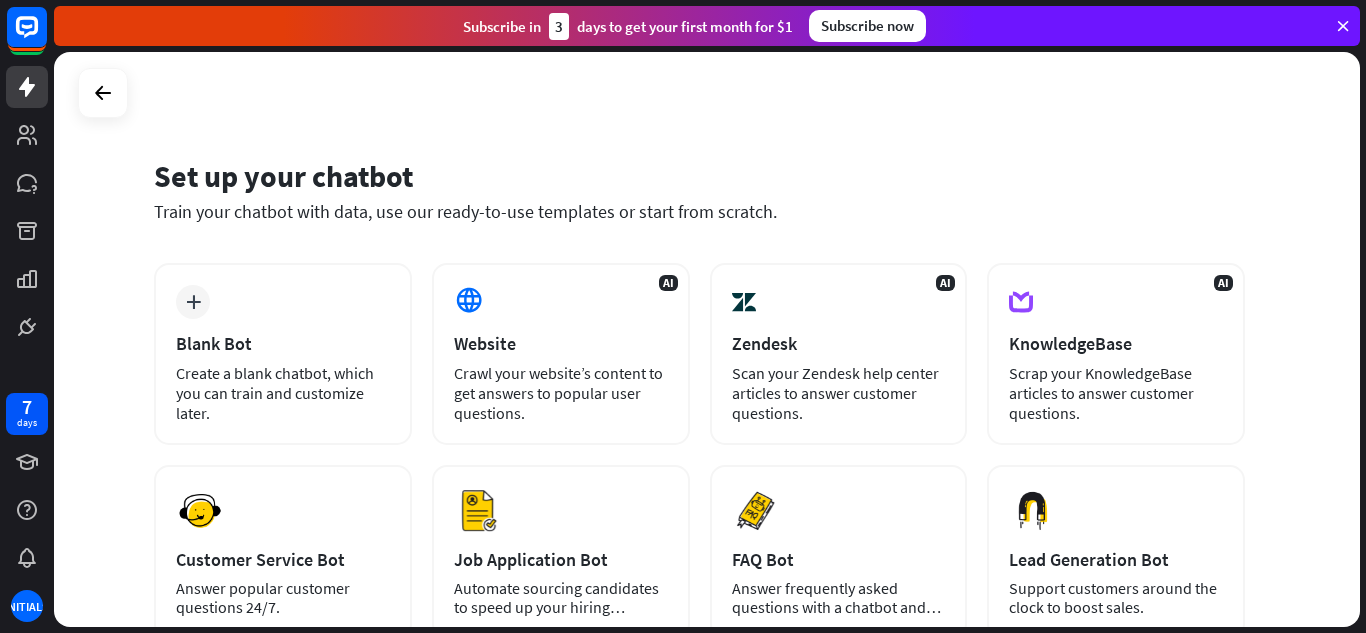 scroll, scrollTop: 0, scrollLeft: 0, axis: both 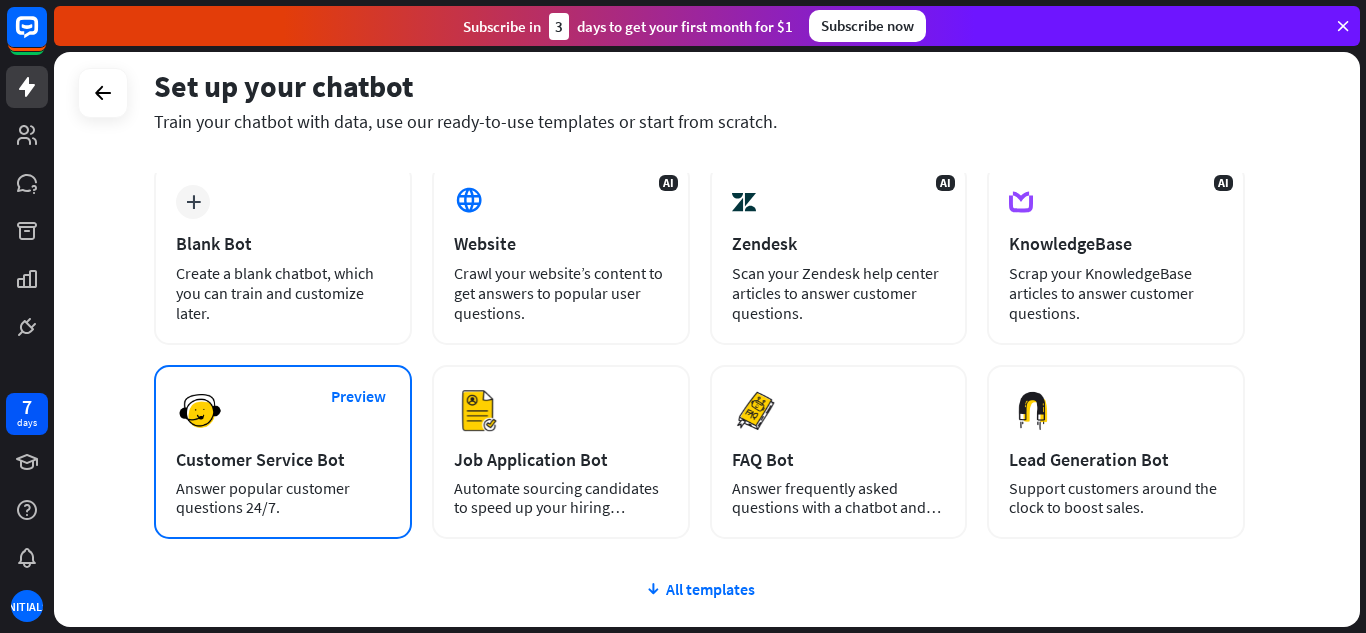 click on "Customer Service Bot" at bounding box center (283, 459) 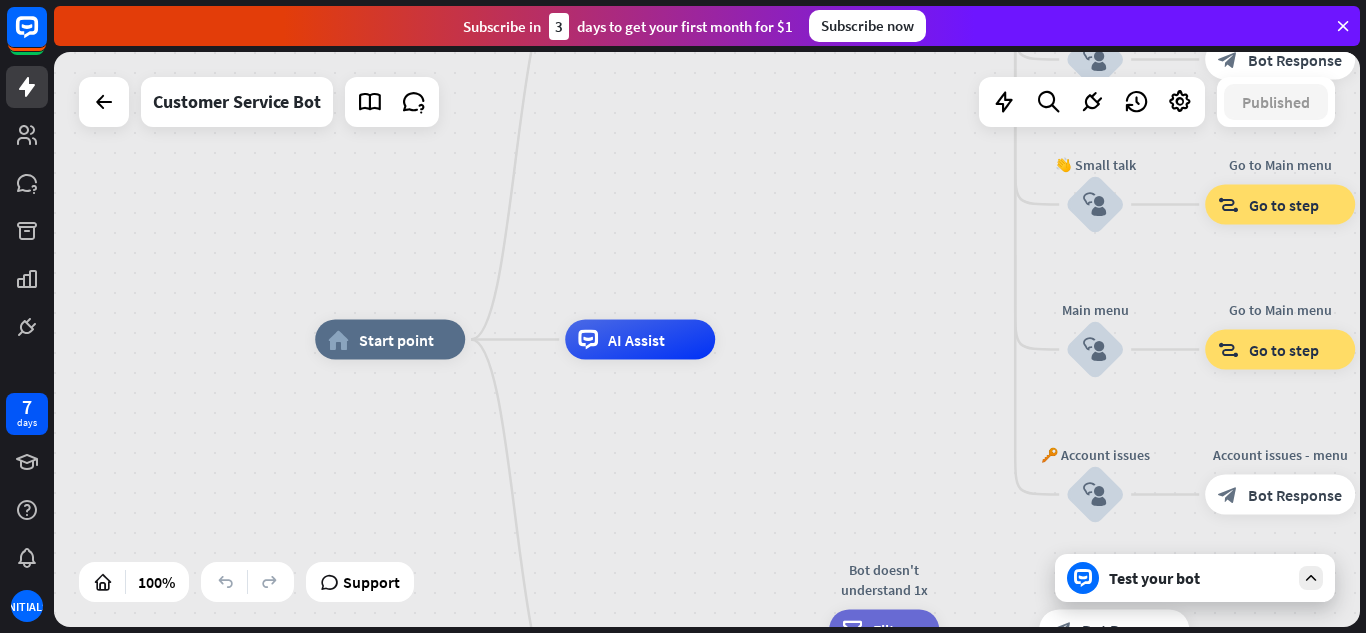 click on "Test your bot" at bounding box center (1195, 578) 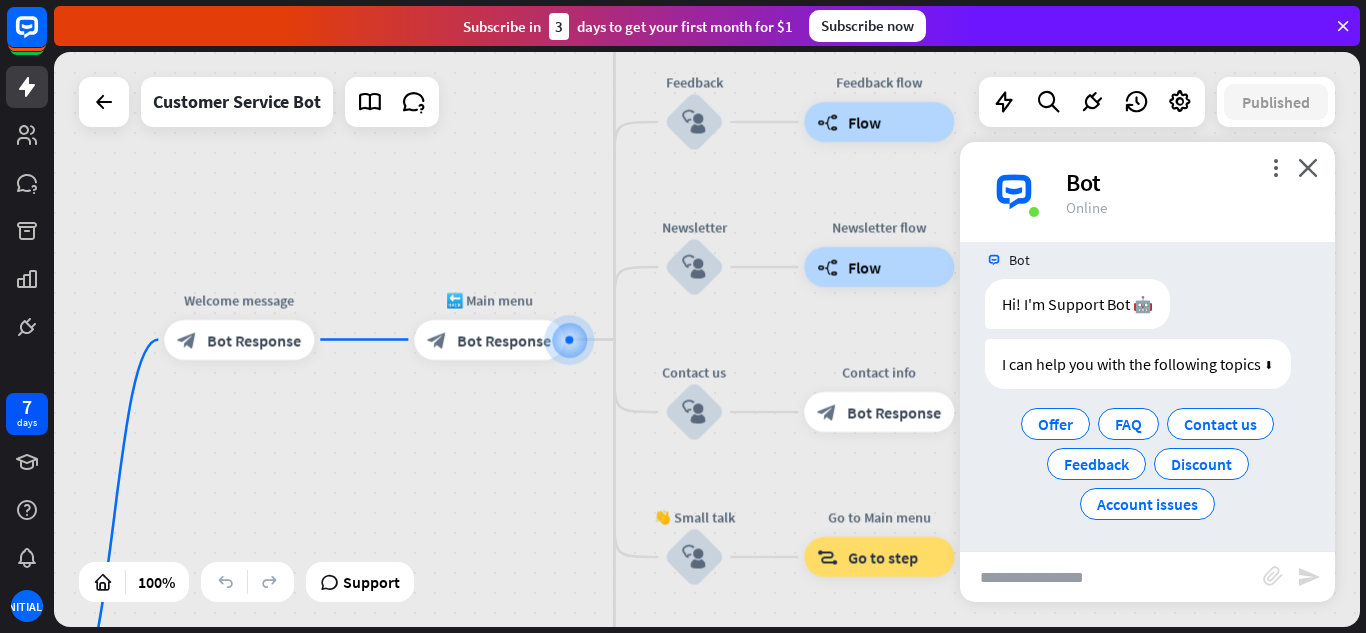 scroll, scrollTop: 24, scrollLeft: 0, axis: vertical 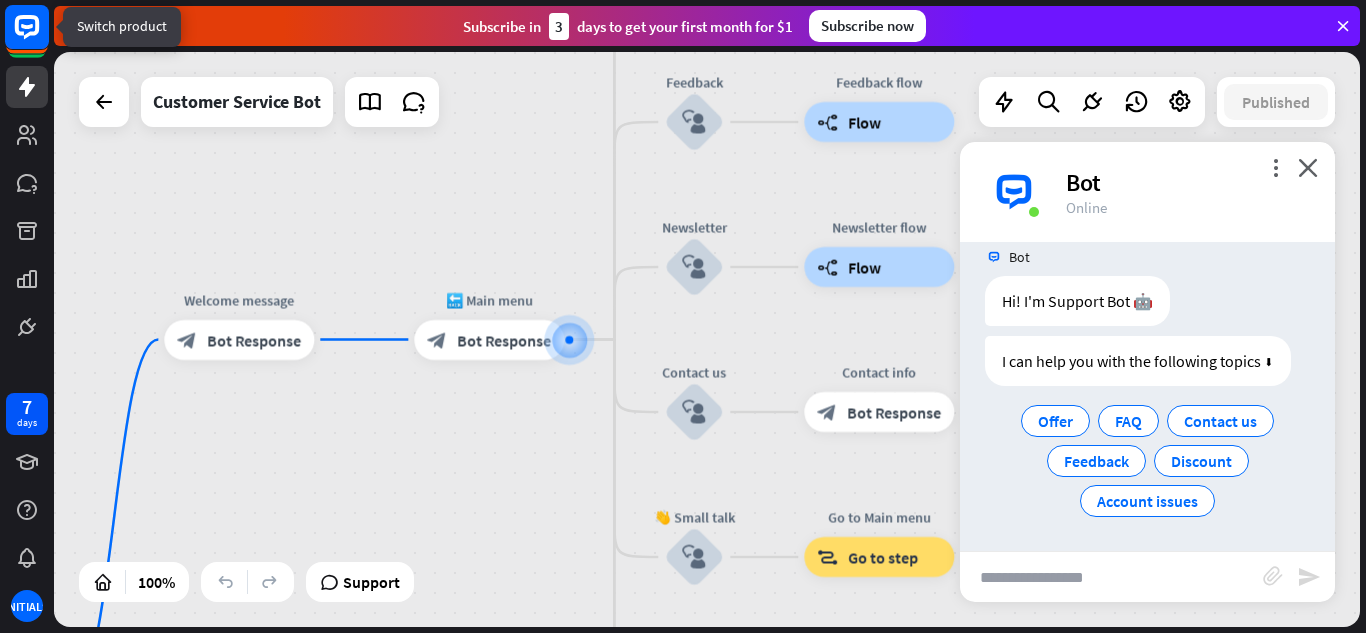 click 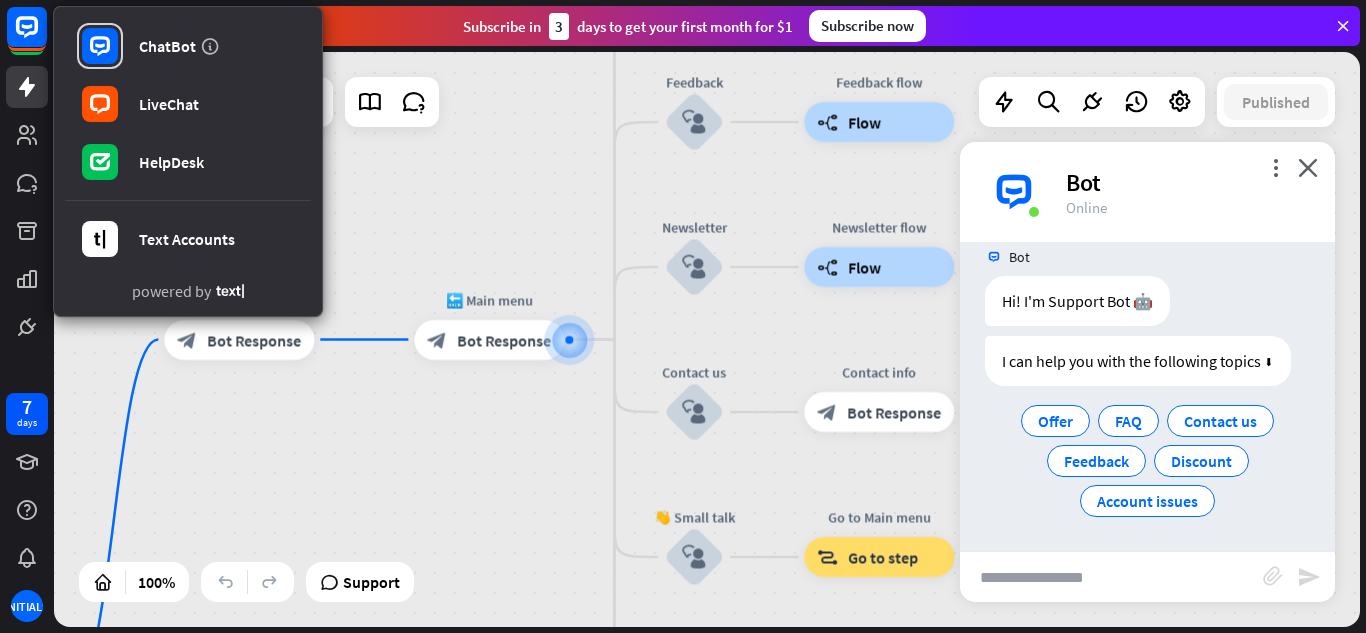 click on "home_2   Start point                 Welcome message   block_bot_response   Bot Response                 🔙 Main menu   block_bot_response   Bot Response                     Our offer   block_user_input                 Select product category   block_bot_response   Bot Response                 ❓ Question   block_user_input                 How can I help you?   block_bot_response   Bot Response                 FAQ   block_user_input                 Type your question   block_bot_response   Bot Response                 Popular questions   block_faq                 Feedback   block_user_input                 Feedback flow   builder_tree   Flow                 Newsletter   block_user_input                 Newsletter flow   builder_tree   Flow                 Contact us   block_user_input                 Contact info   block_bot_response   Bot Response                 👋 Small talk   block_user_input                 Go to Main menu   block_goto   Go to step                 Main menu" at bounding box center [707, 339] 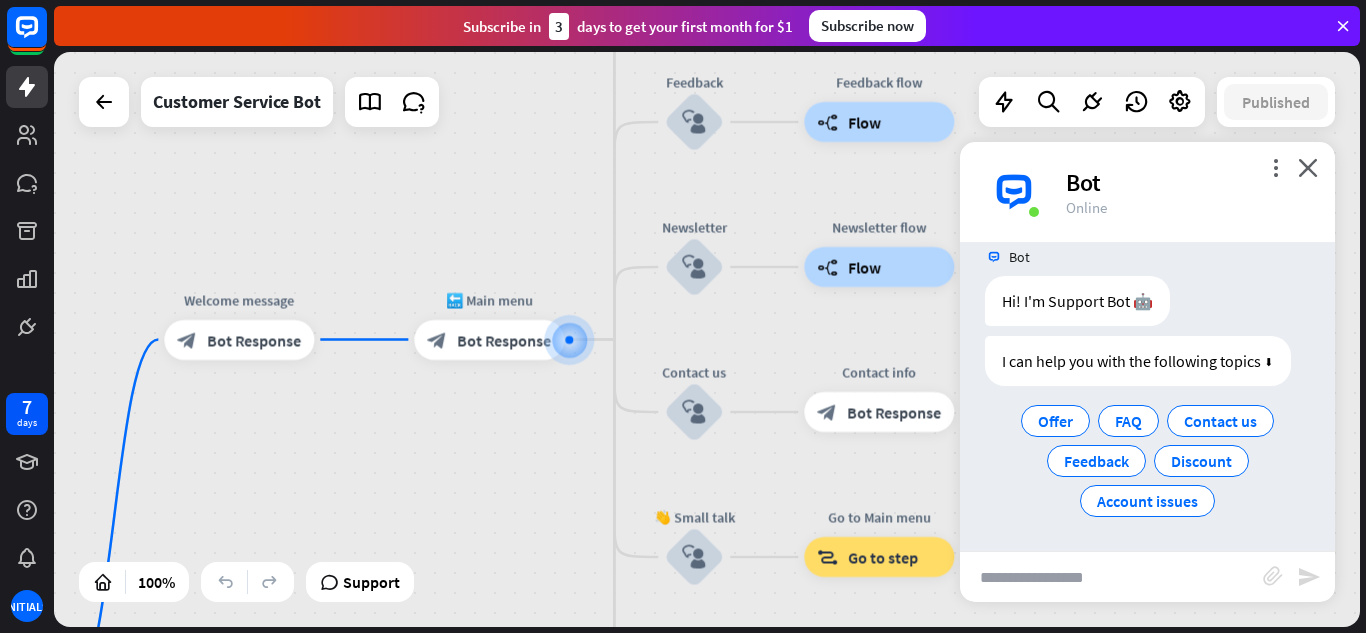 click at bounding box center (1343, 26) 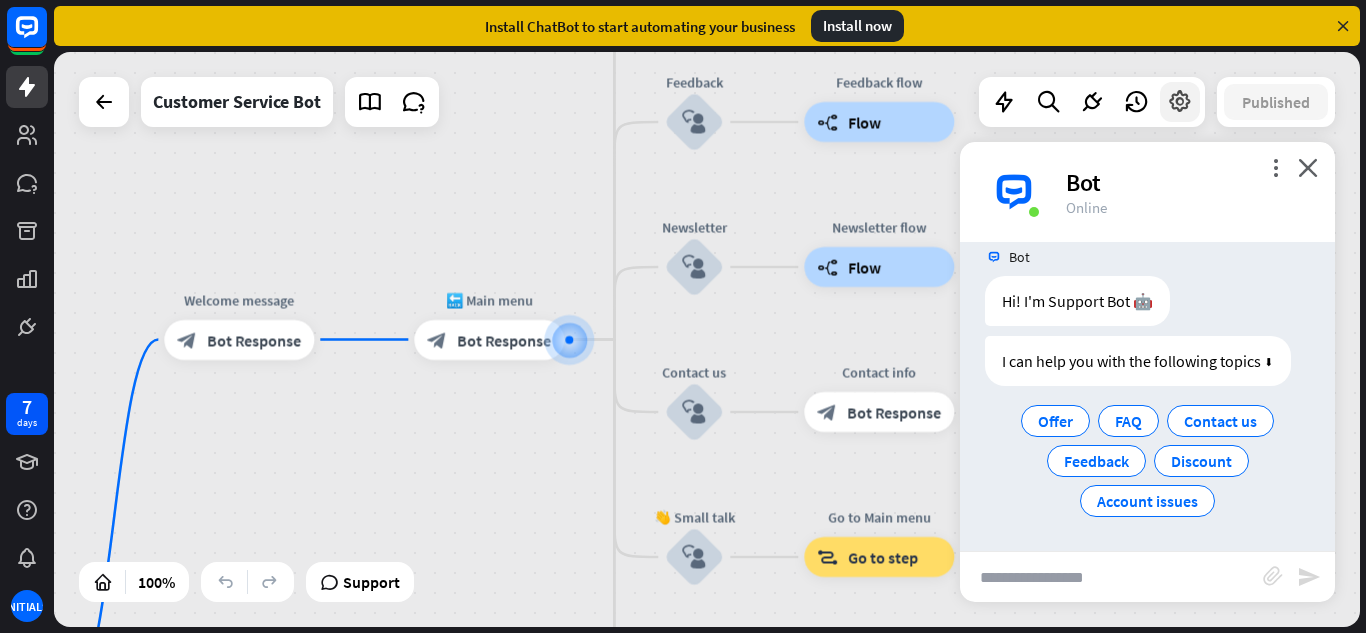 click at bounding box center (1180, 102) 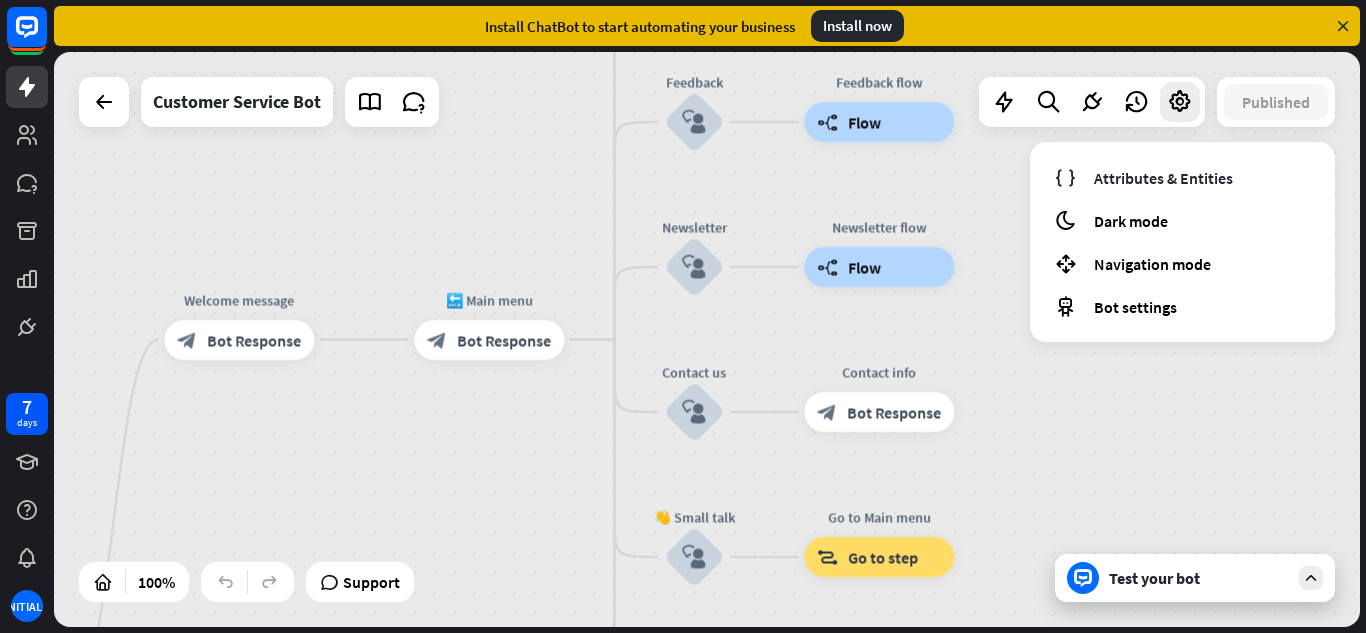 click at bounding box center [104, 102] 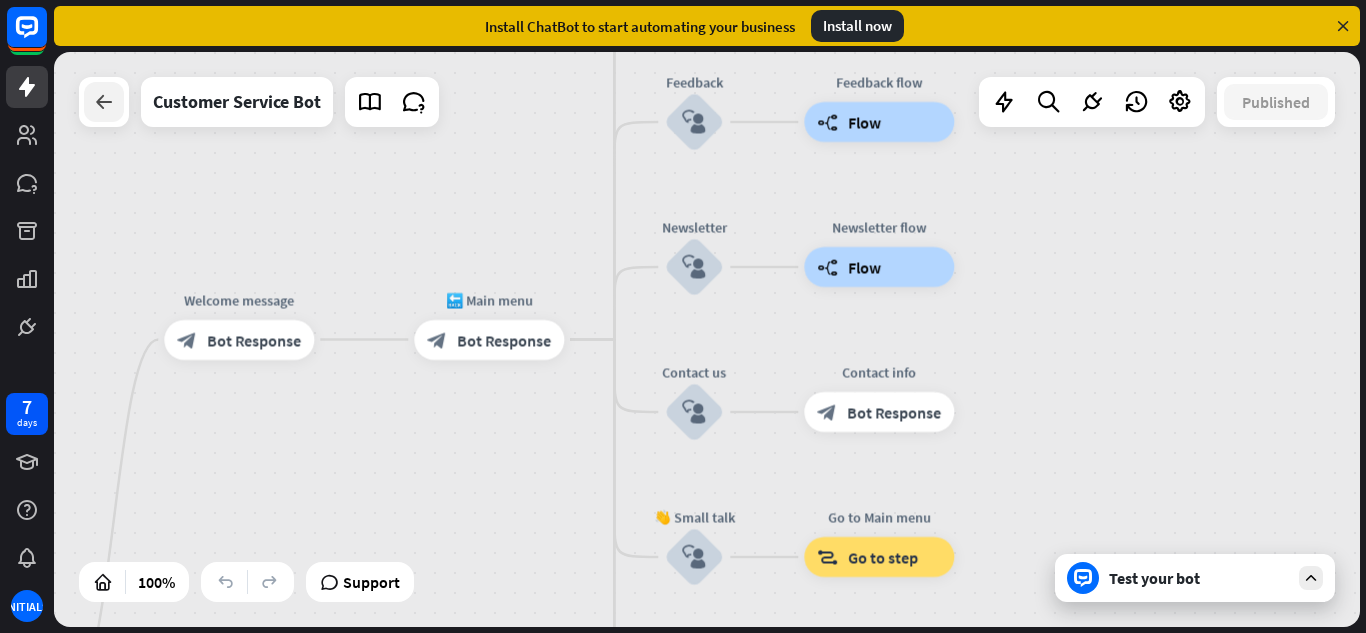 click at bounding box center [104, 102] 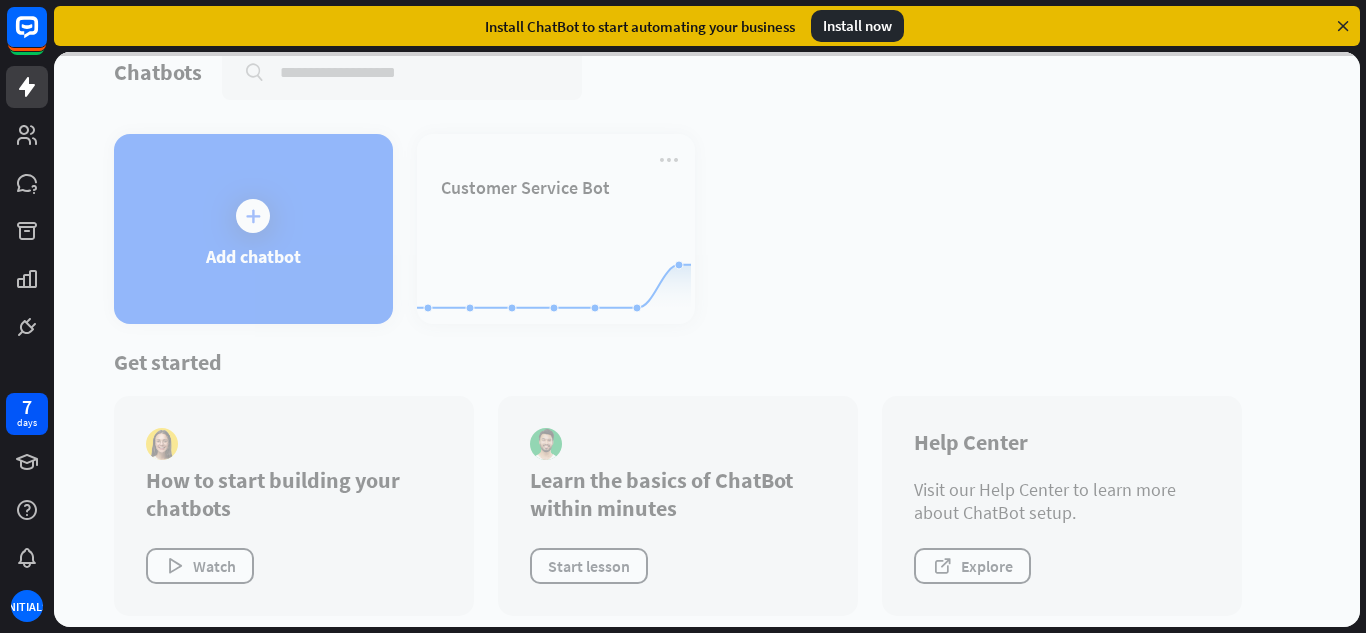 scroll, scrollTop: 45, scrollLeft: 0, axis: vertical 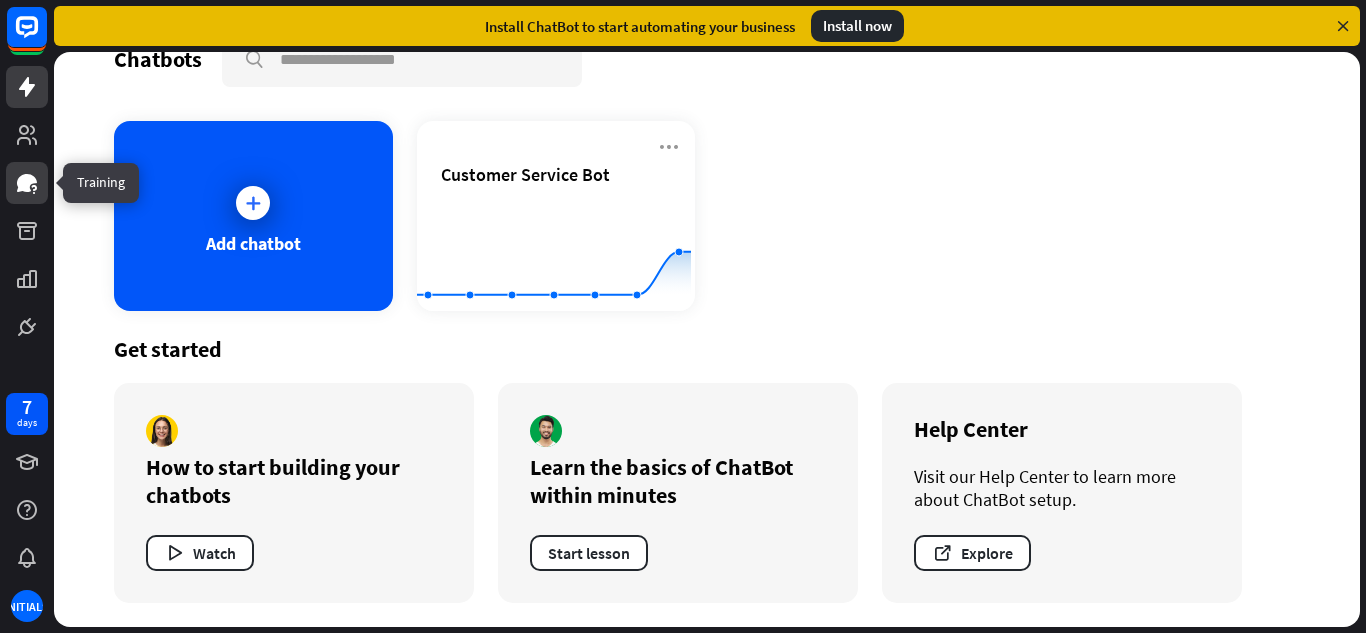 click 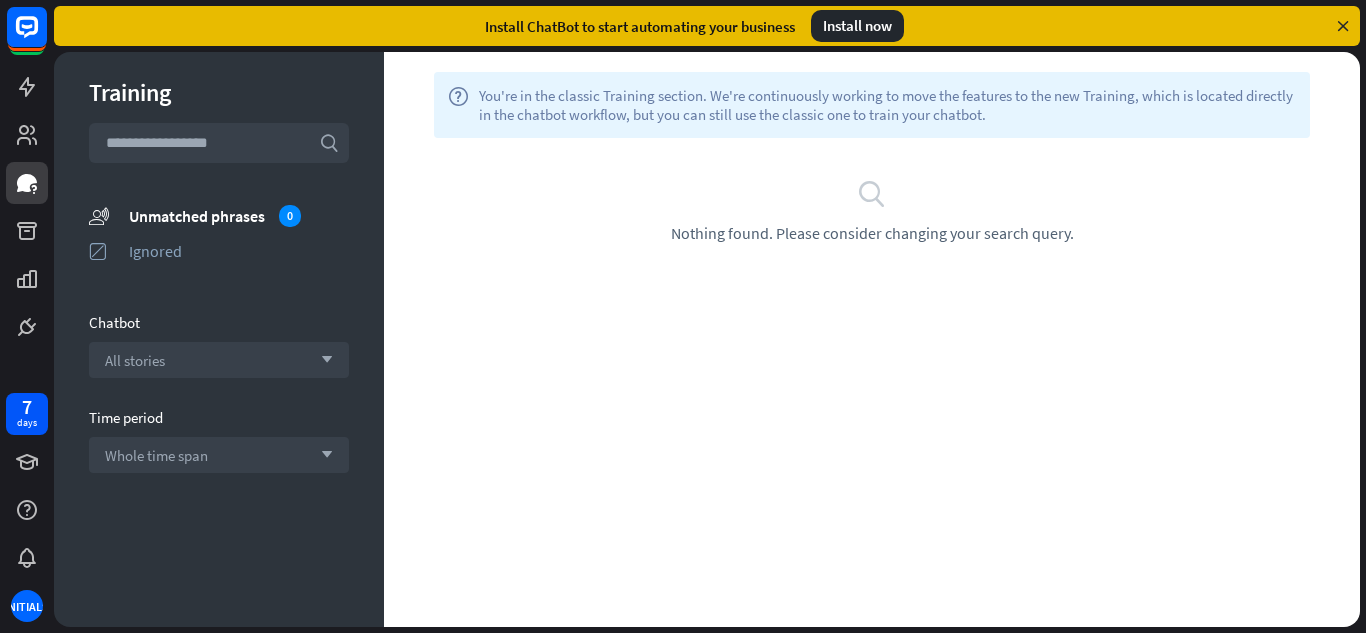 click on "search
Nothing found. Please consider changing your search query." at bounding box center [872, 210] 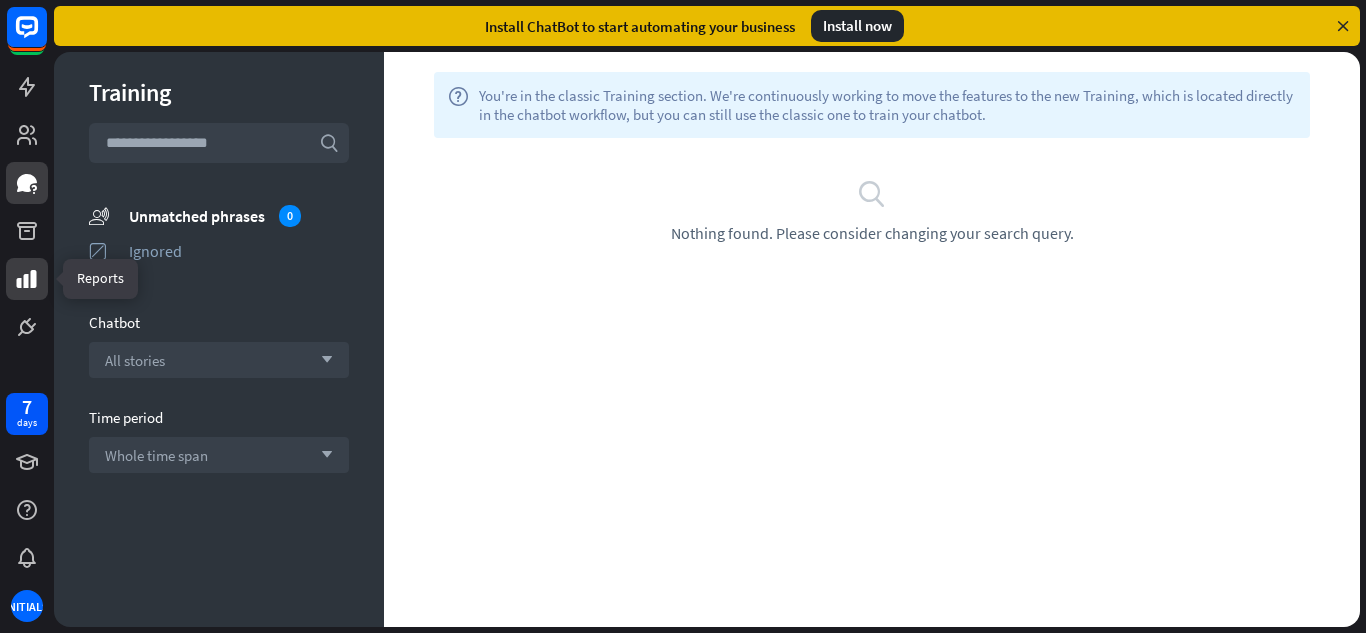 click 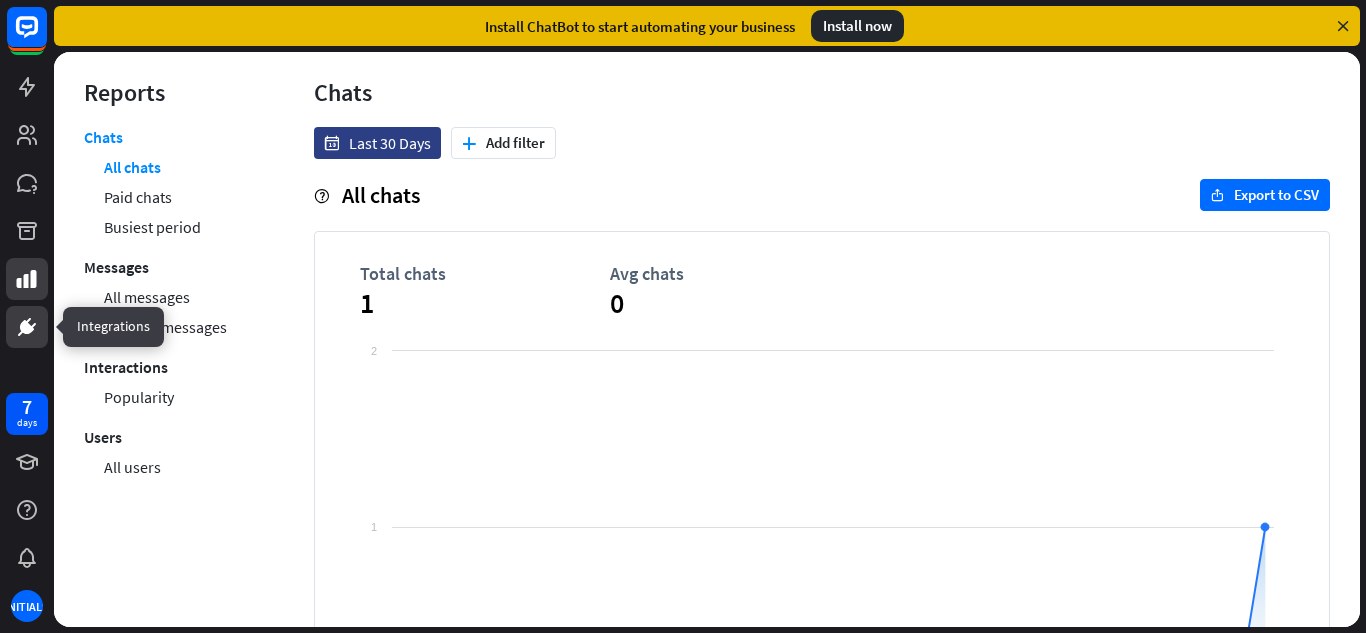 click at bounding box center [27, 327] 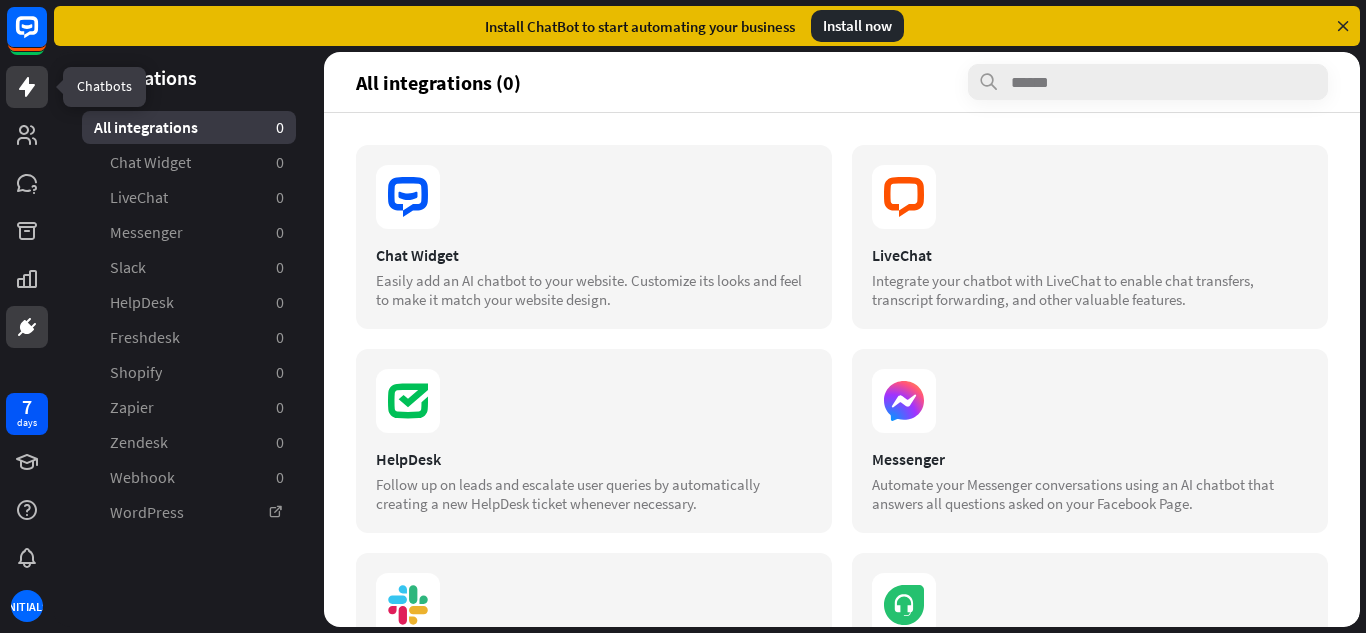 click 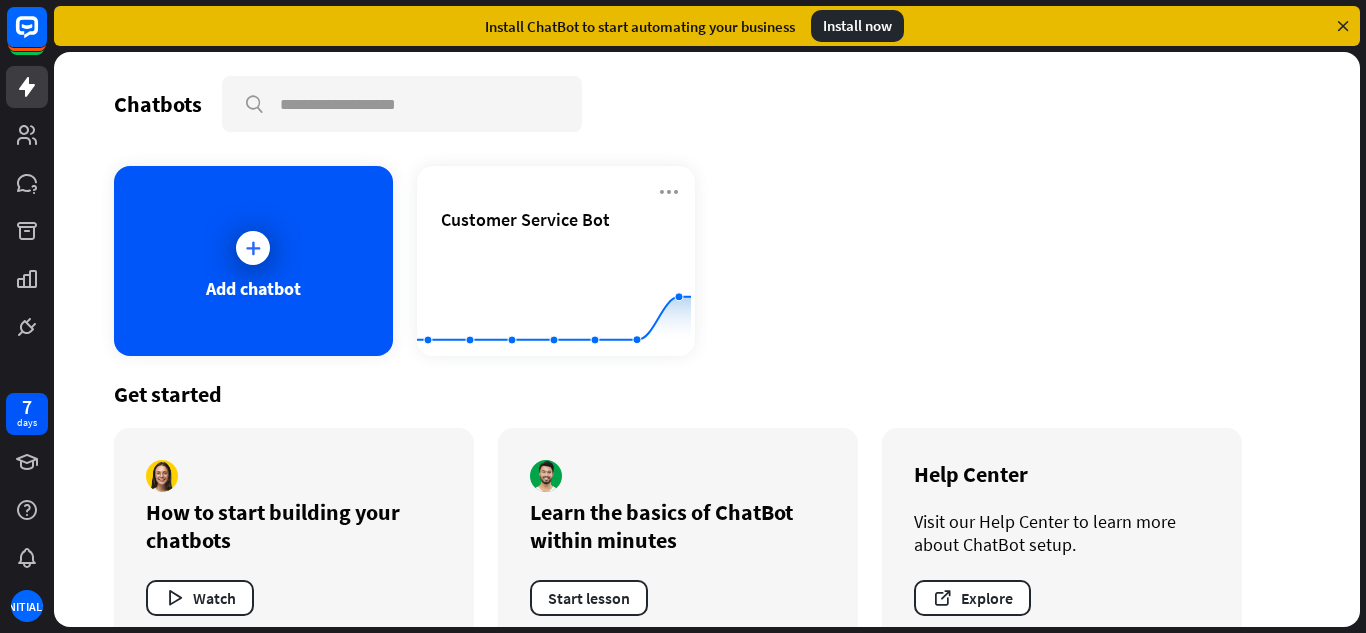 scroll, scrollTop: 45, scrollLeft: 0, axis: vertical 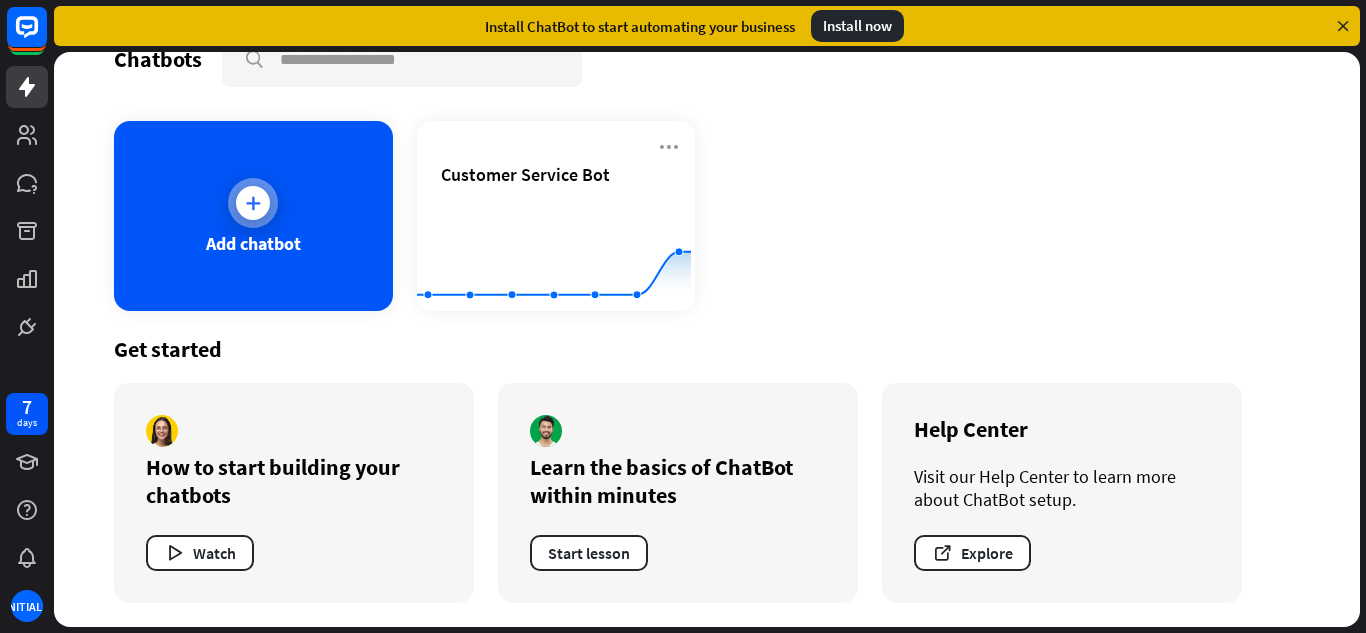 click on "Add chatbot" at bounding box center [253, 216] 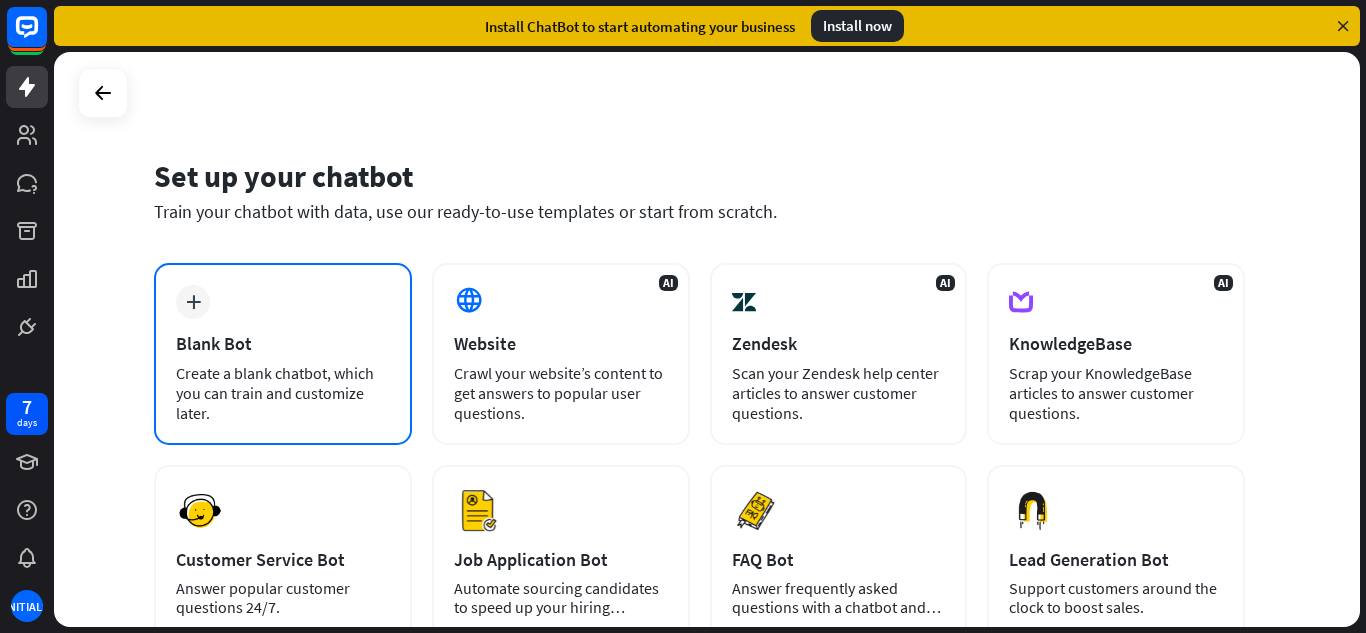 click on "Blank Bot" at bounding box center [283, 343] 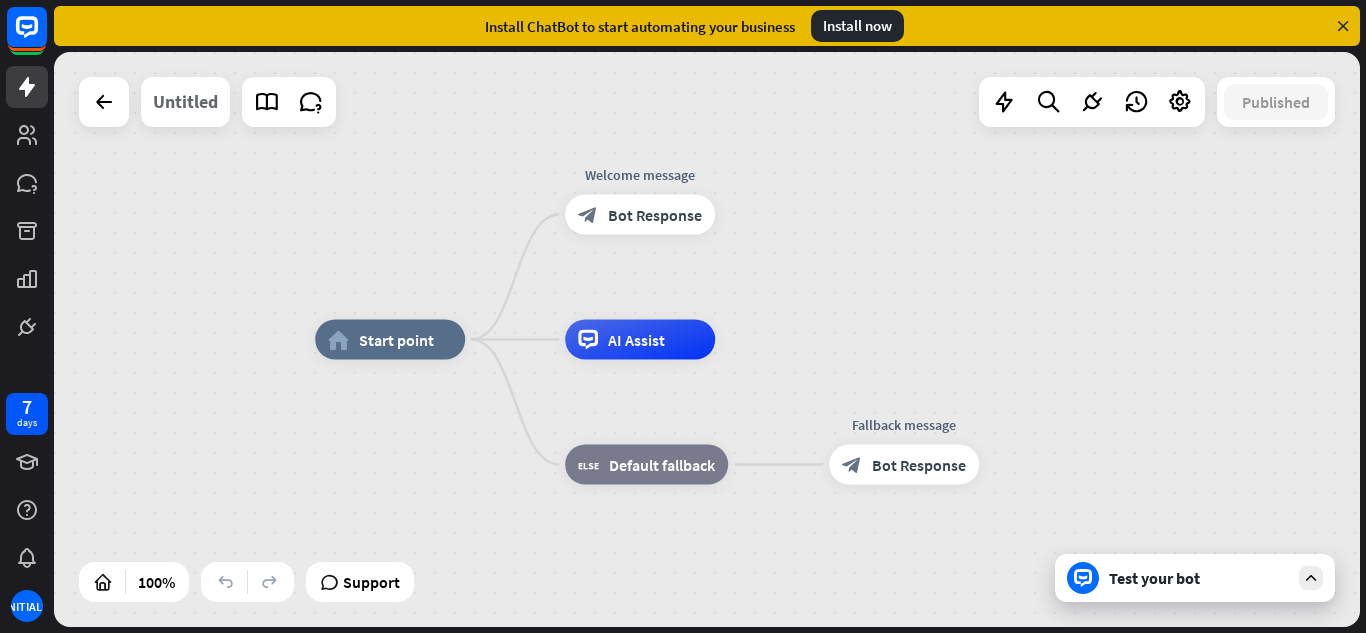 click on "Untitled" at bounding box center (185, 102) 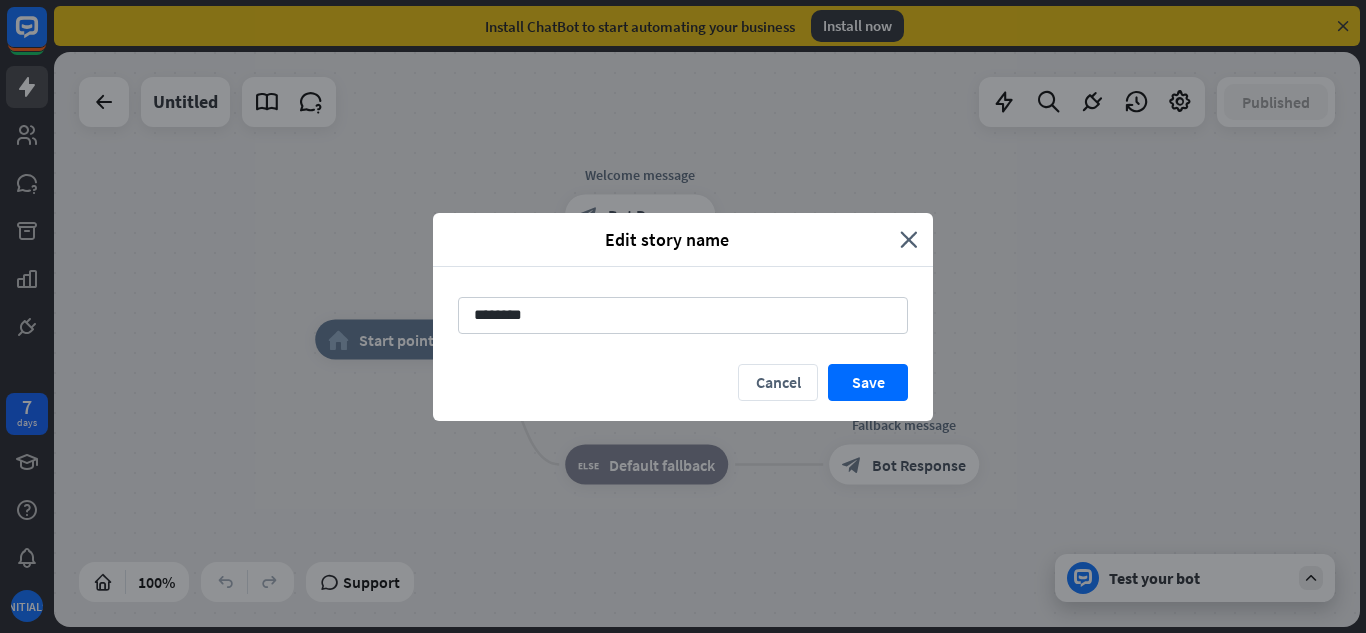 click on "Edit story name
close" at bounding box center (683, 240) 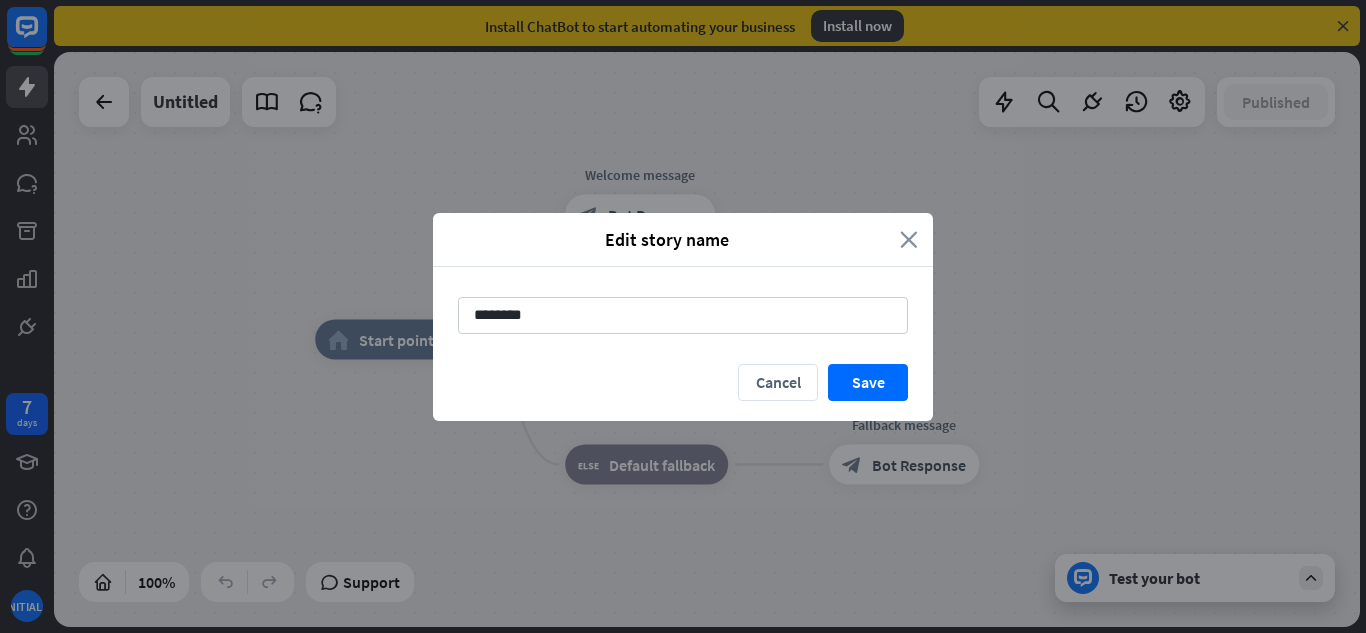 click on "close" at bounding box center (909, 239) 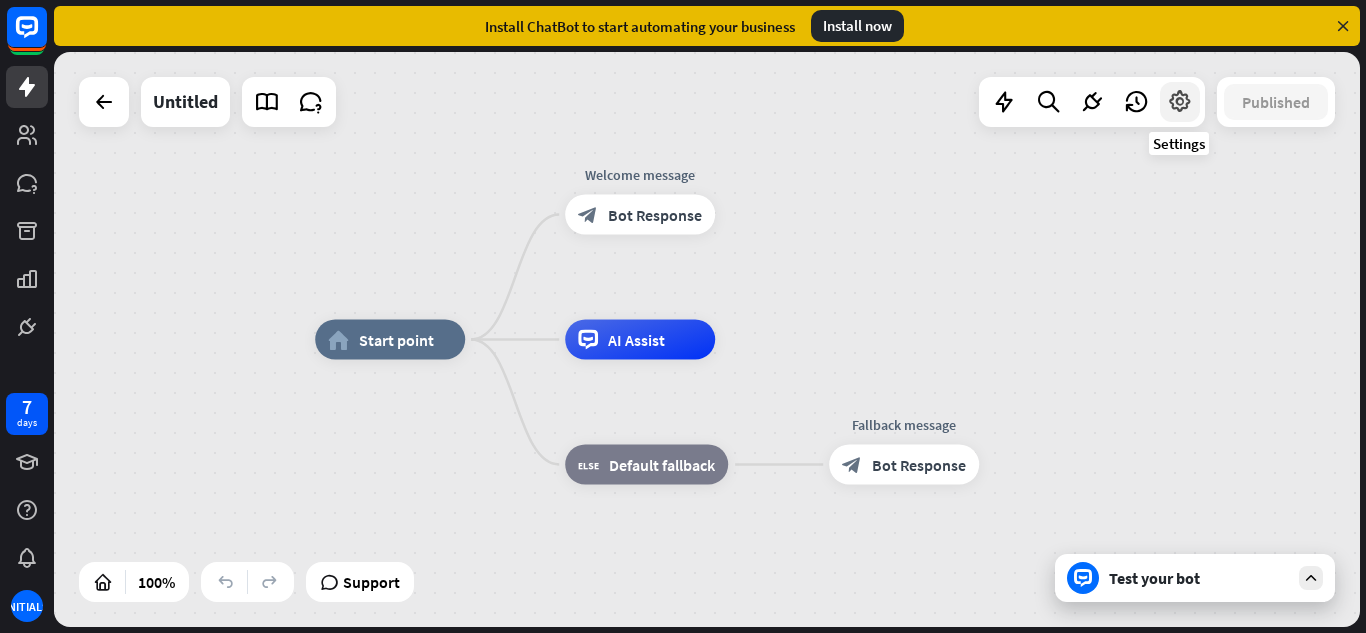 click at bounding box center (1180, 102) 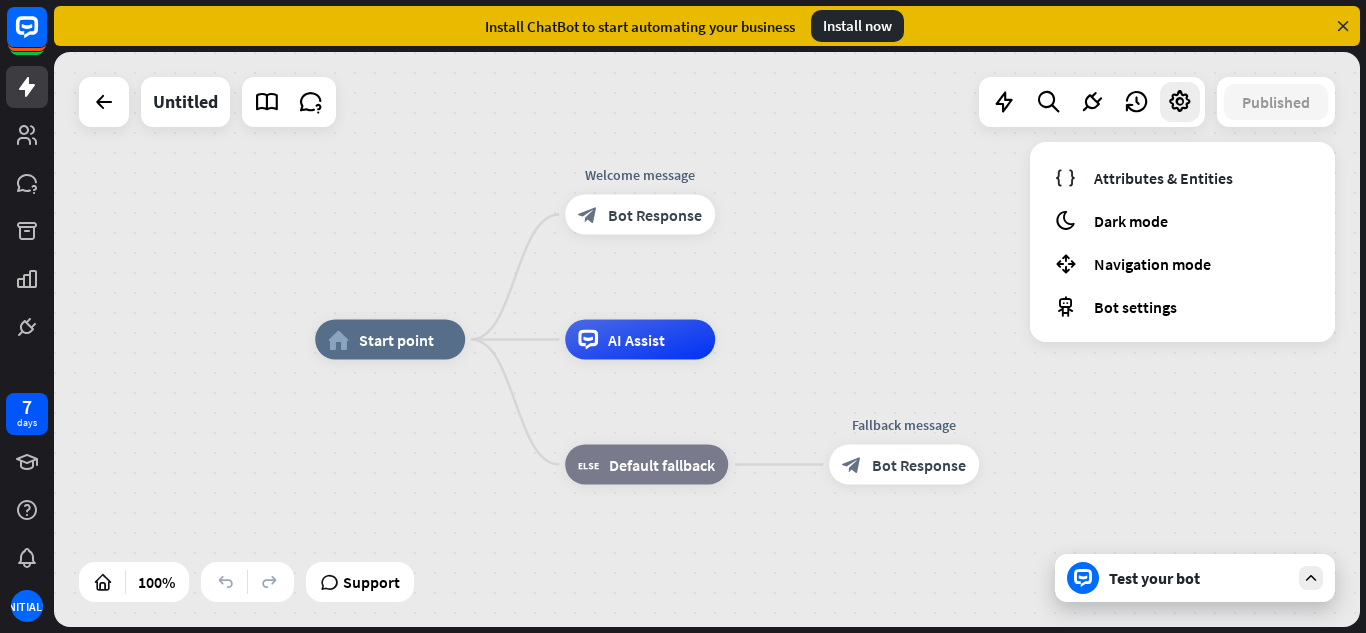 click on "home_2   Start point                 Welcome message   block_bot_response   Bot Response                     AI Assist                   block_fallback   Default fallback                 Fallback message   block_bot_response   Bot Response" at bounding box center (707, 339) 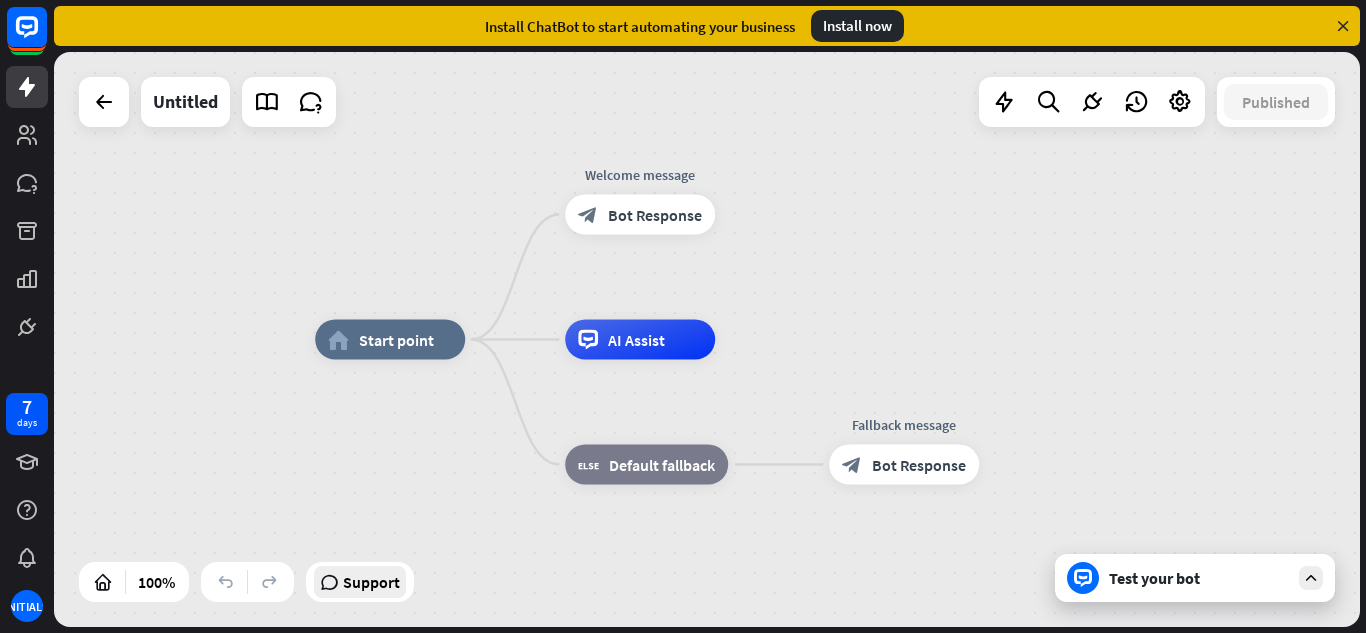 click on "Support" at bounding box center (371, 582) 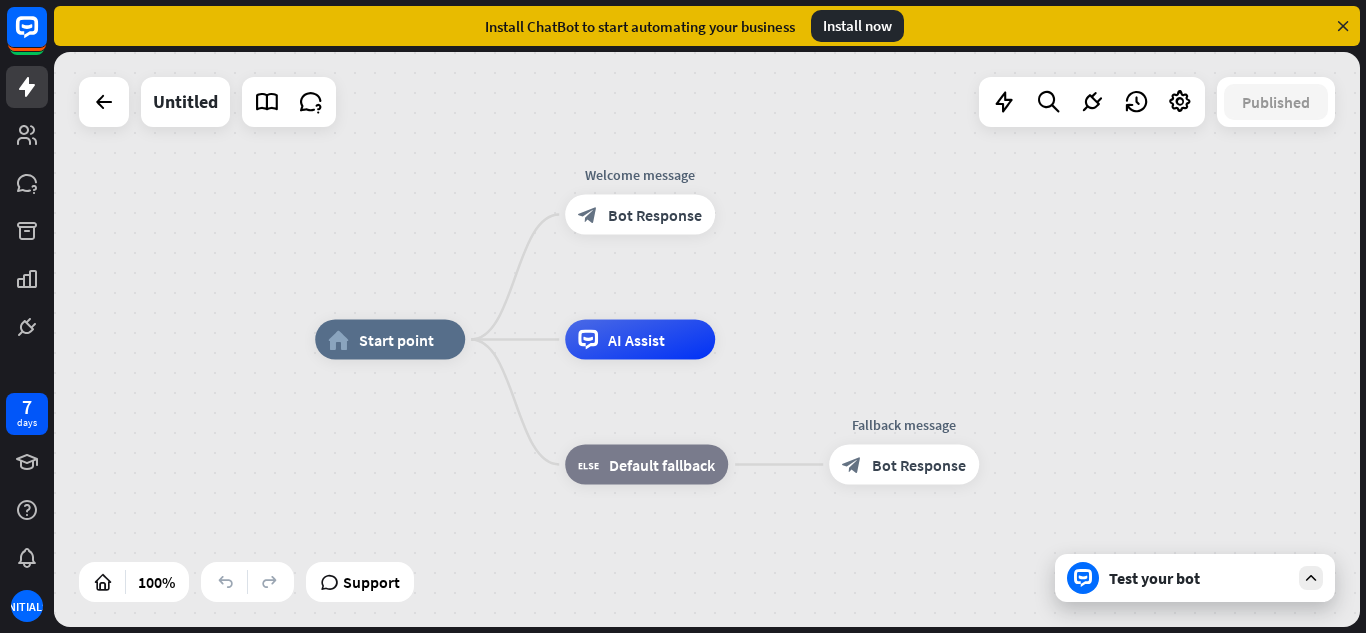 click on "home_2   Start point                 Welcome message   block_bot_response   Bot Response                     AI Assist                   block_fallback   Default fallback                 Fallback message   block_bot_response   Bot Response" at bounding box center (707, 339) 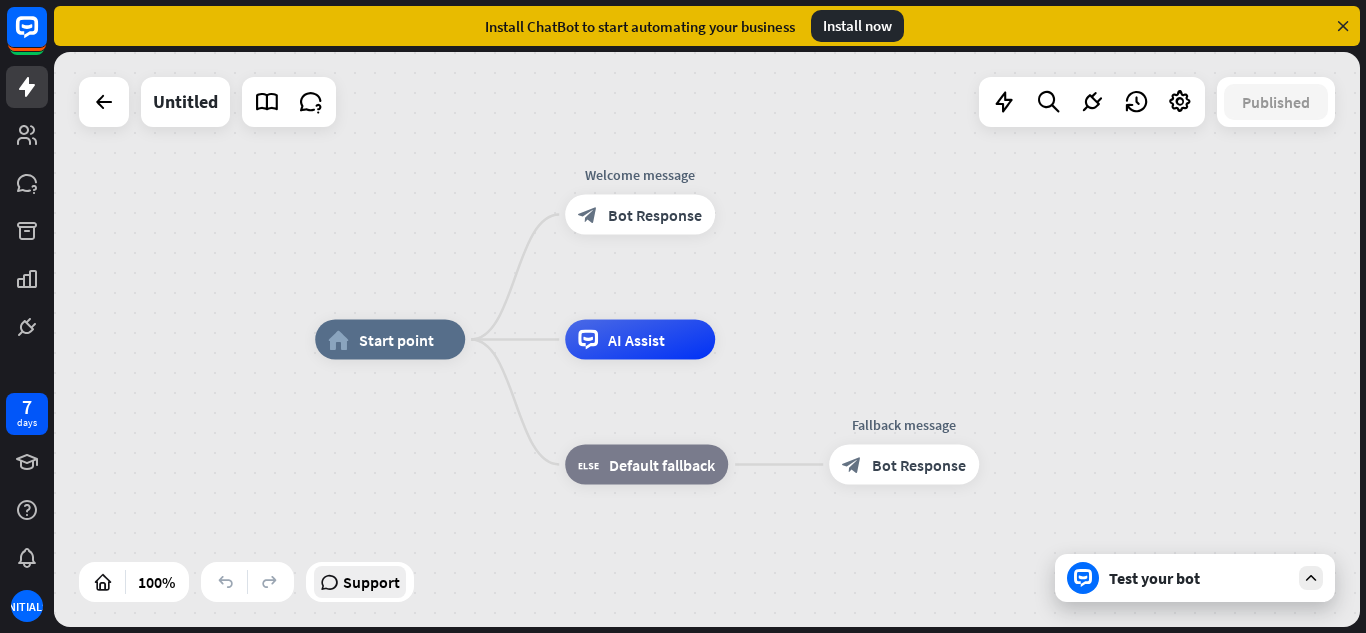 click at bounding box center [329, 582] 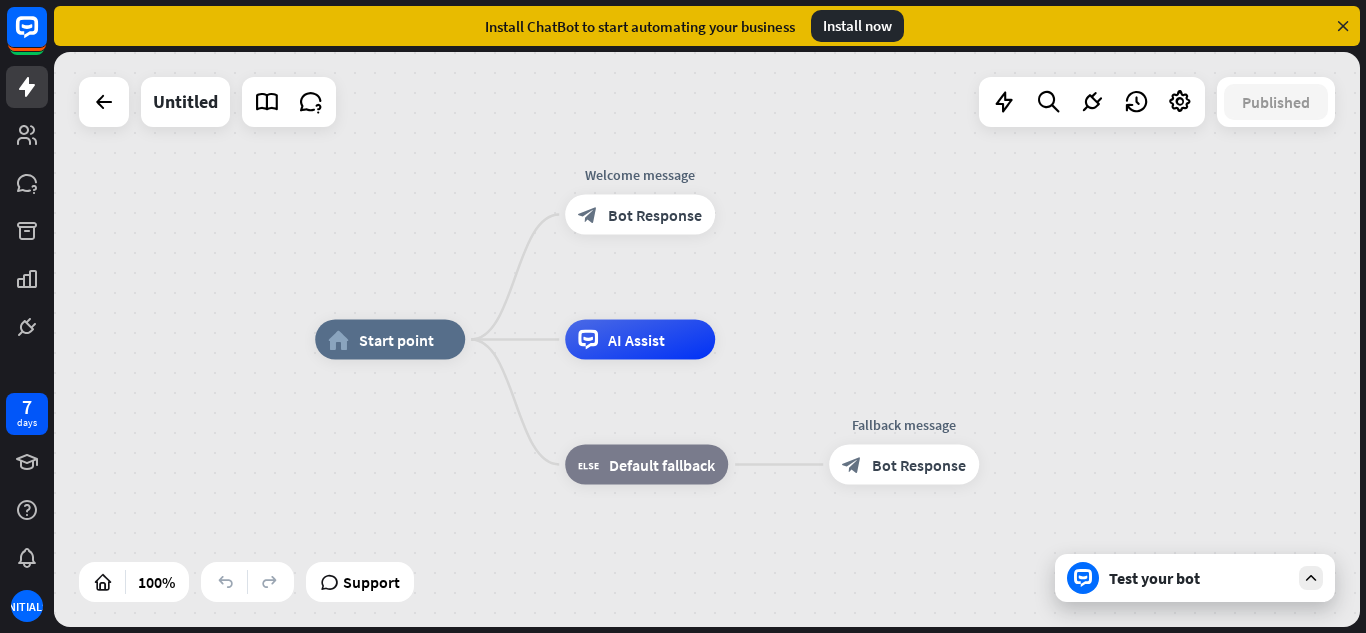 click on "Install ChatBot to start automating your business
Install now" at bounding box center (710, 26) 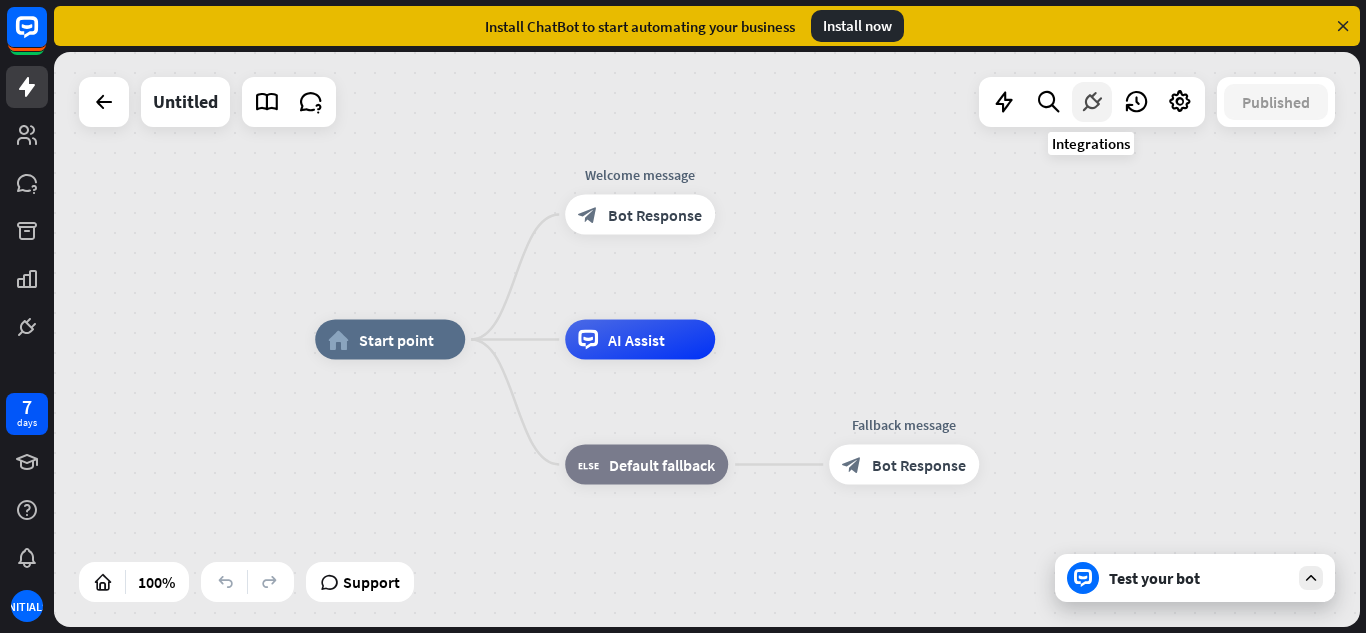 click at bounding box center [1092, 102] 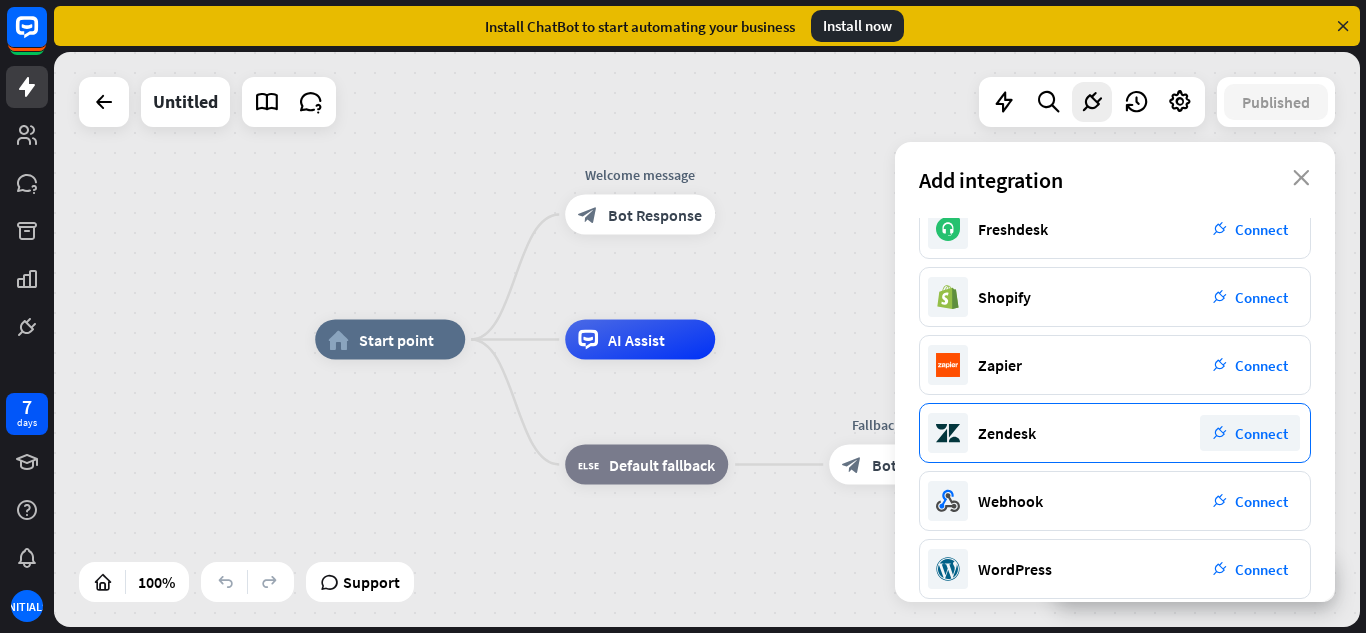 scroll, scrollTop: 380, scrollLeft: 0, axis: vertical 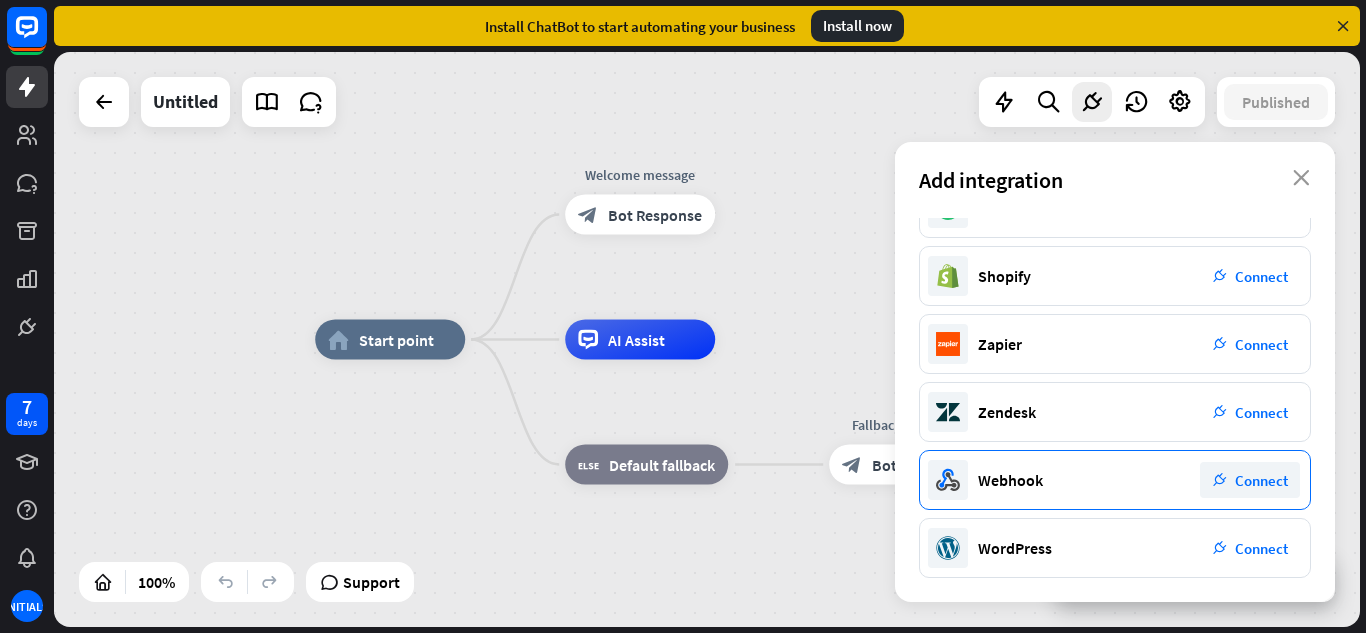 click on "plug_integration   Connect" at bounding box center (1250, 480) 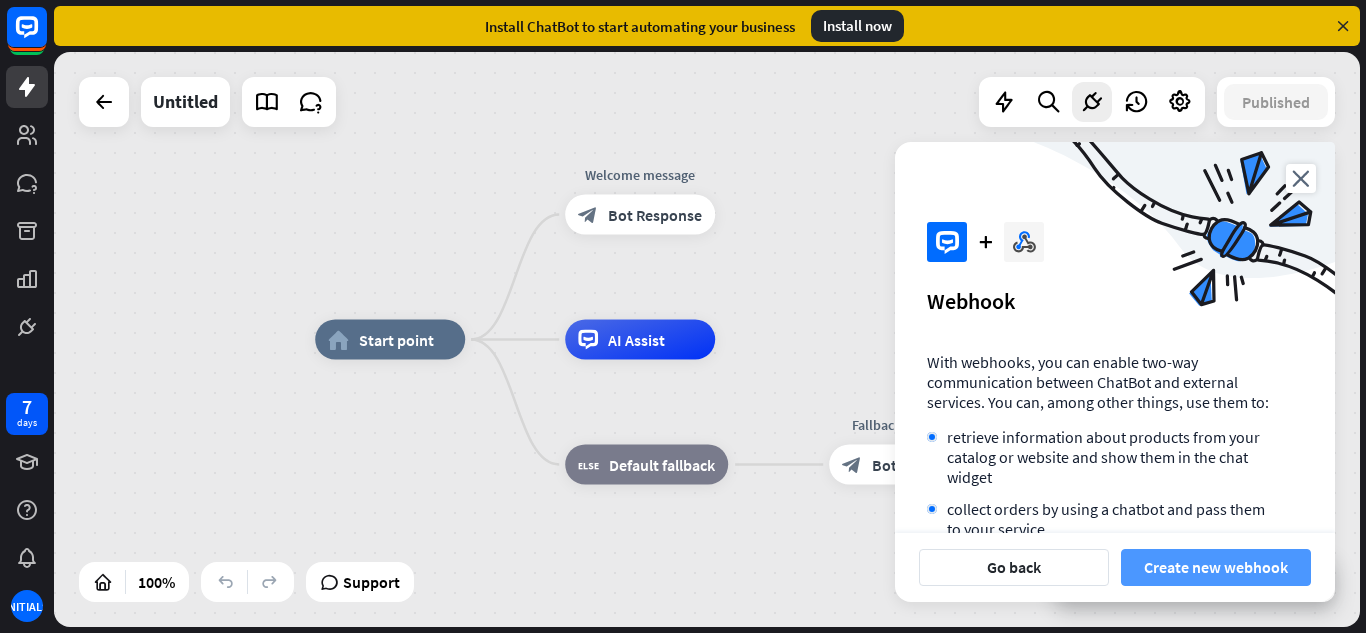 click on "Create new webhook" at bounding box center (1216, 567) 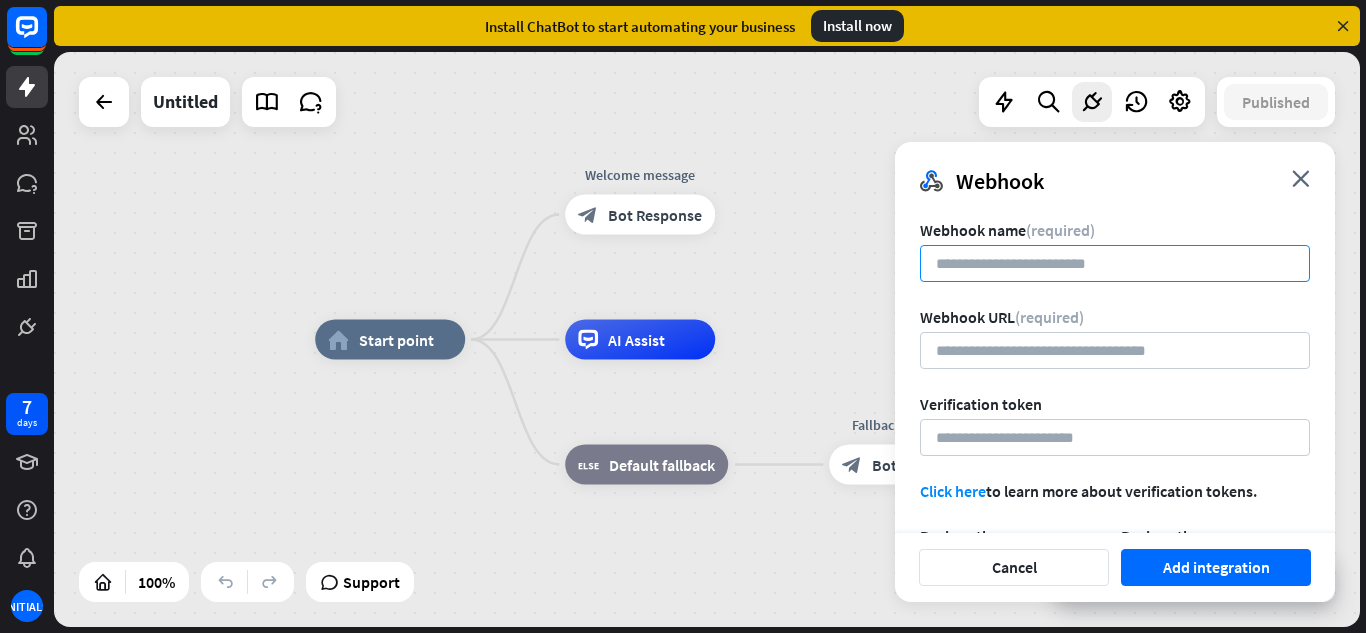 click at bounding box center (1115, 263) 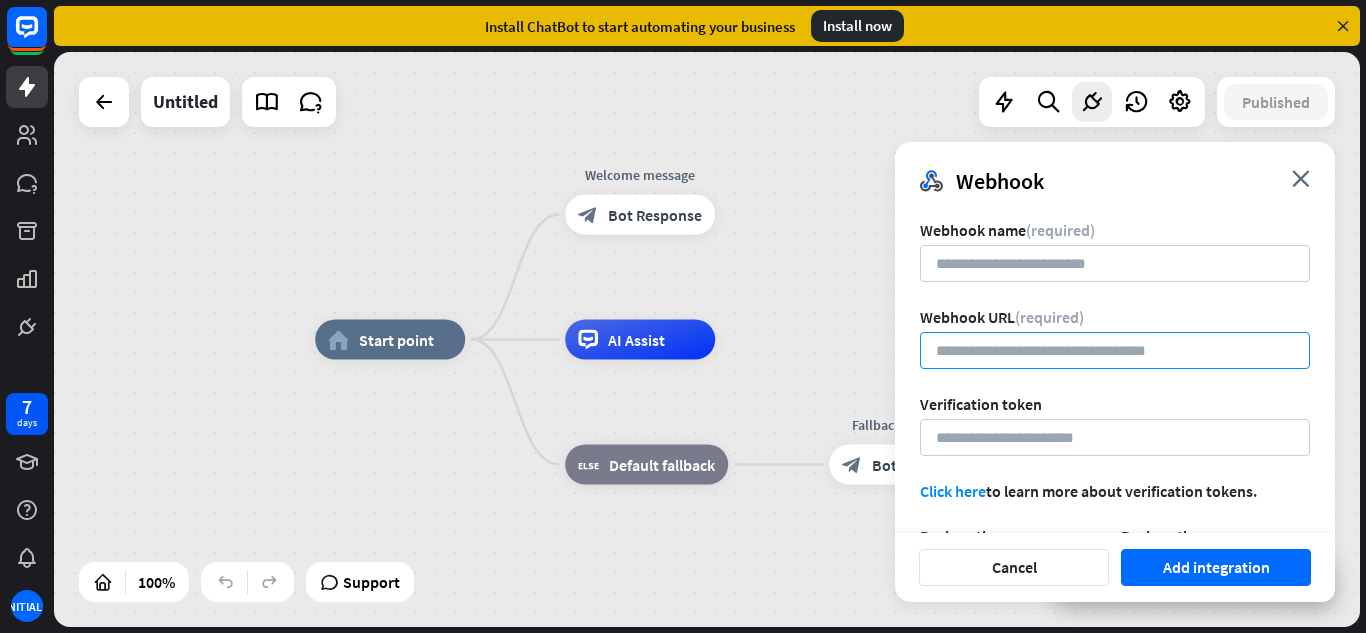 click at bounding box center [1115, 350] 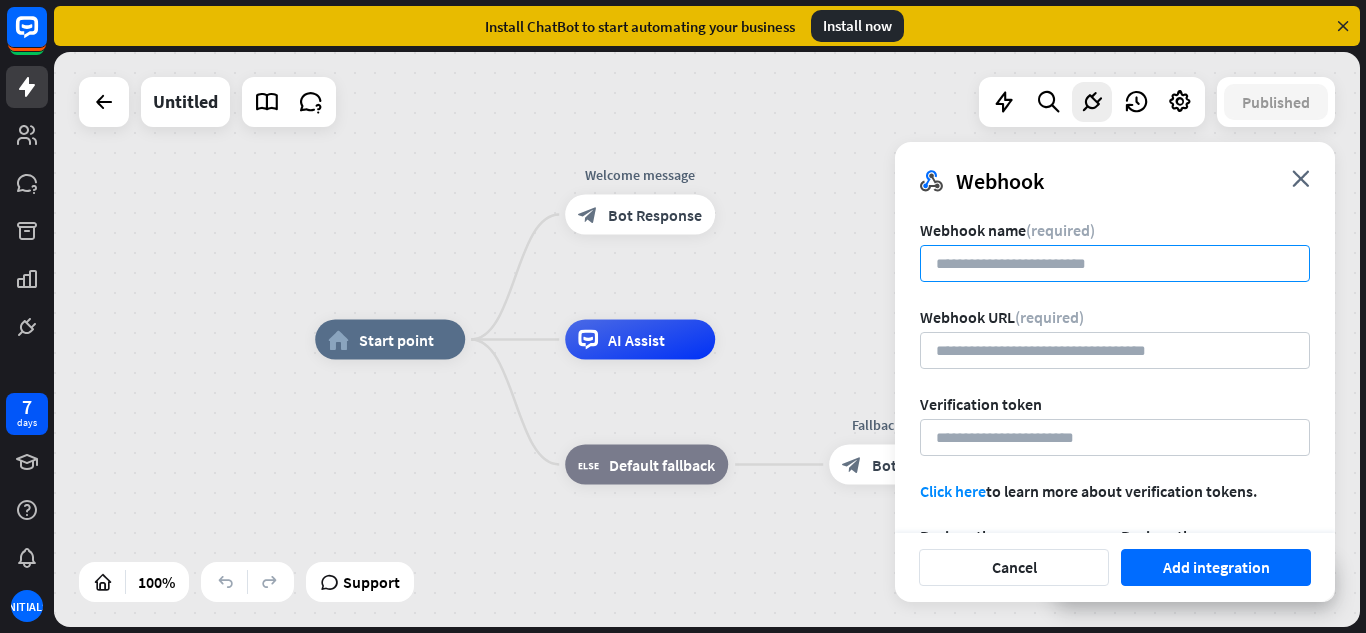 click at bounding box center (1115, 263) 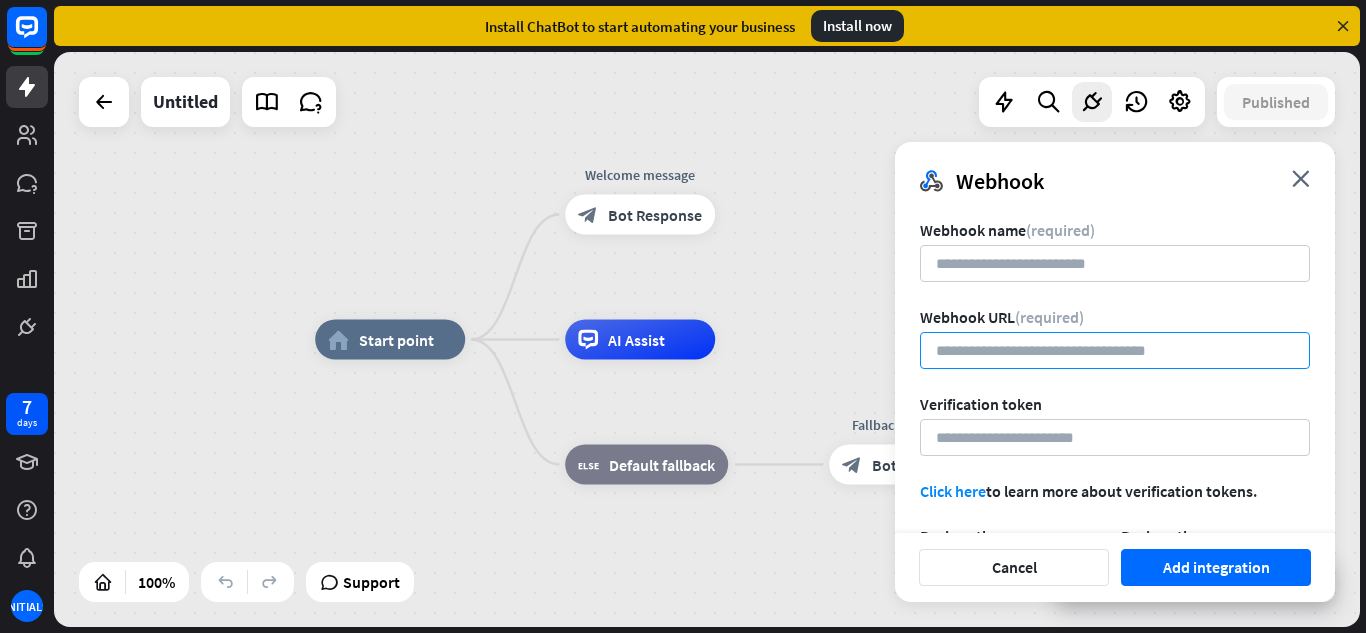 click at bounding box center [1115, 350] 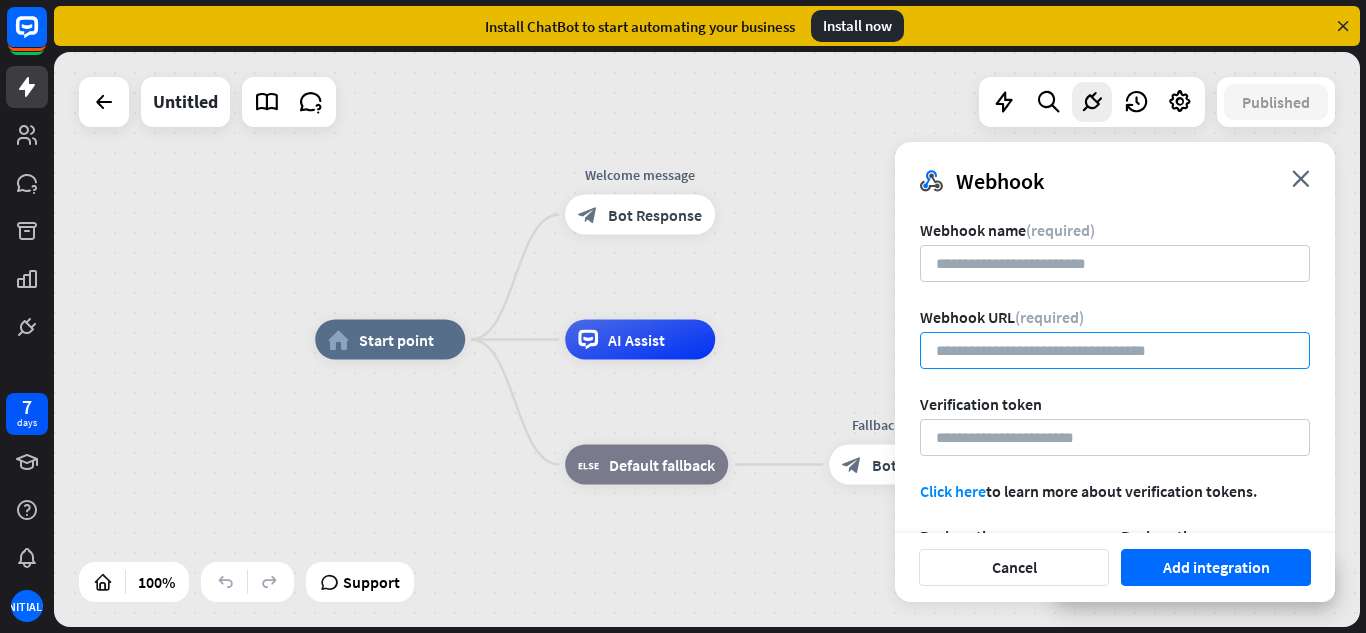 paste on "**********" 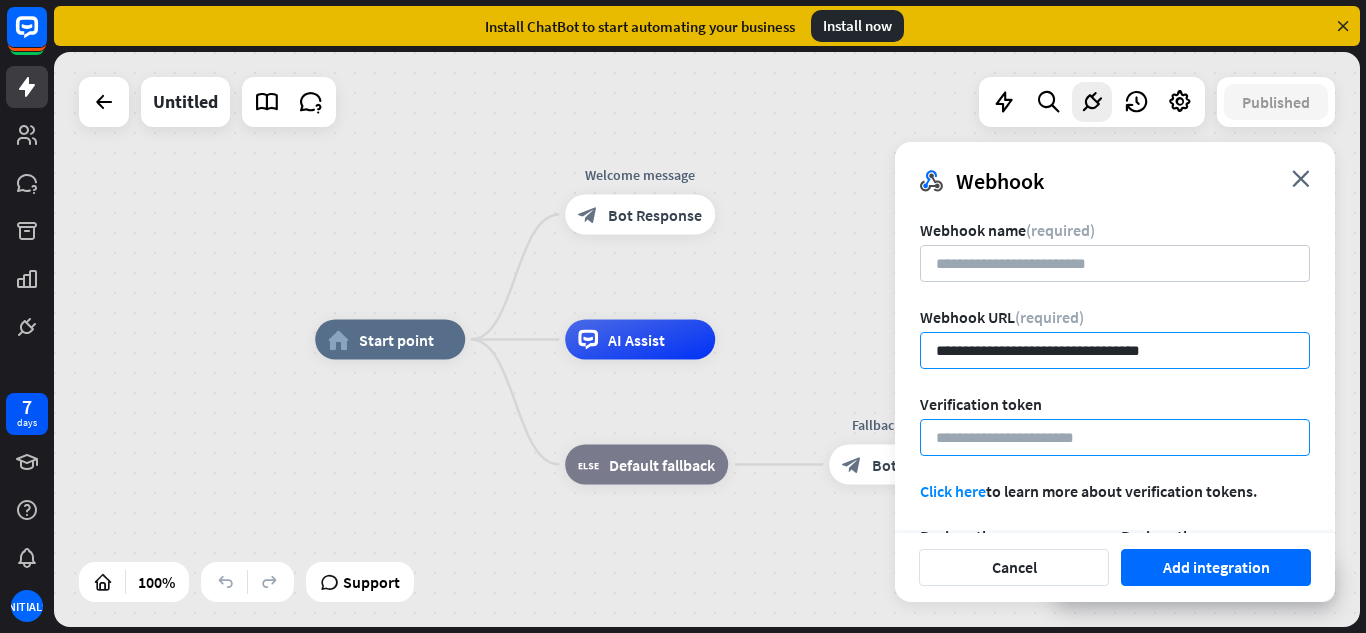 type on "**********" 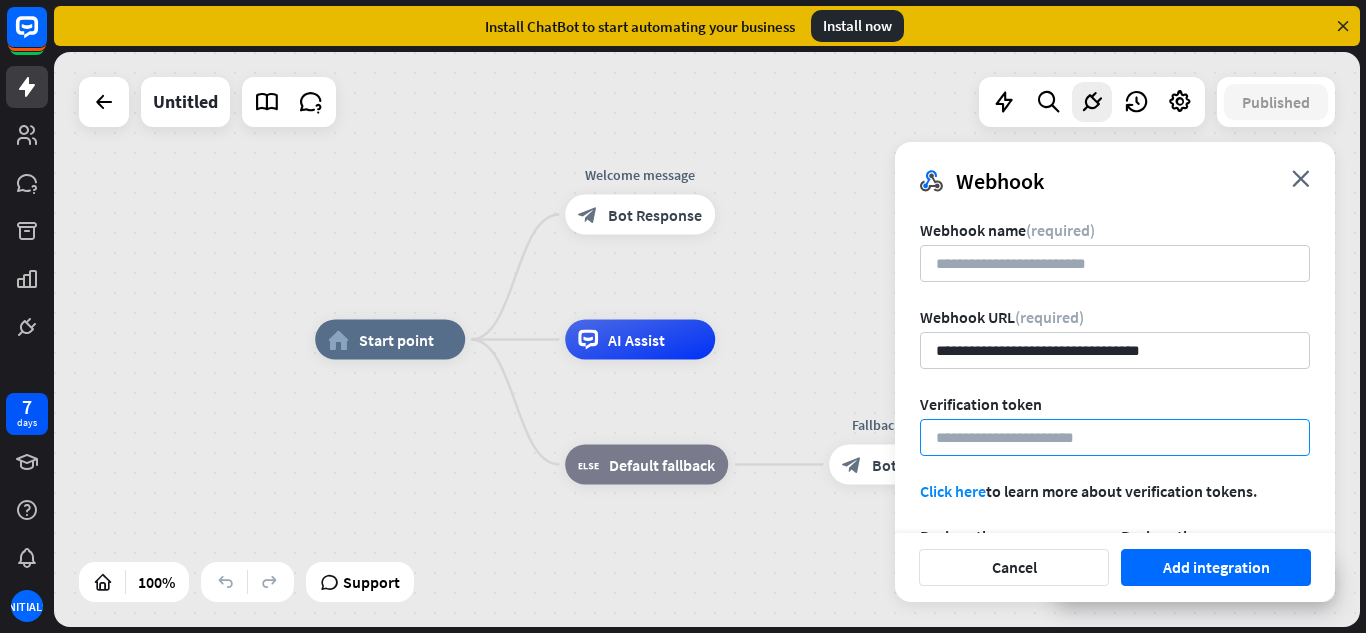 click at bounding box center (1115, 437) 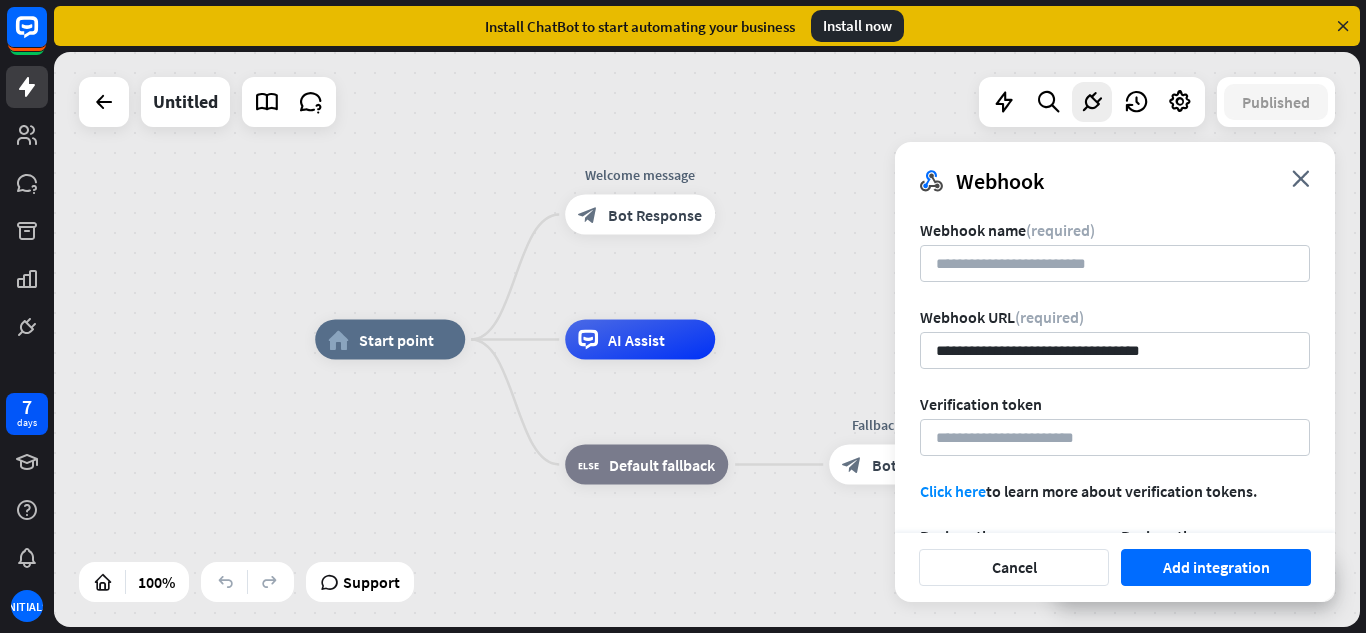 click on "Click here" at bounding box center [953, 491] 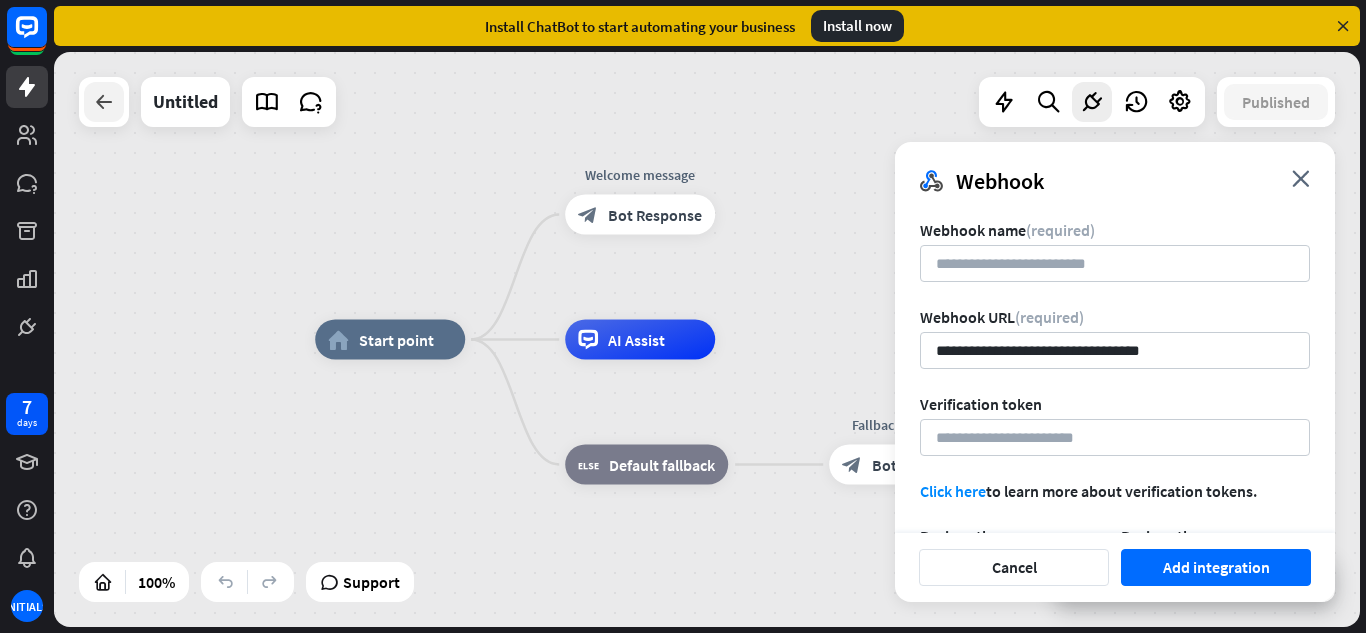 click at bounding box center [104, 102] 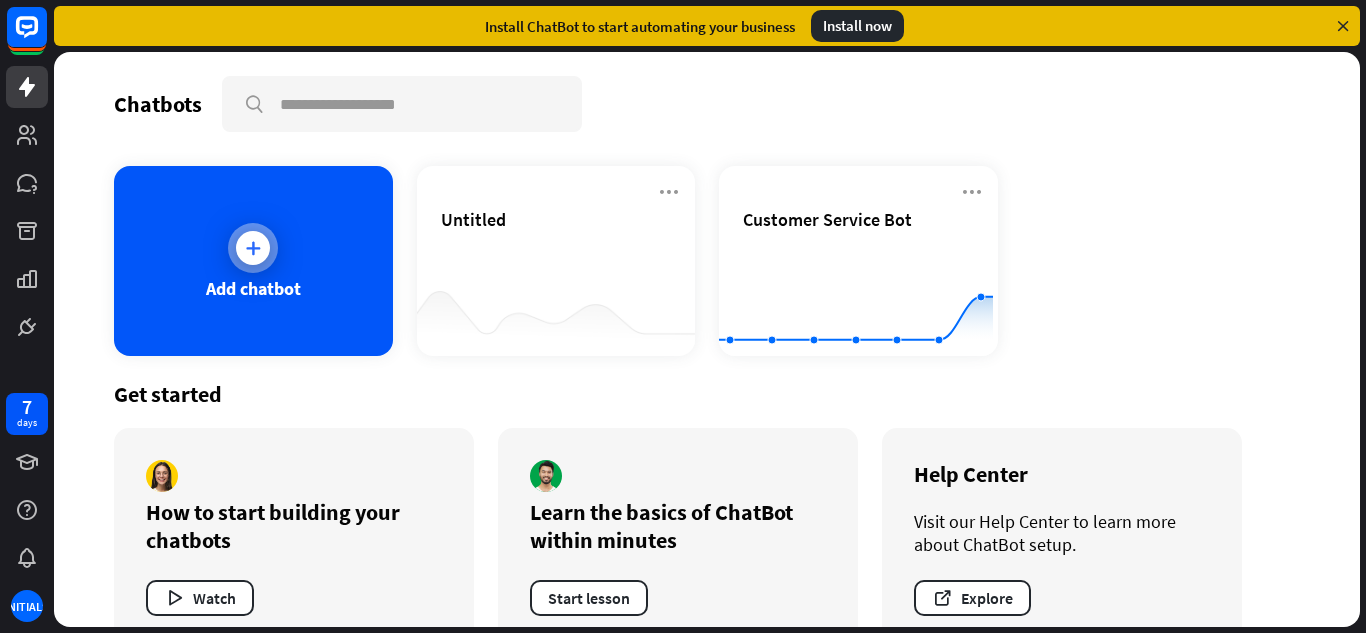 click on "Add chatbot" at bounding box center [253, 261] 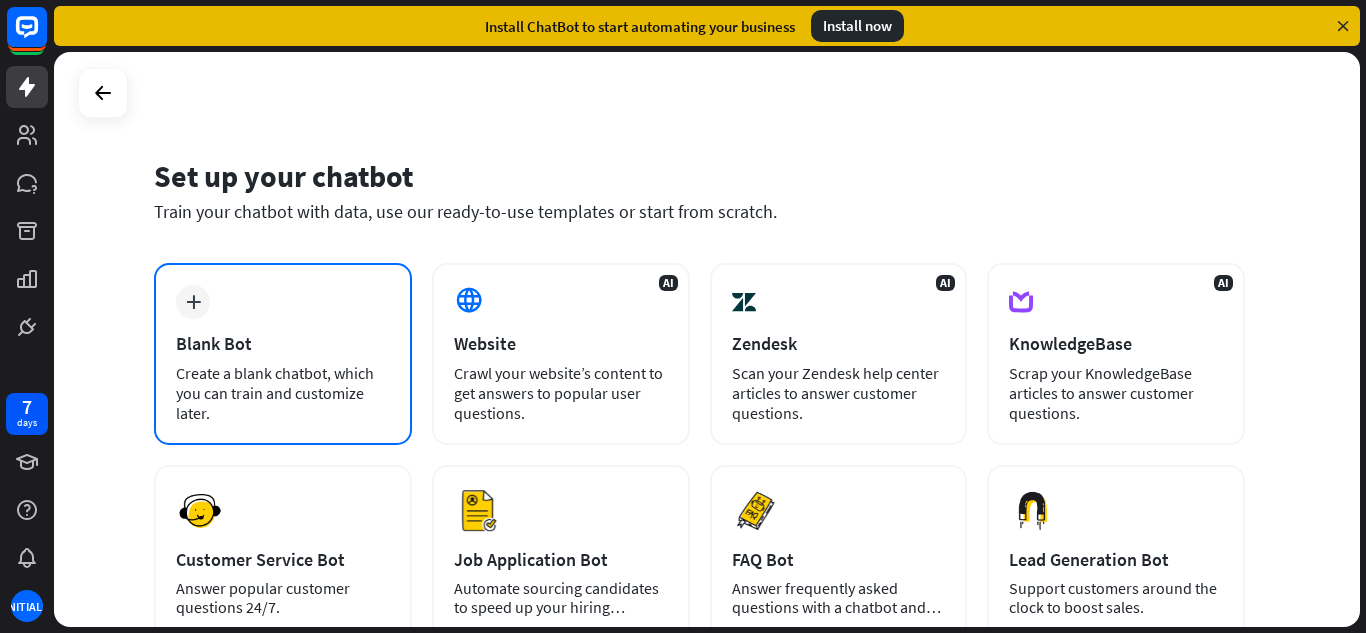 click on "Create a blank chatbot, which you can train and
customize later." at bounding box center (283, 393) 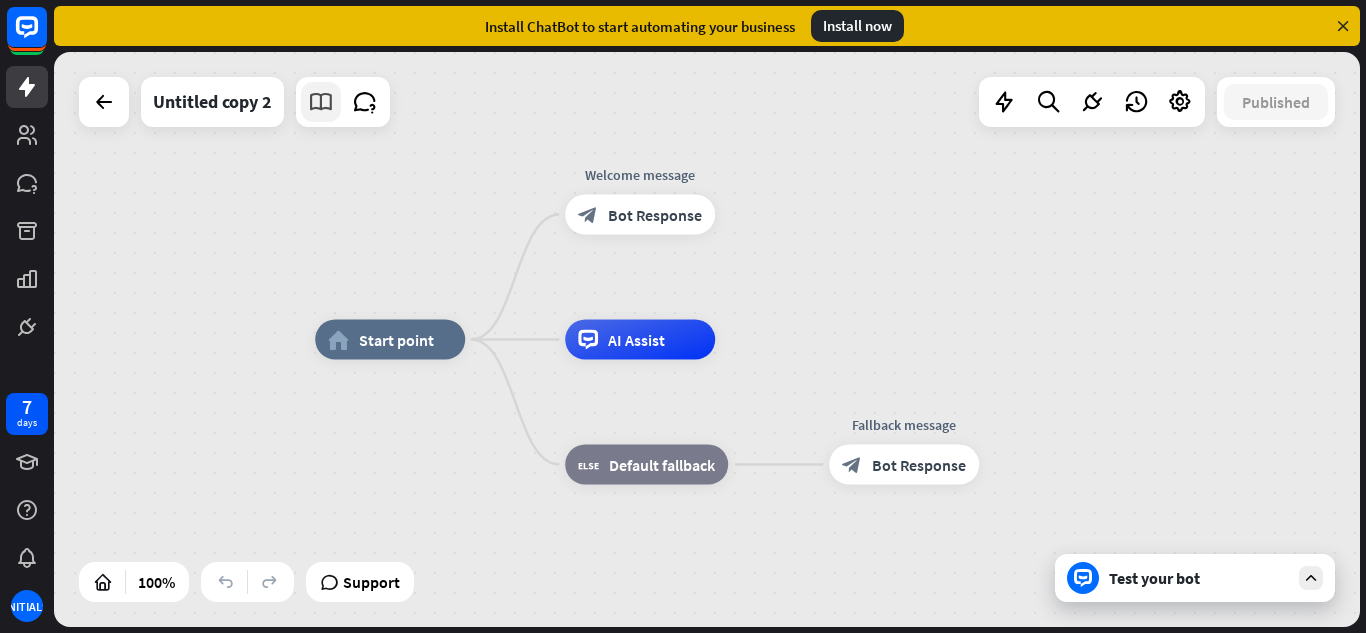 click at bounding box center (321, 102) 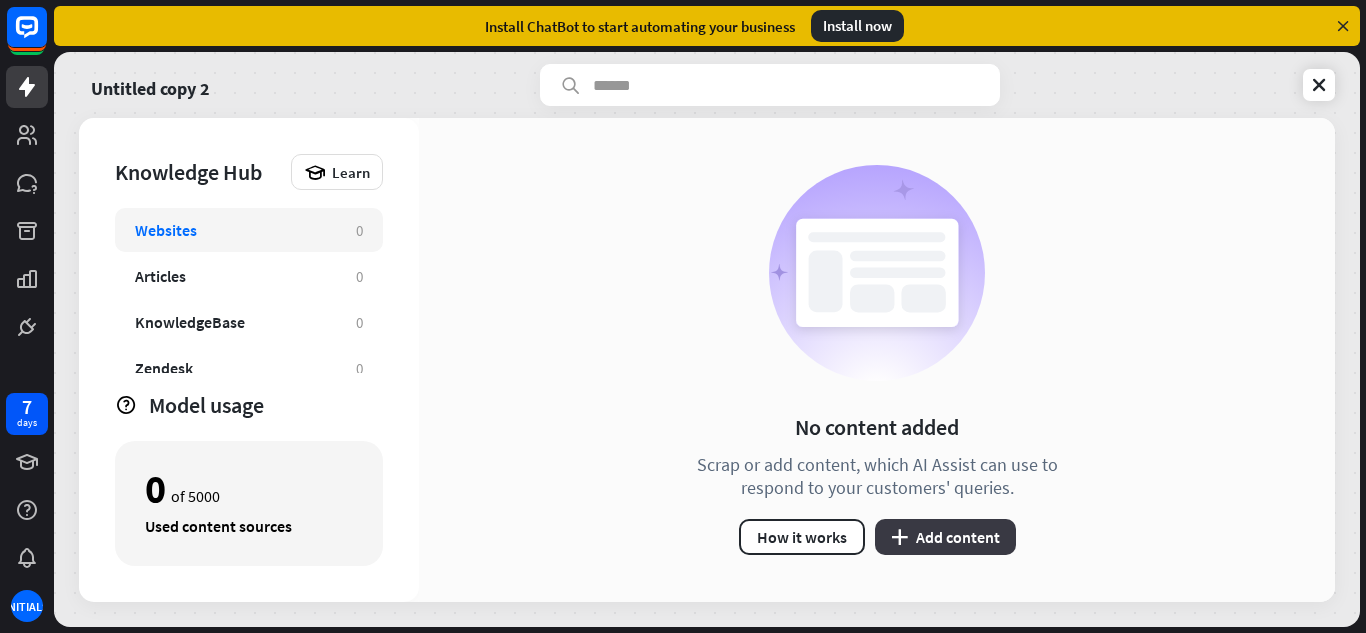 click on "plus
Add content" at bounding box center (945, 537) 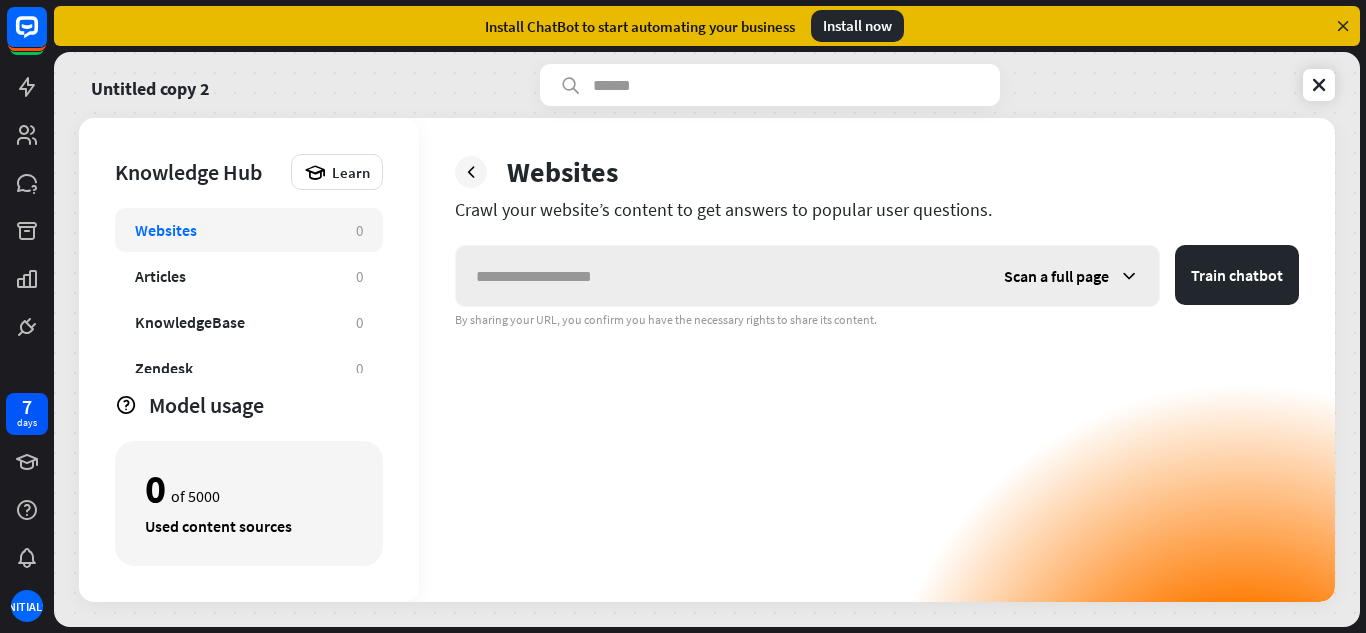 click at bounding box center (720, 276) 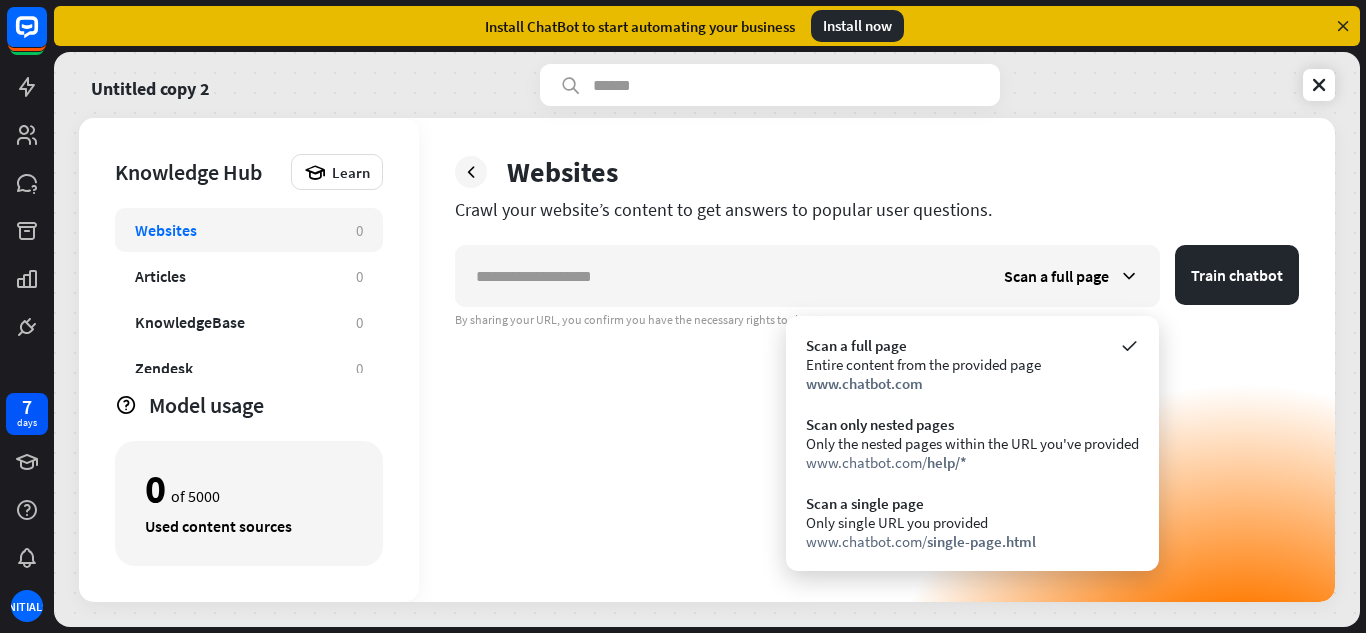 click on "Scan a full page
Train chatbot
By sharing your URL, you confirm you have the necessary rights to
share its content." at bounding box center (877, 423) 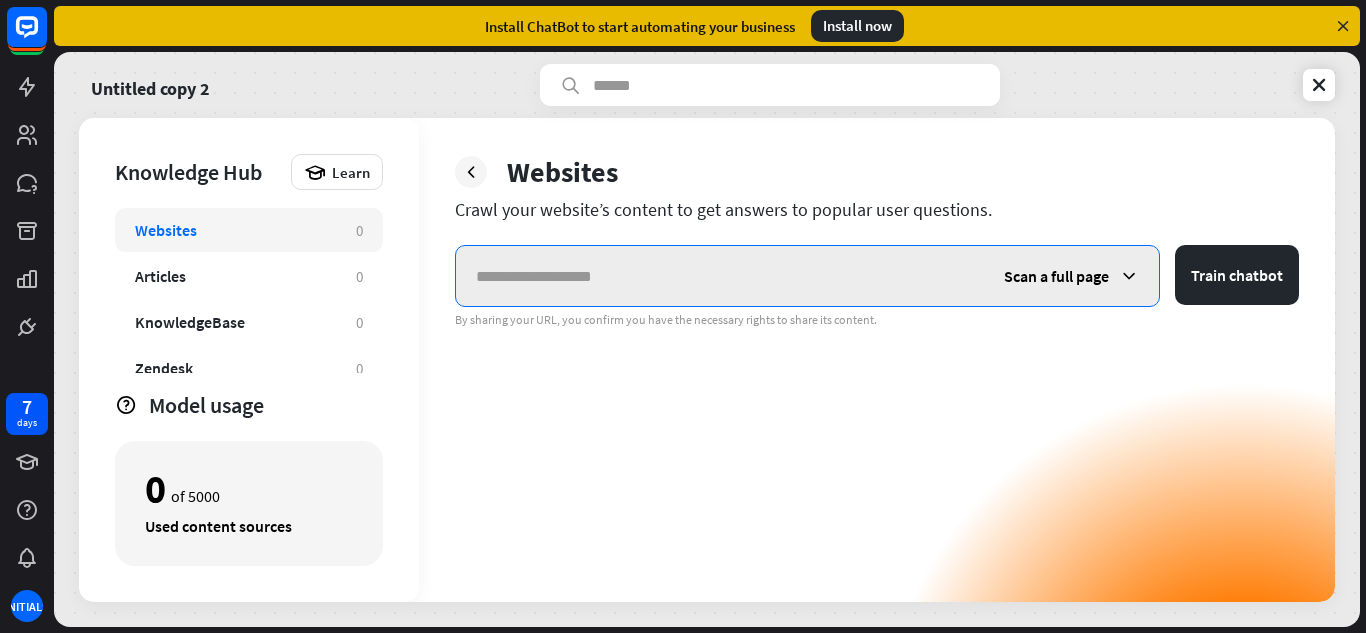 click at bounding box center (720, 276) 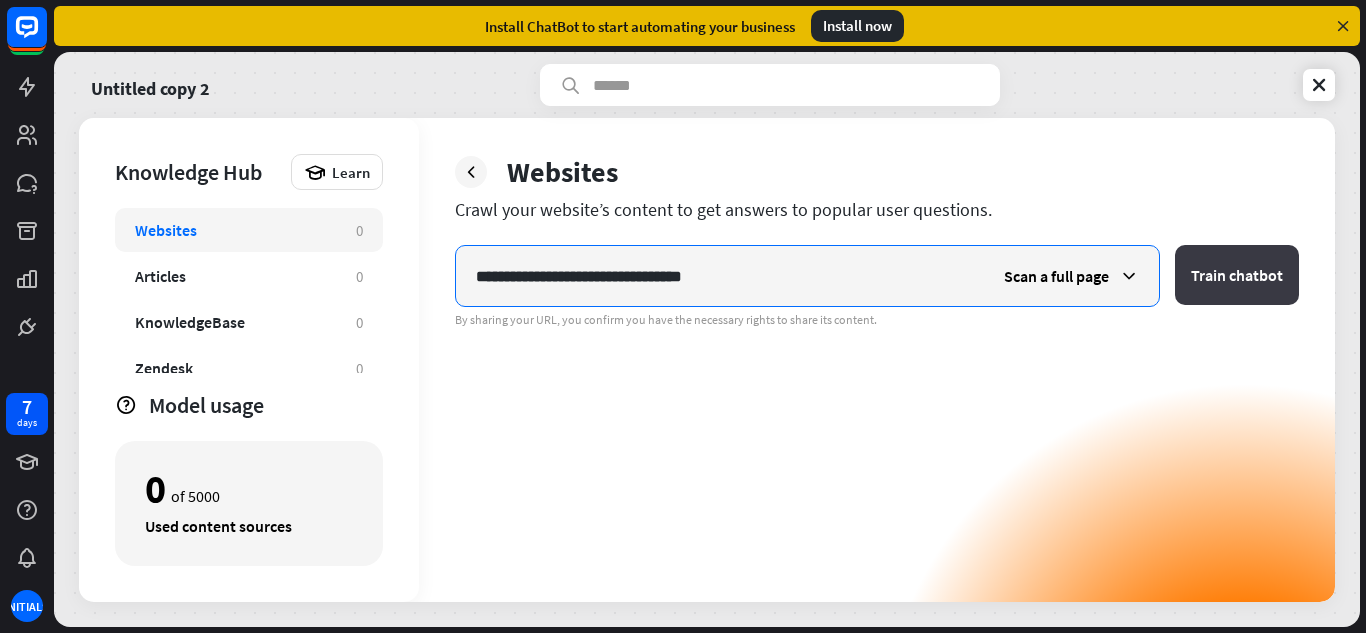 type on "**********" 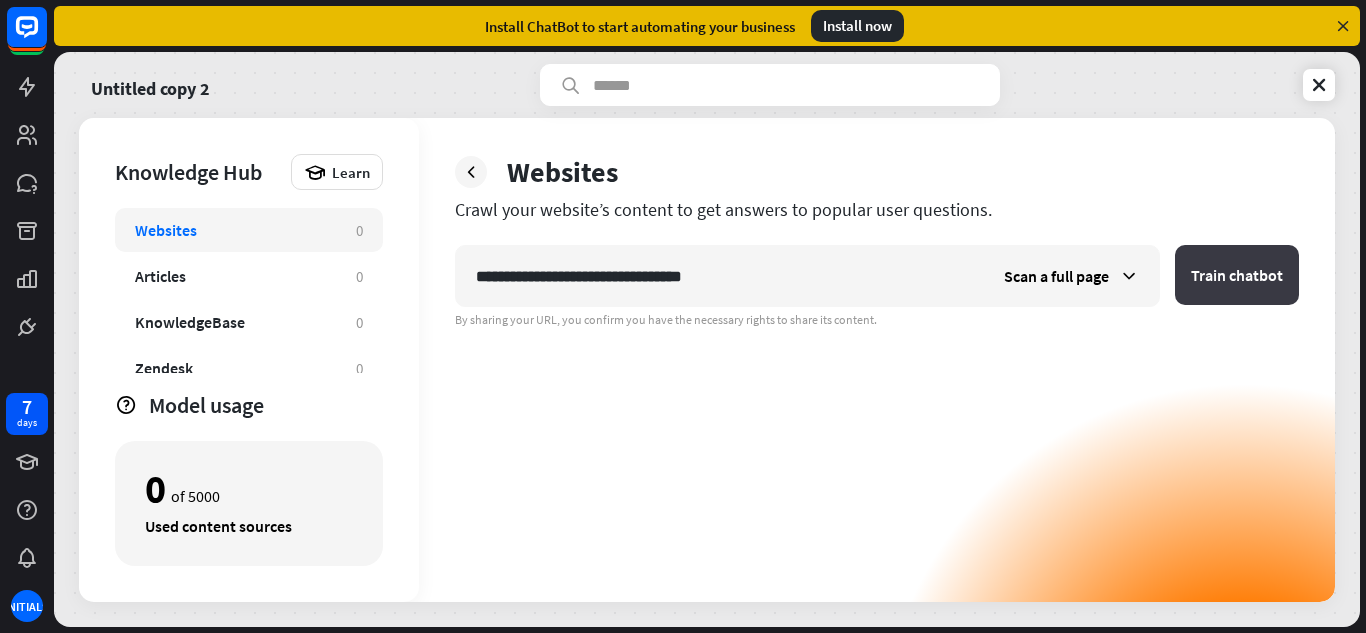 click on "Train chatbot" at bounding box center [1237, 275] 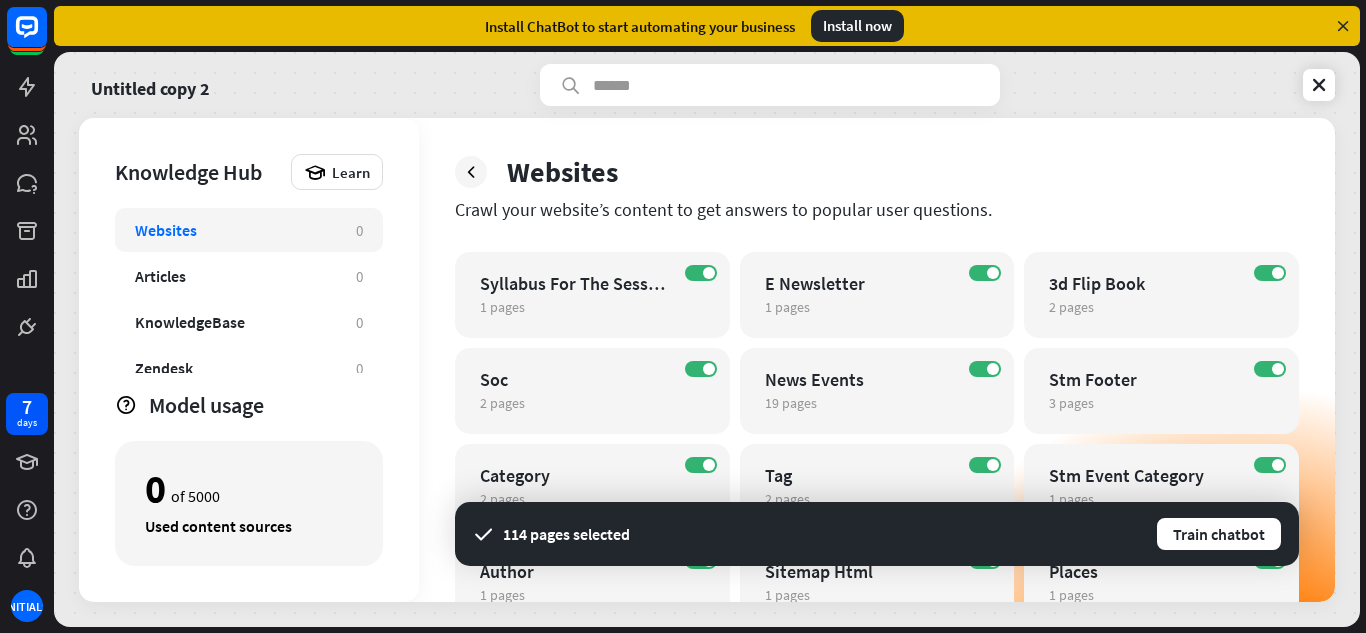 scroll, scrollTop: 1759, scrollLeft: 0, axis: vertical 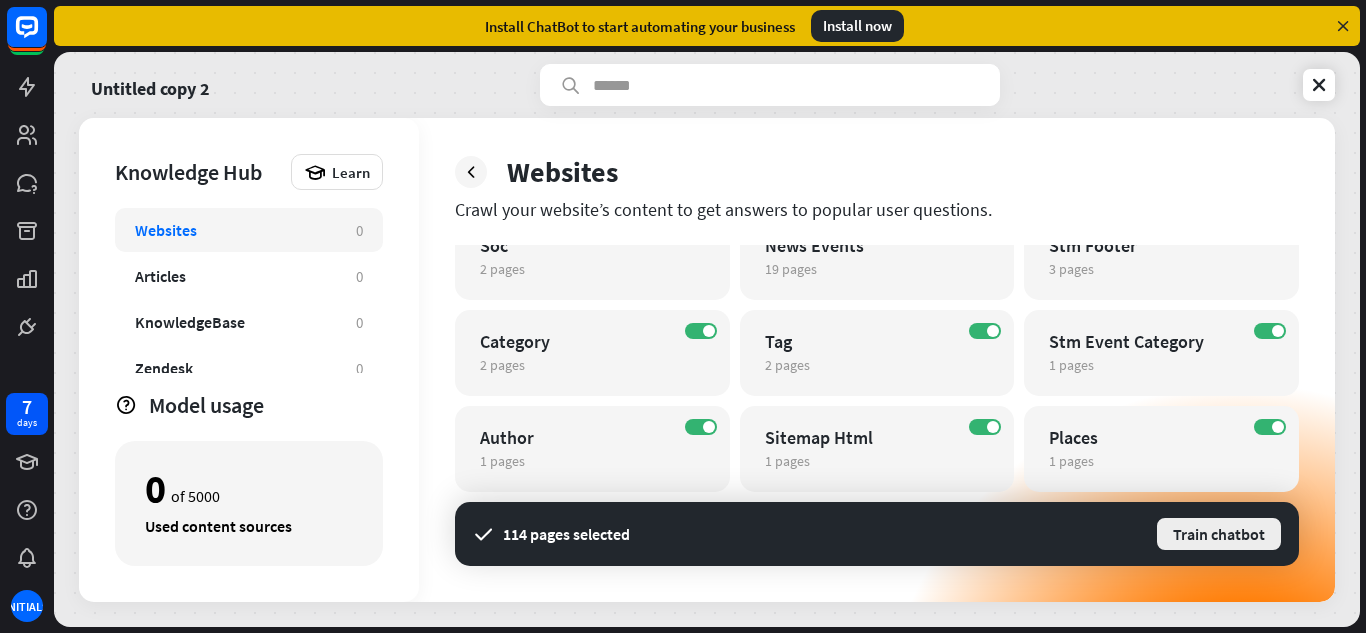 click on "Train chatbot" at bounding box center [1219, 534] 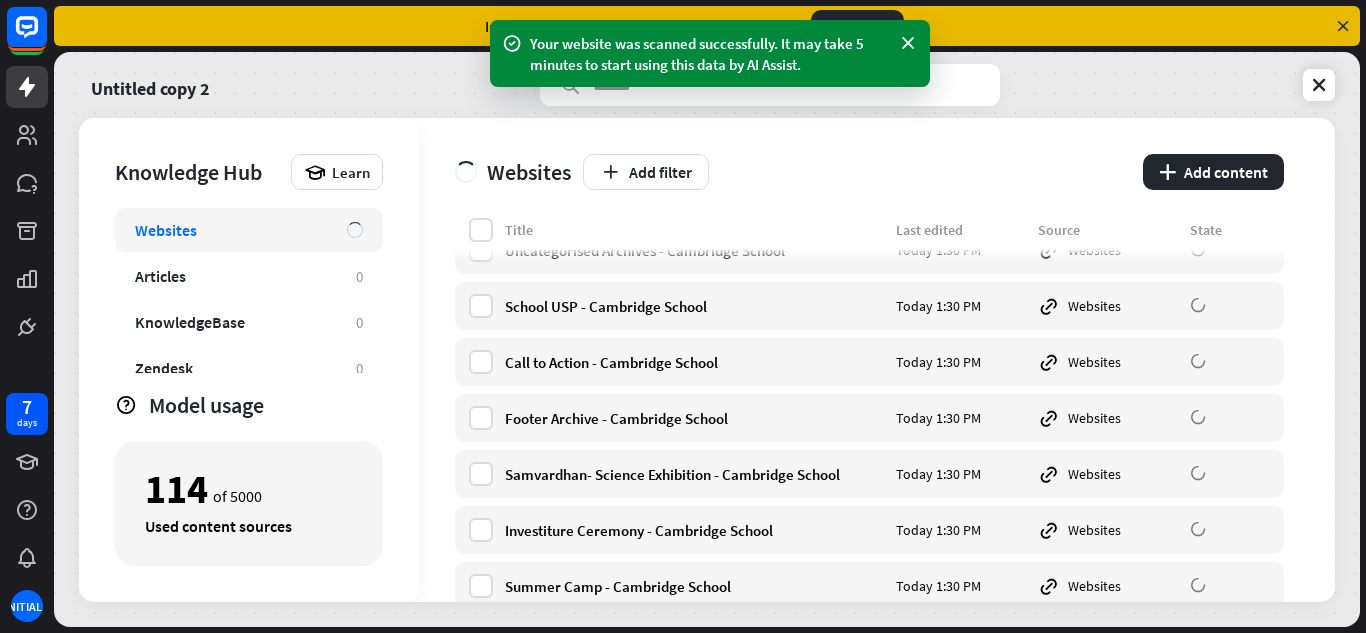 scroll, scrollTop: 847, scrollLeft: 0, axis: vertical 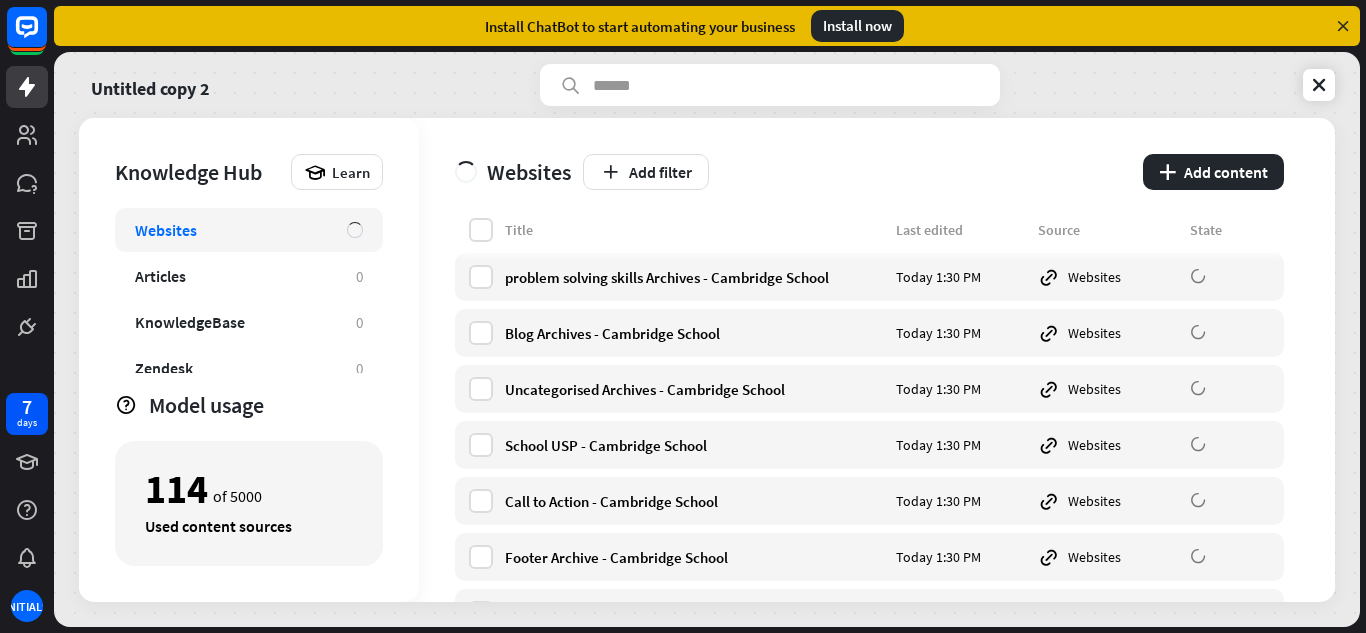 click on "[NUMBER]
of [NUMBER]" at bounding box center (249, 489) 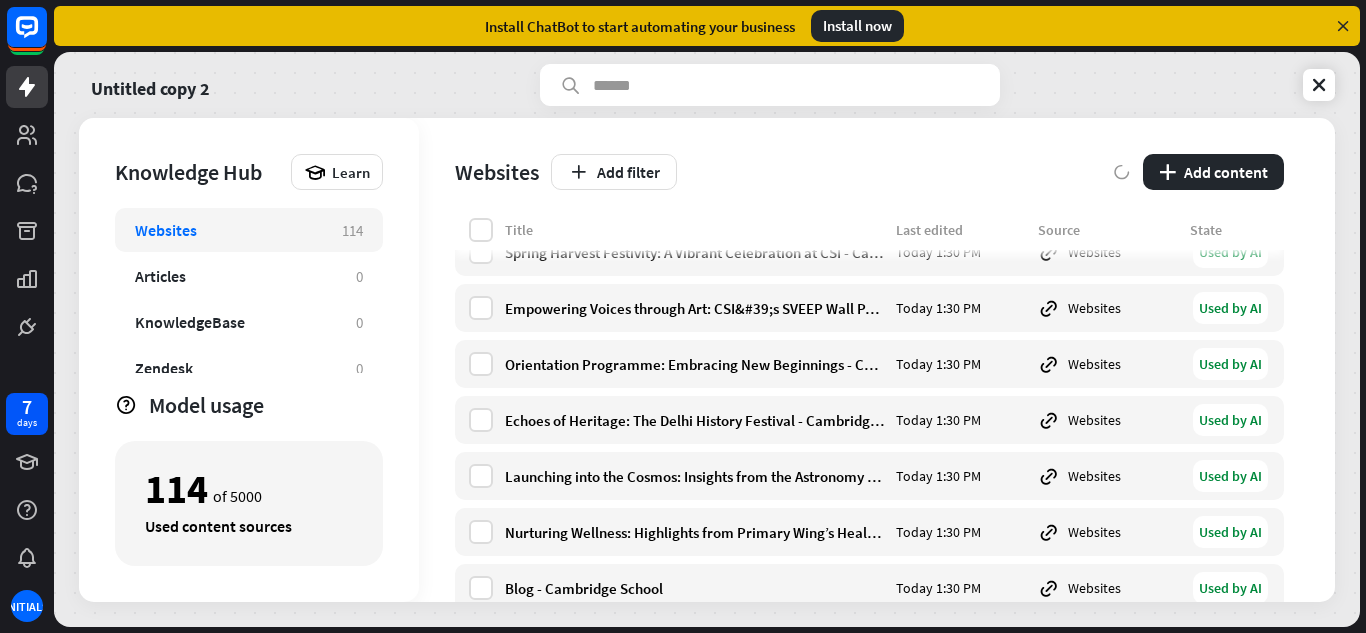 scroll, scrollTop: 6076, scrollLeft: 0, axis: vertical 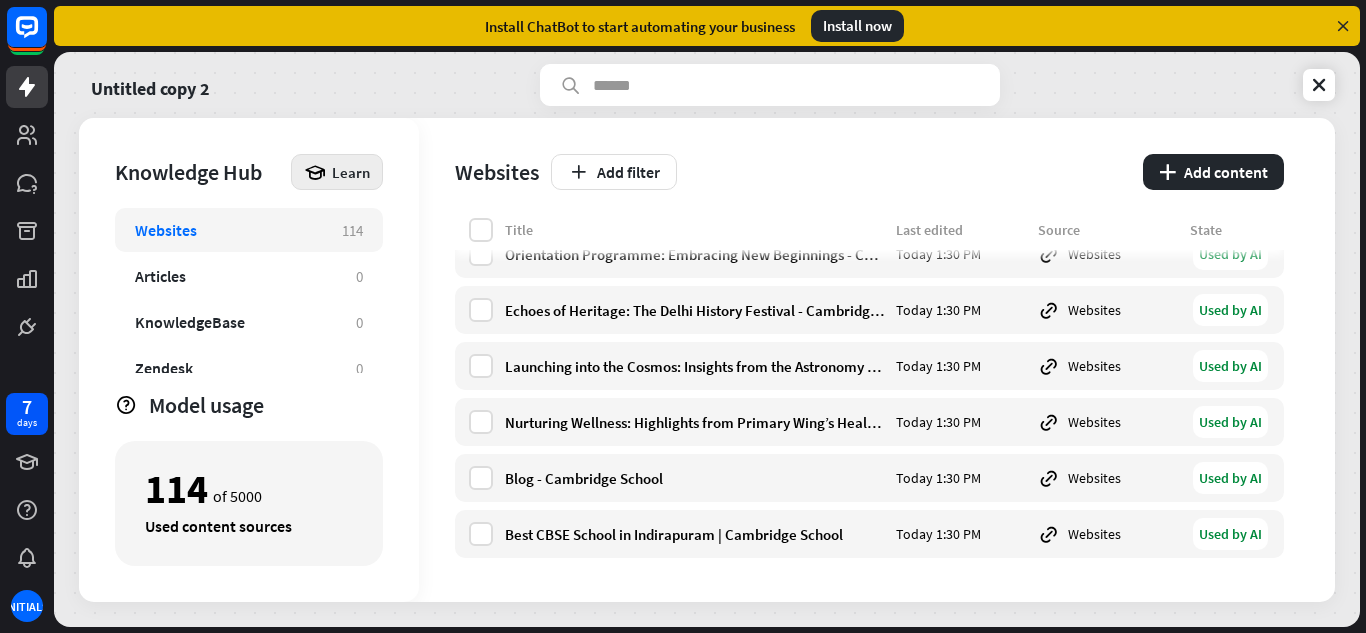 click on "Learn" at bounding box center (351, 172) 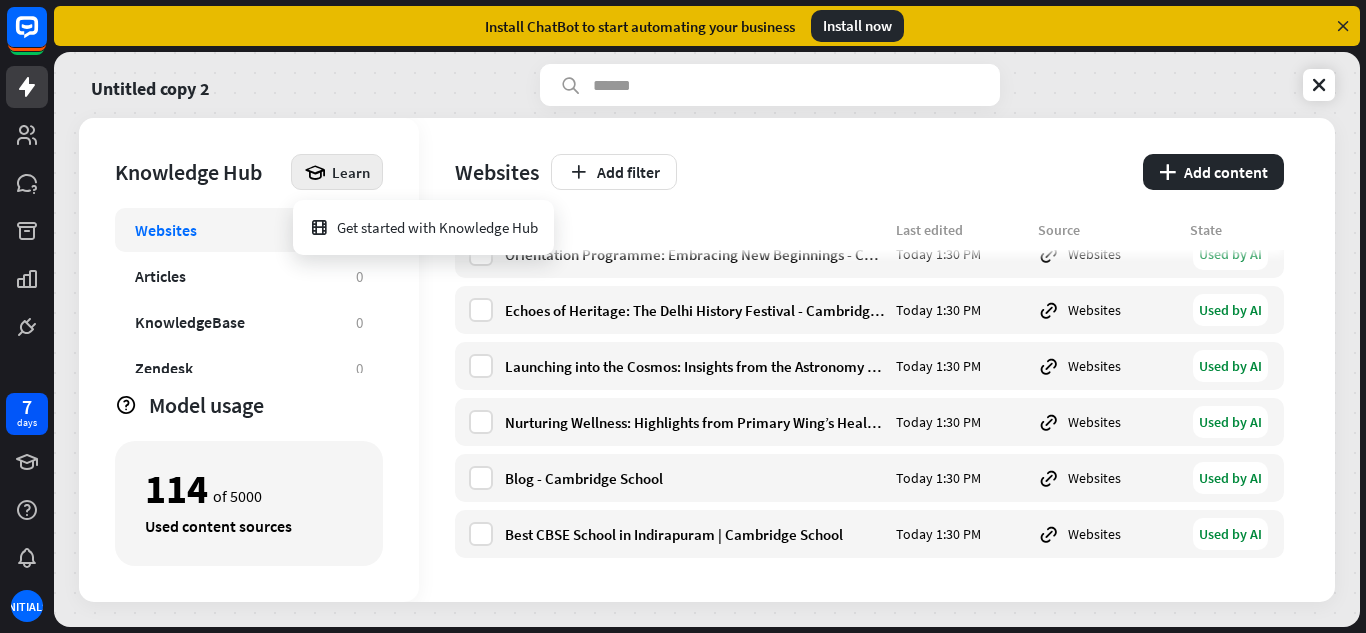 click on "Add filter" at bounding box center [841, 172] 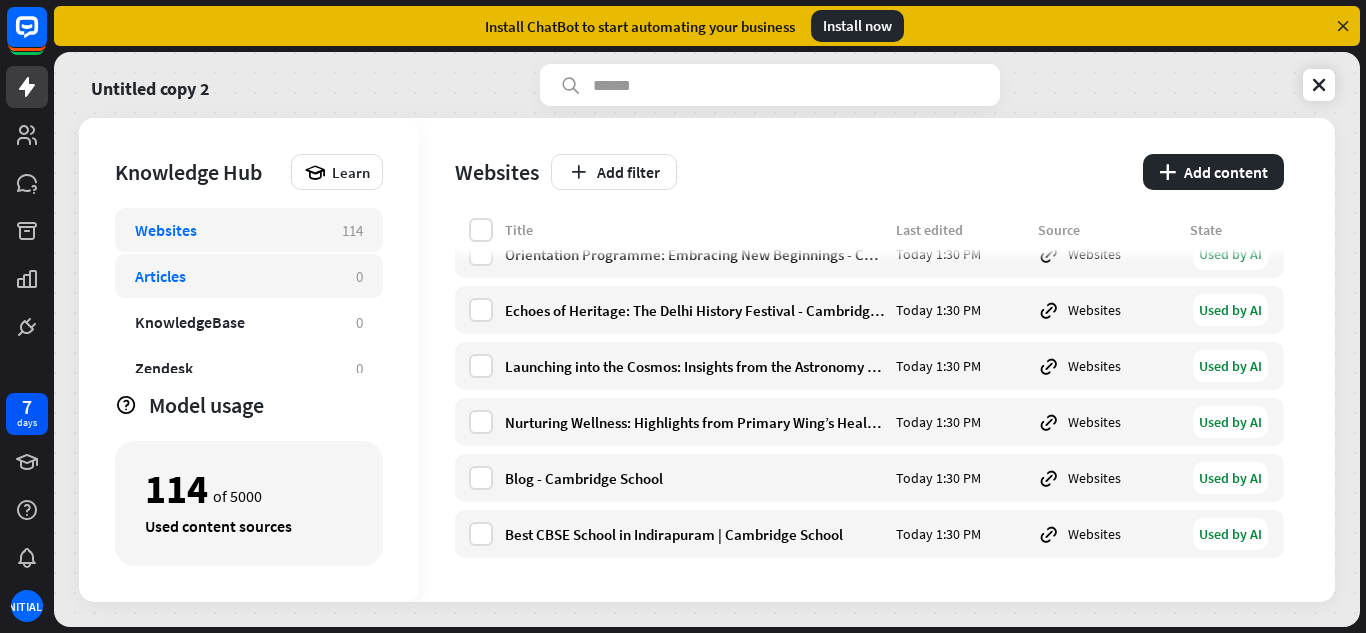 click on "Articles" at bounding box center [235, 276] 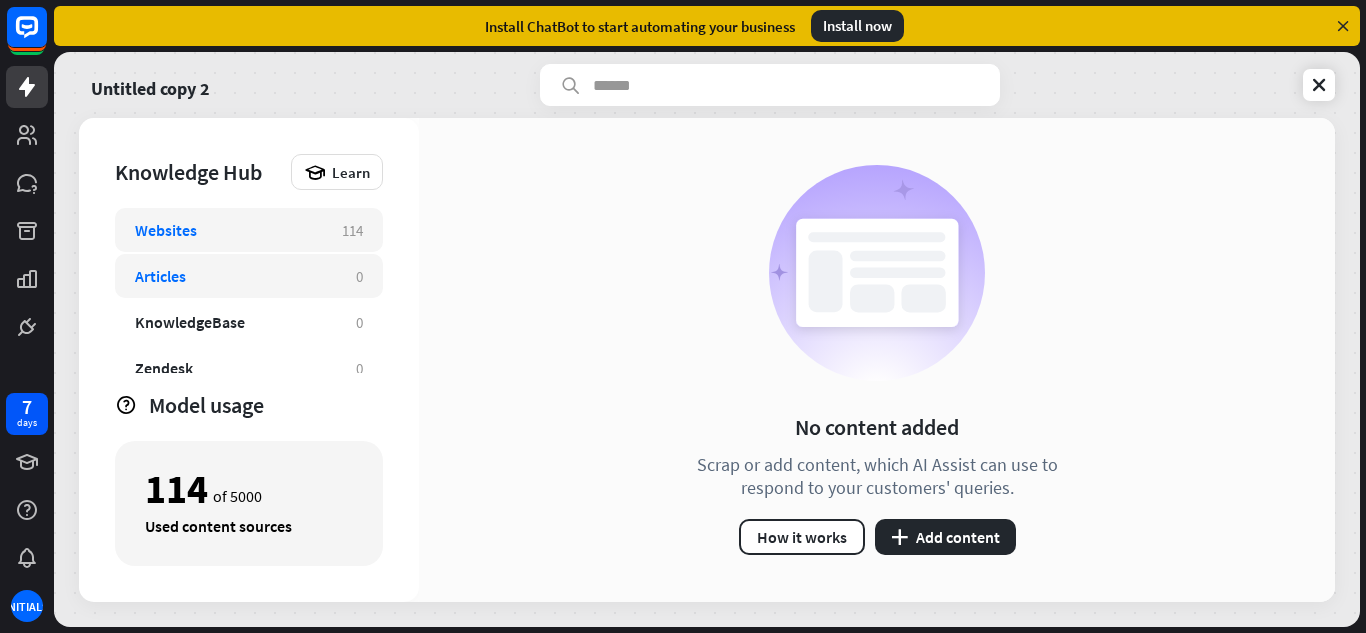 click on "Websites" at bounding box center (228, 230) 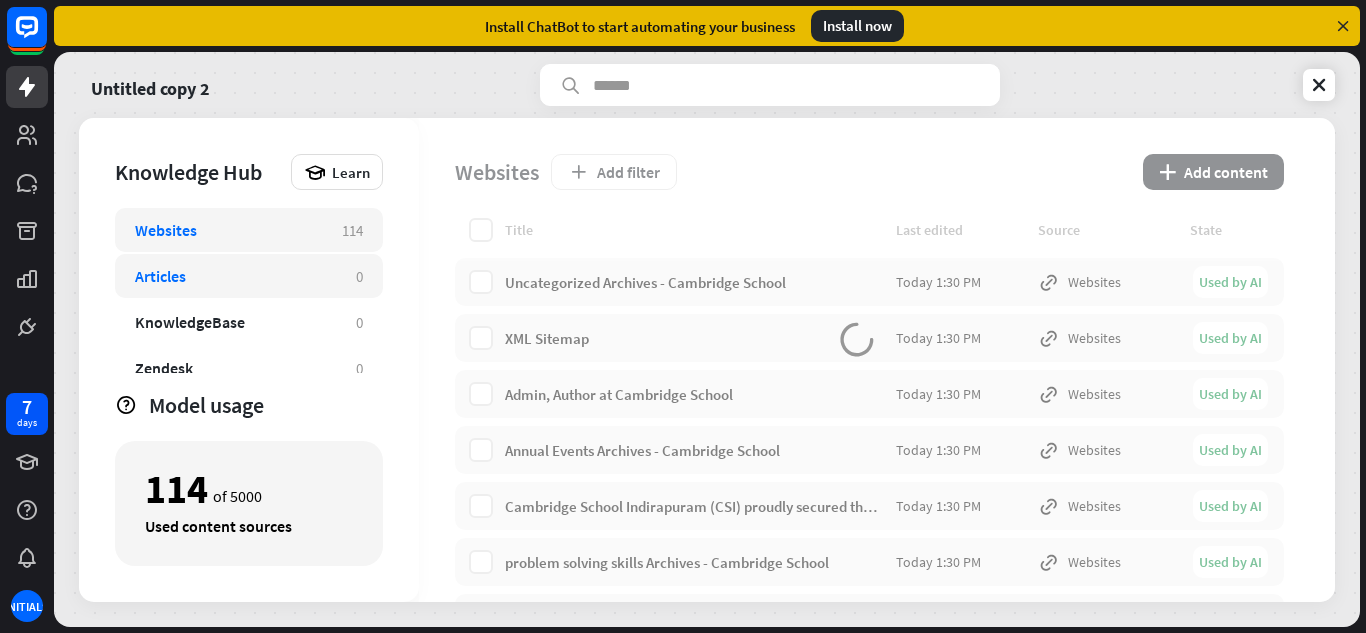 click on "Articles" at bounding box center (235, 276) 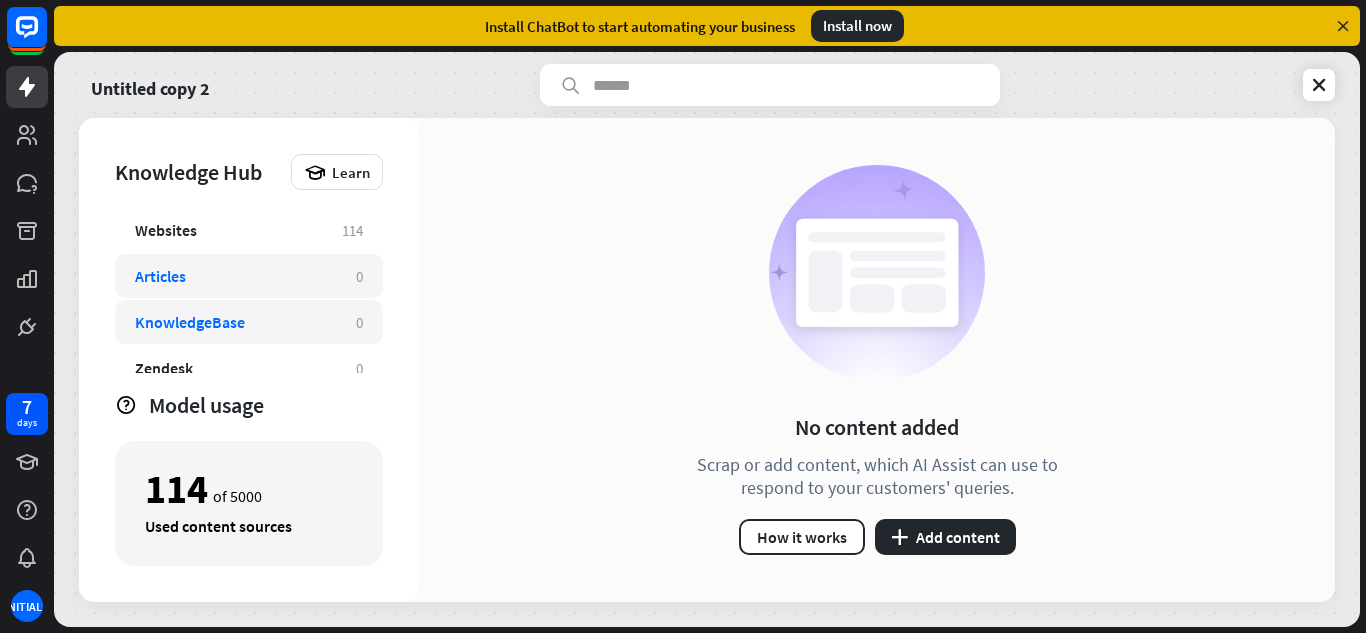 click on "KnowledgeBase" at bounding box center (235, 322) 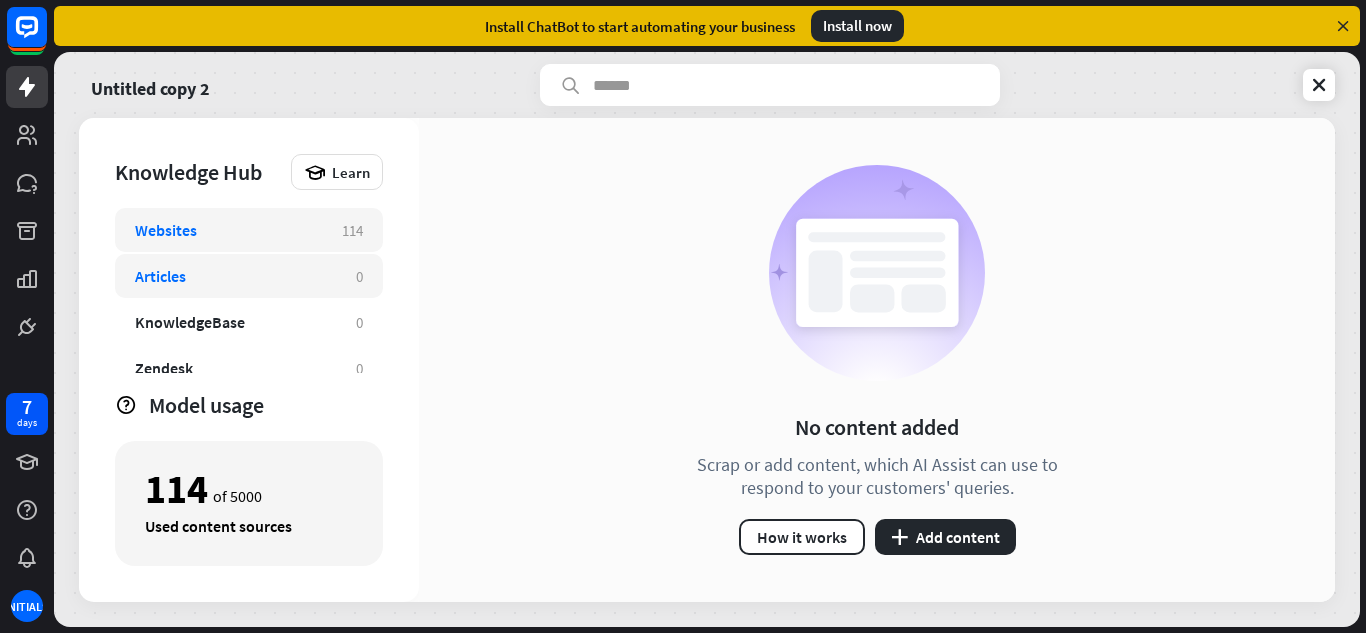 click on "Websites     114" at bounding box center [249, 230] 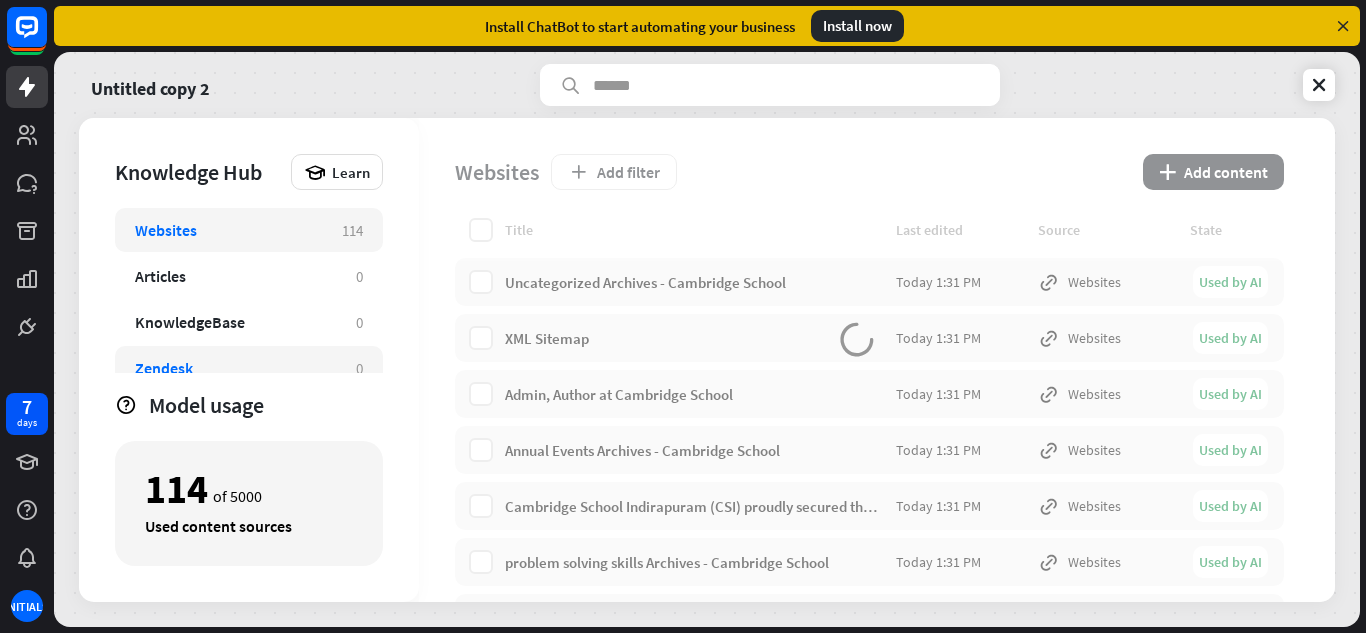 click on "Zendesk     0" at bounding box center [249, 368] 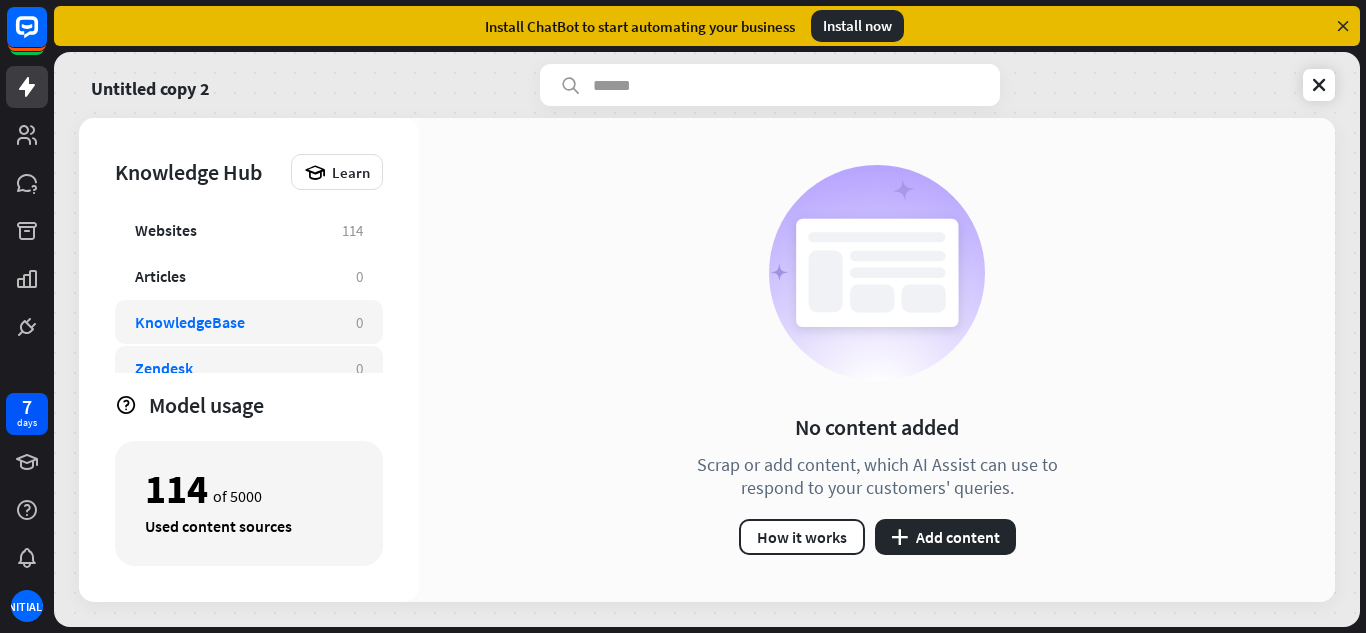click on "KnowledgeBase" at bounding box center [235, 322] 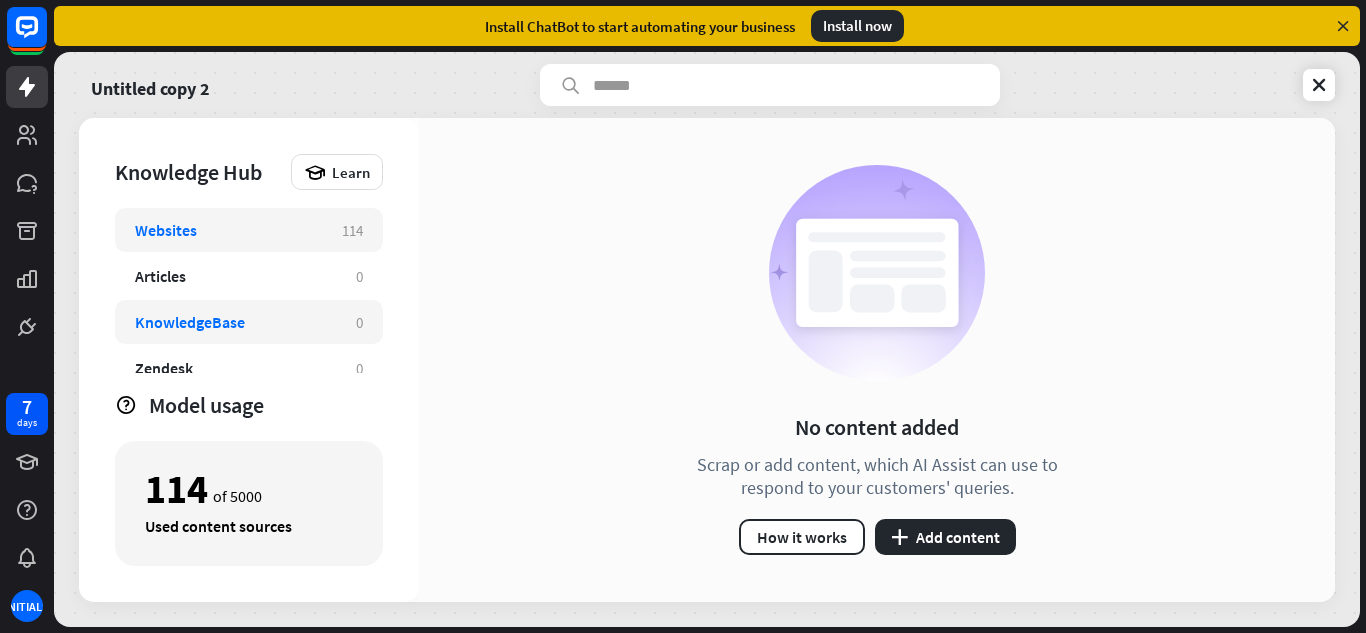 click on "Websites     114" at bounding box center (249, 230) 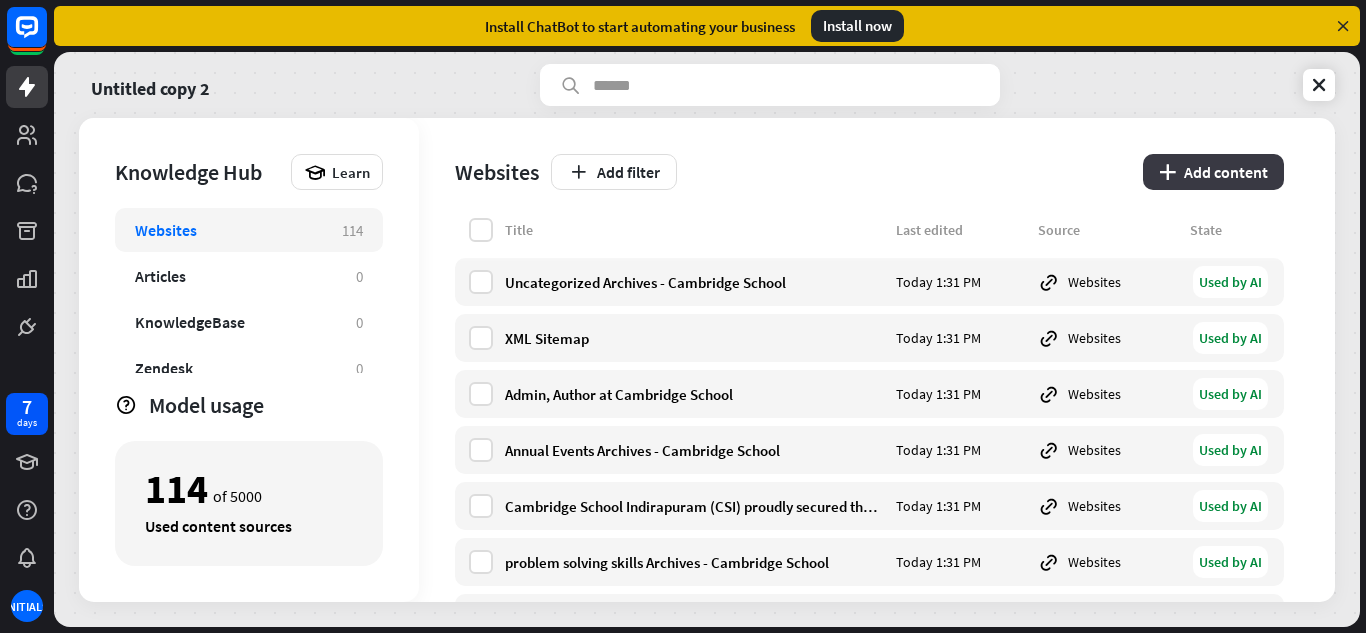 click on "plus
Add content" at bounding box center (1213, 172) 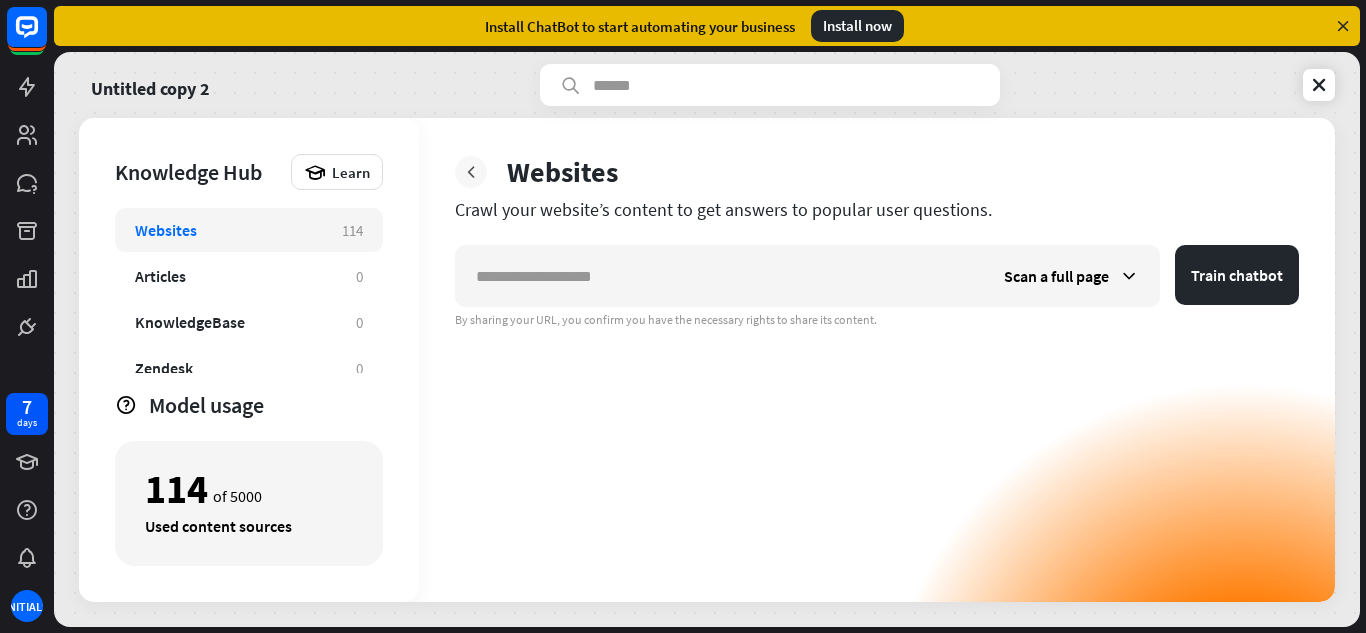 click at bounding box center (471, 172) 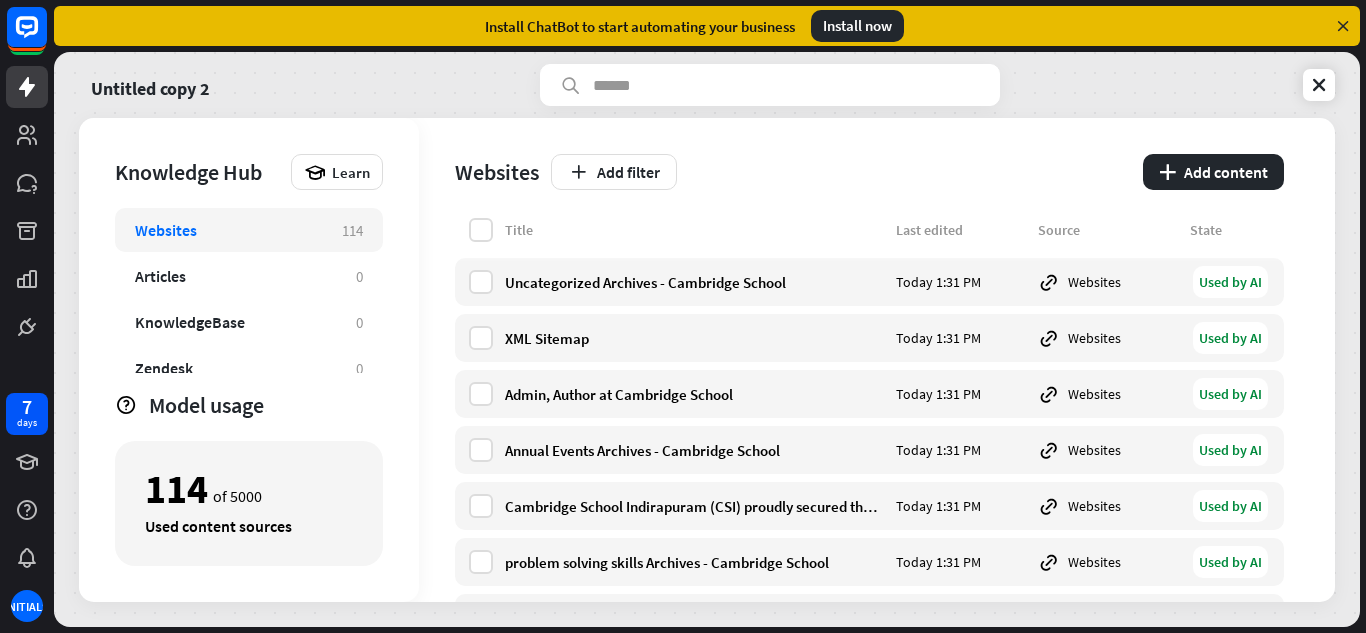 click on "Untitled copy 2
Knowledge Hub     Learn     Websites     [NUMBER] Articles     0 KnowledgeBase     0 Zendesk     0 Files
BETA
0     Model usage     [NUMBER]
of [NUMBER]
Used content sources
Websites
Add filter
plus
Add content
Title   Last edited   Source   State     Uncategorized Archives - Cambridge School
Today [TIME]
Websites
Used by AI   XML Sitemap
Today [TIME]
Websites
Used by AI   Admin, Author at Cambridge School
Today [TIME]
Websites
Used by AI   Annual Events Archives - Cambridge School
Today [TIME]
Websites
Used by AI
Today [TIME]
Websites" at bounding box center [707, 339] 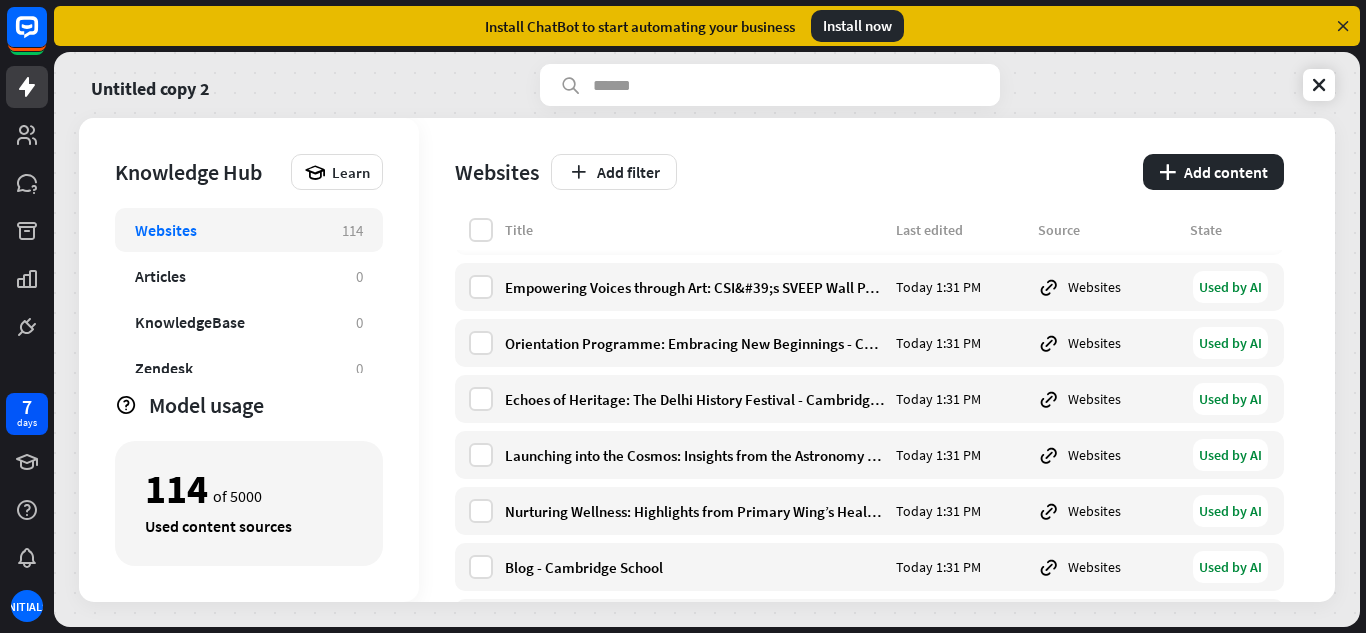 scroll, scrollTop: 6076, scrollLeft: 0, axis: vertical 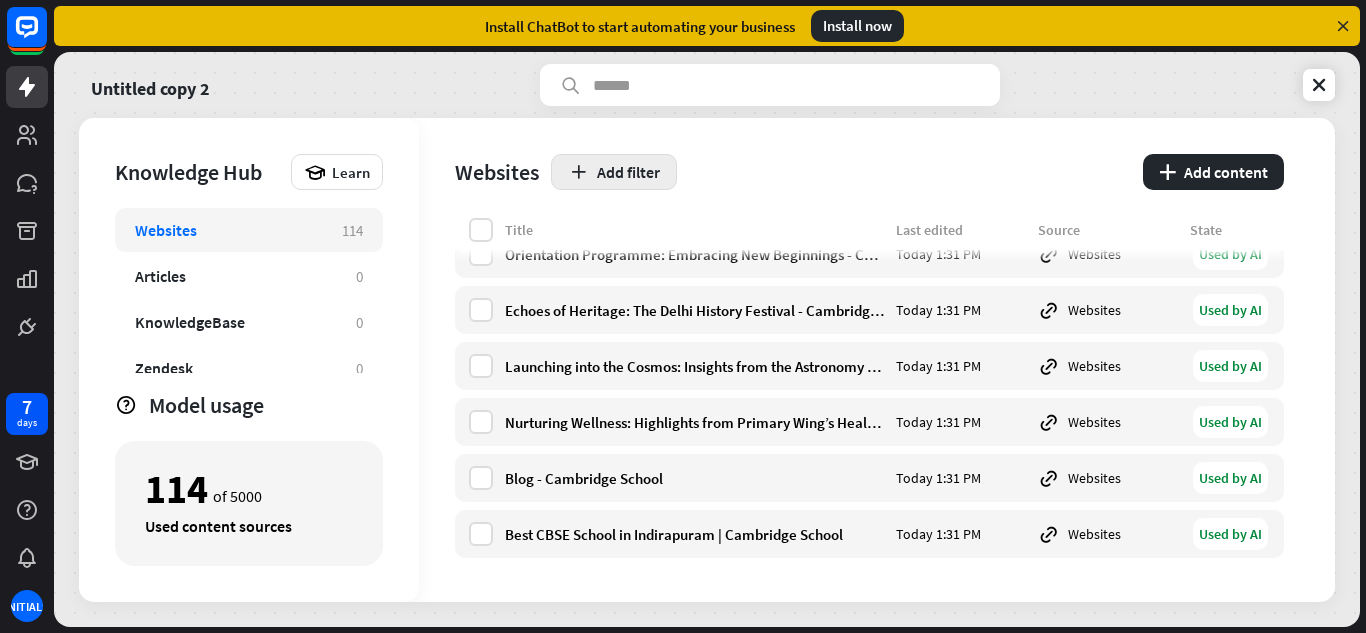 click on "Add filter" at bounding box center [614, 172] 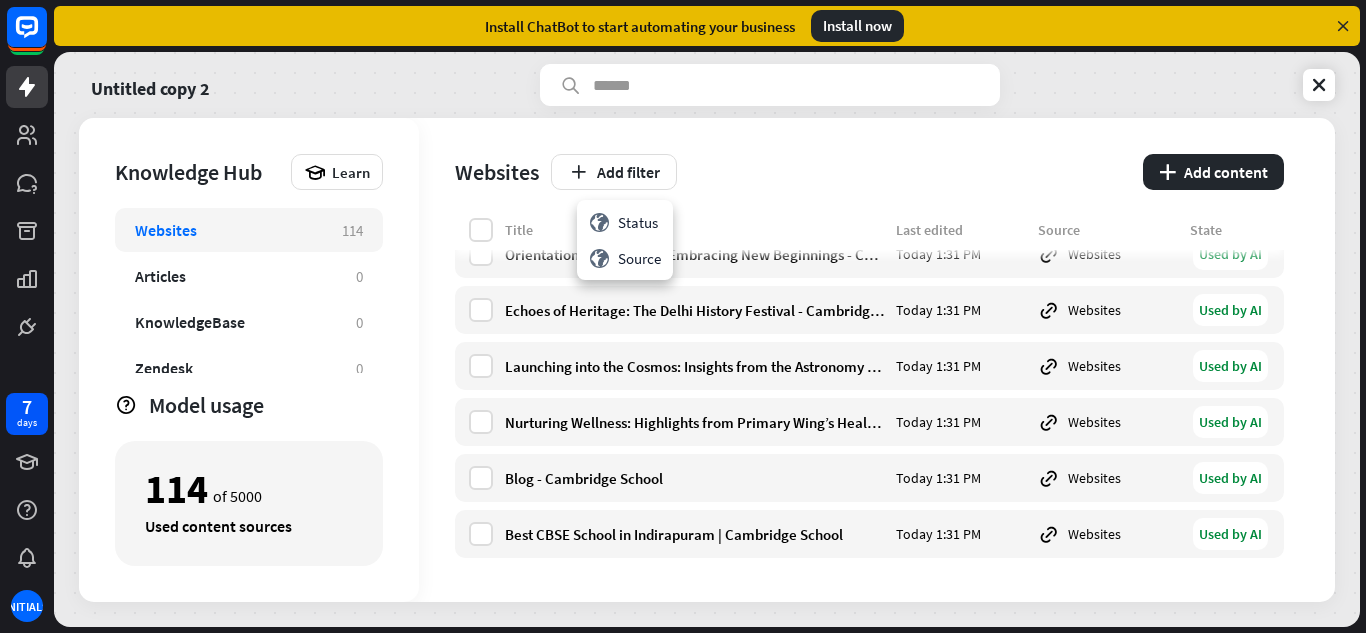click on "Websites" at bounding box center [497, 172] 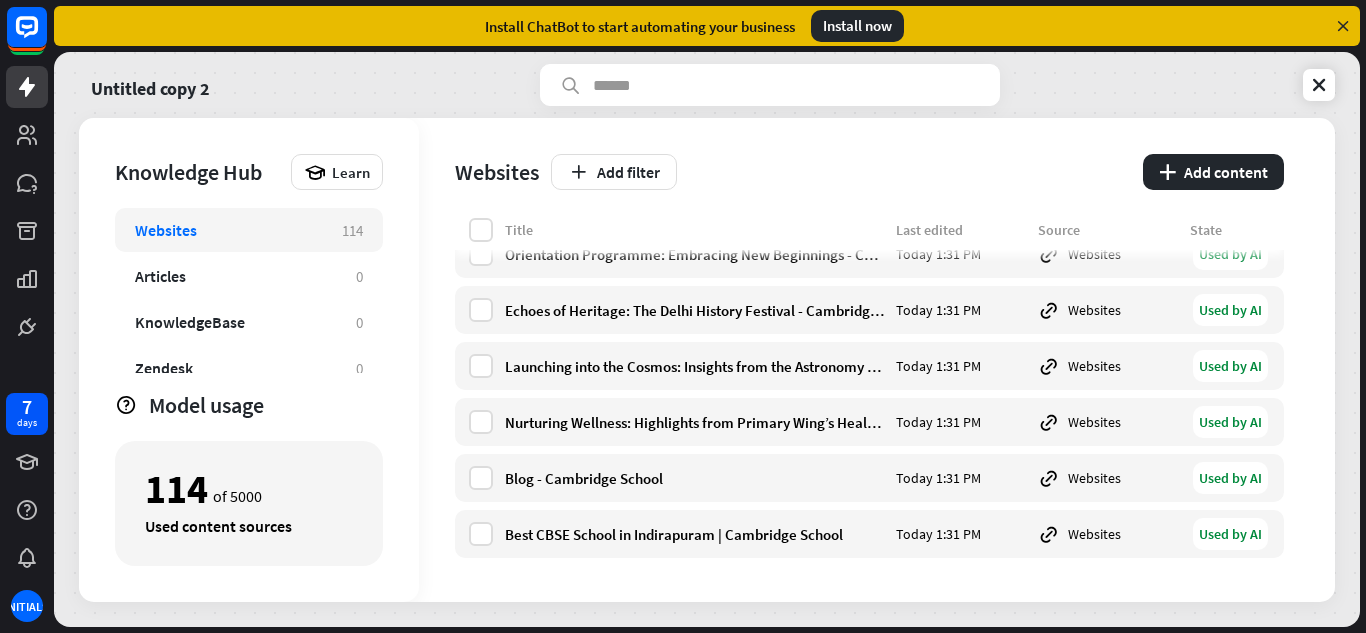 click on "Add filter" at bounding box center (841, 172) 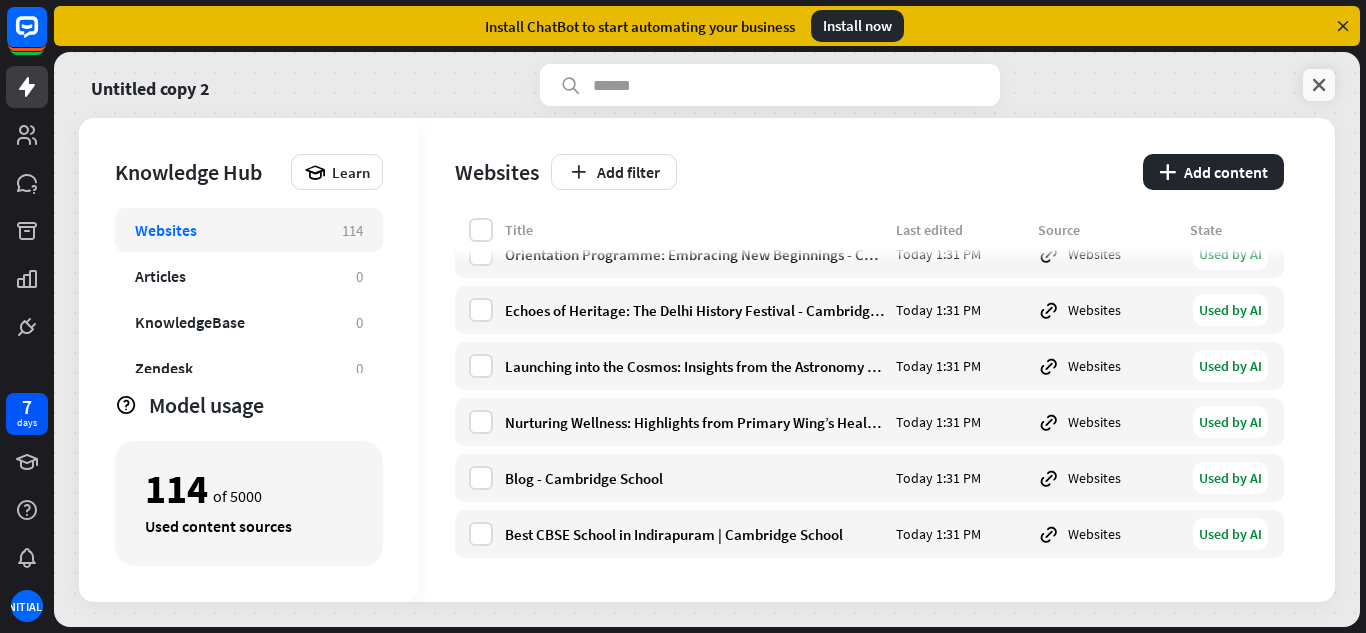 click at bounding box center [1319, 85] 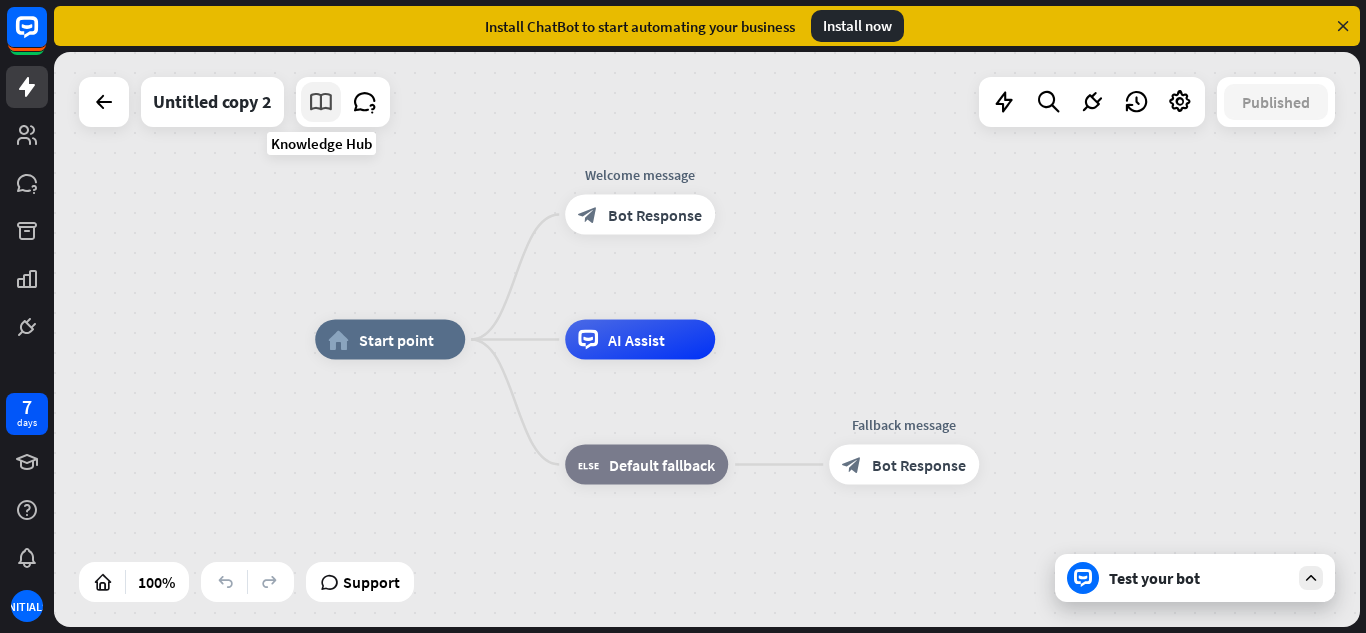 click at bounding box center [321, 102] 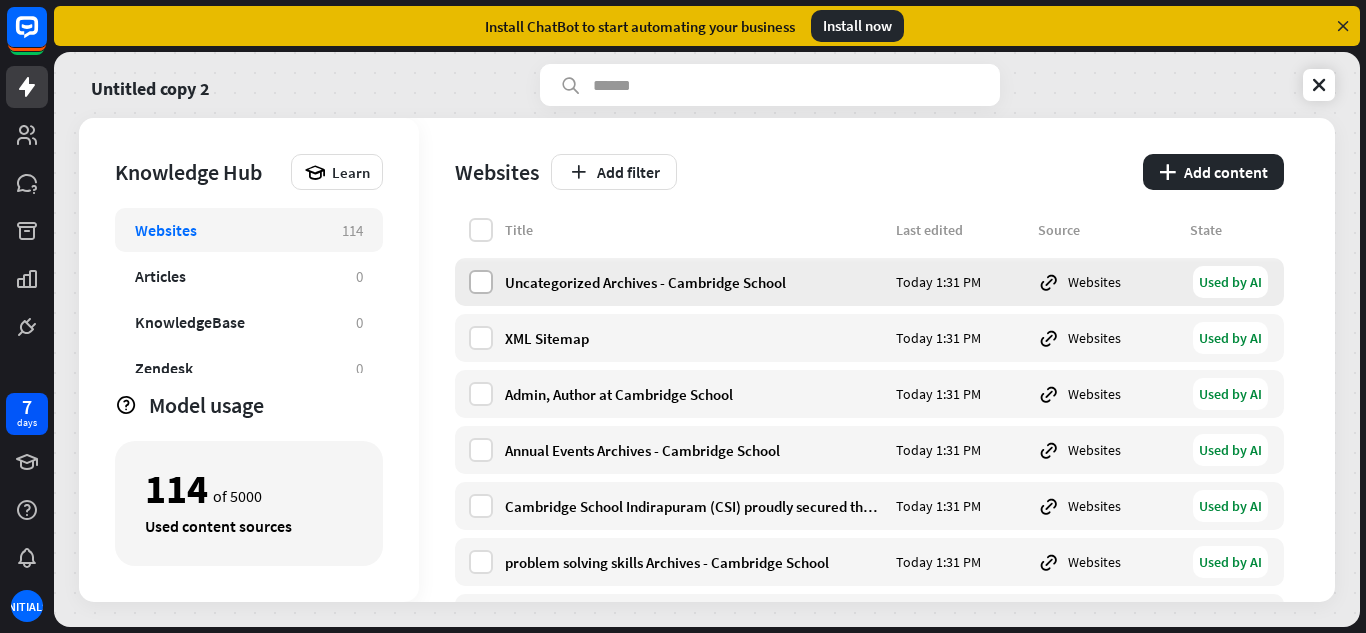 click at bounding box center (481, 282) 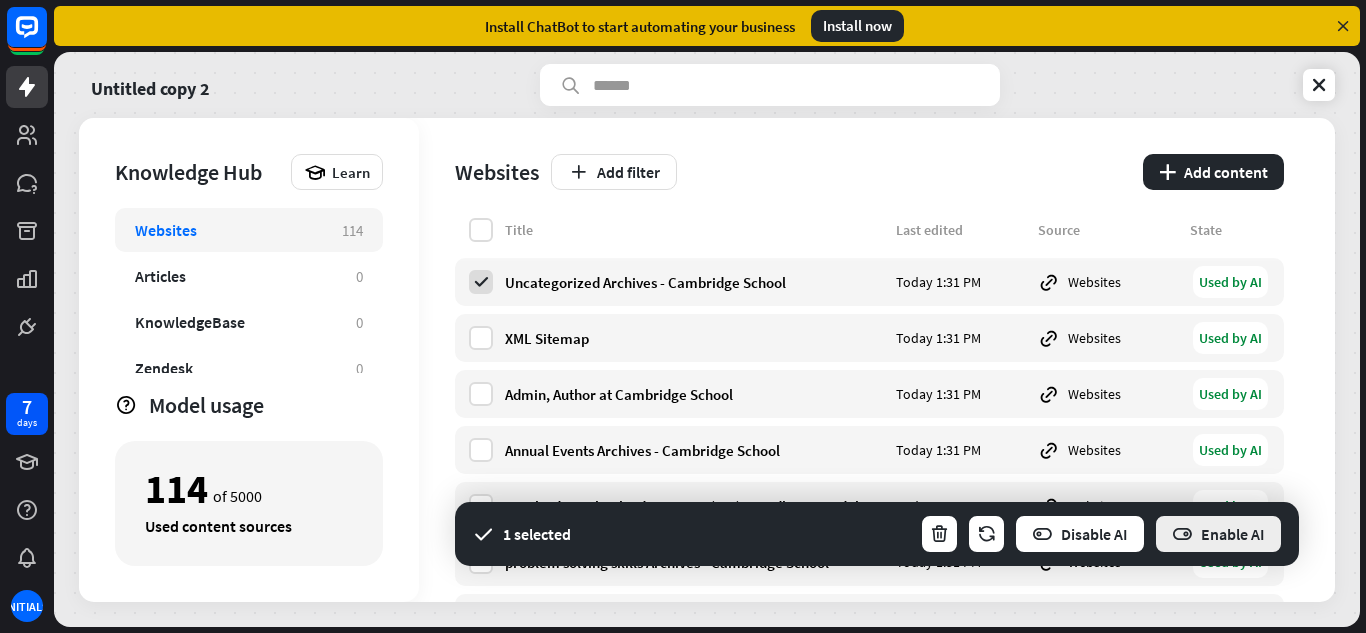 click on "Enable AI" at bounding box center (1218, 534) 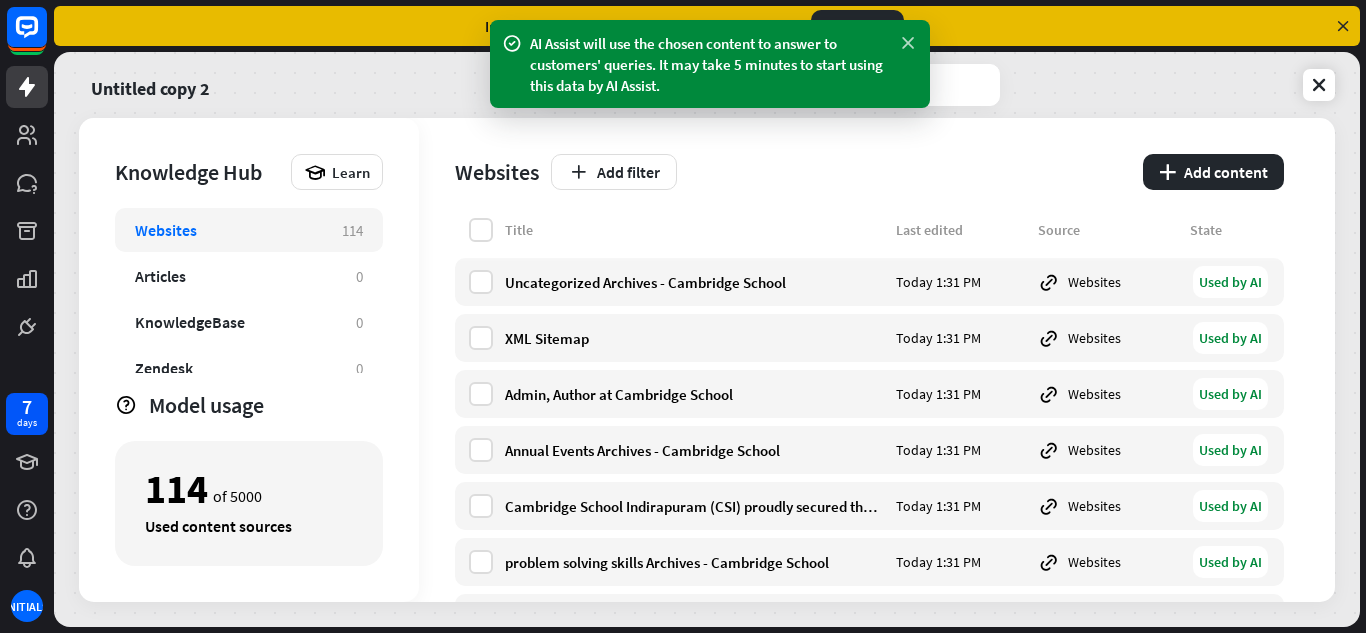 click at bounding box center [908, 43] 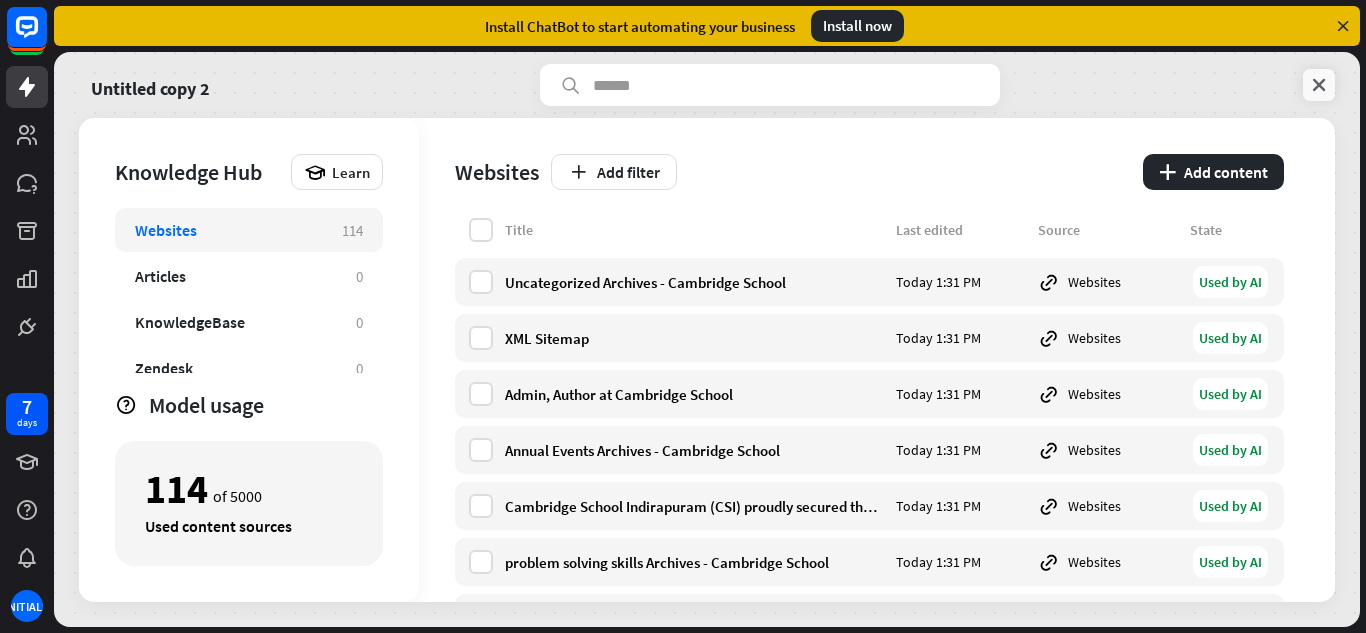 click at bounding box center [1319, 85] 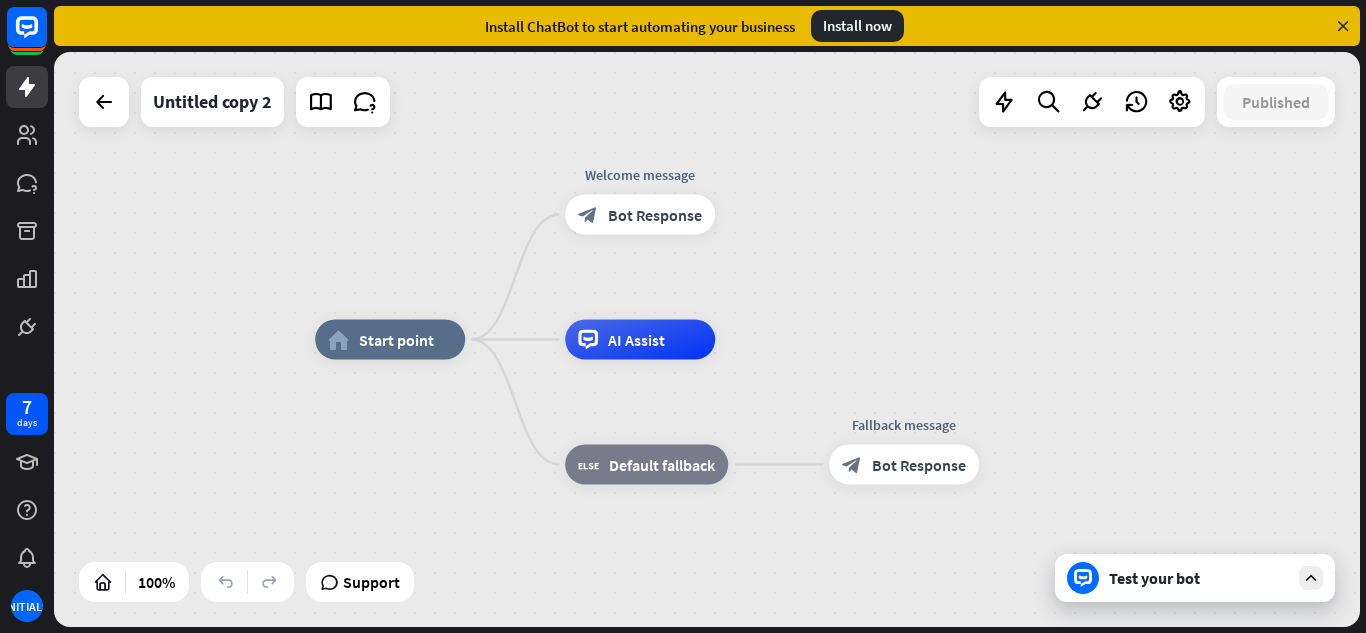 click on "Test your bot" at bounding box center (1195, 578) 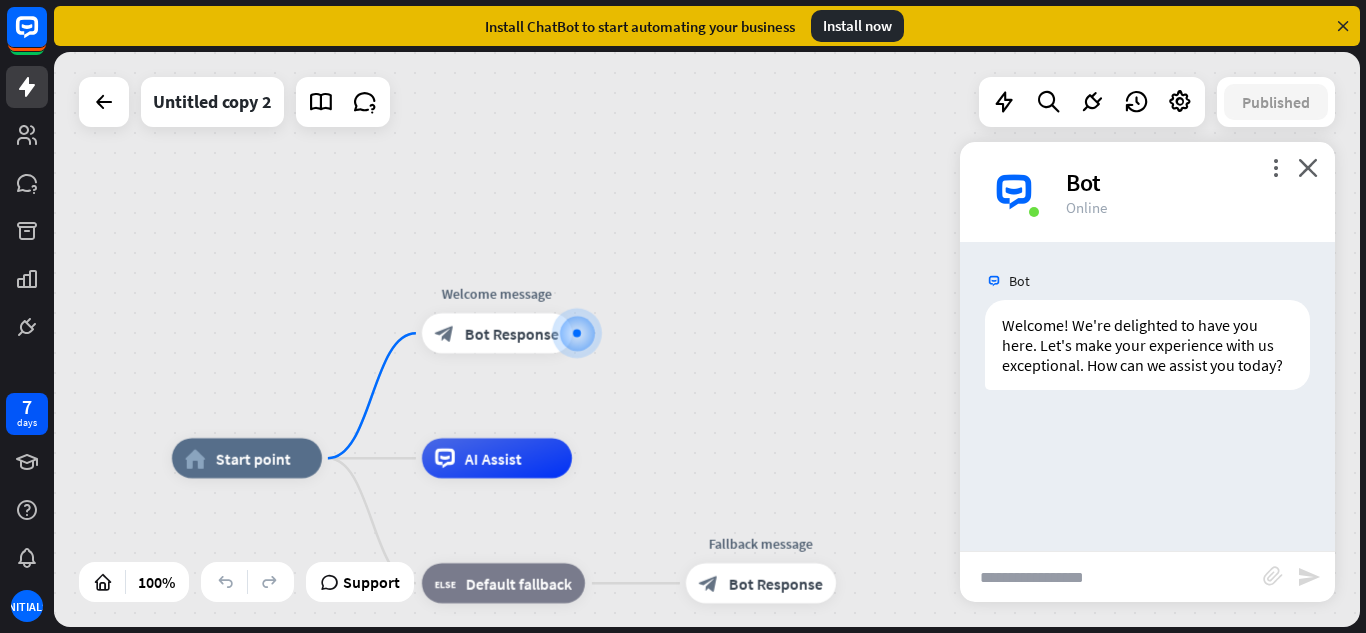 click at bounding box center [1111, 577] 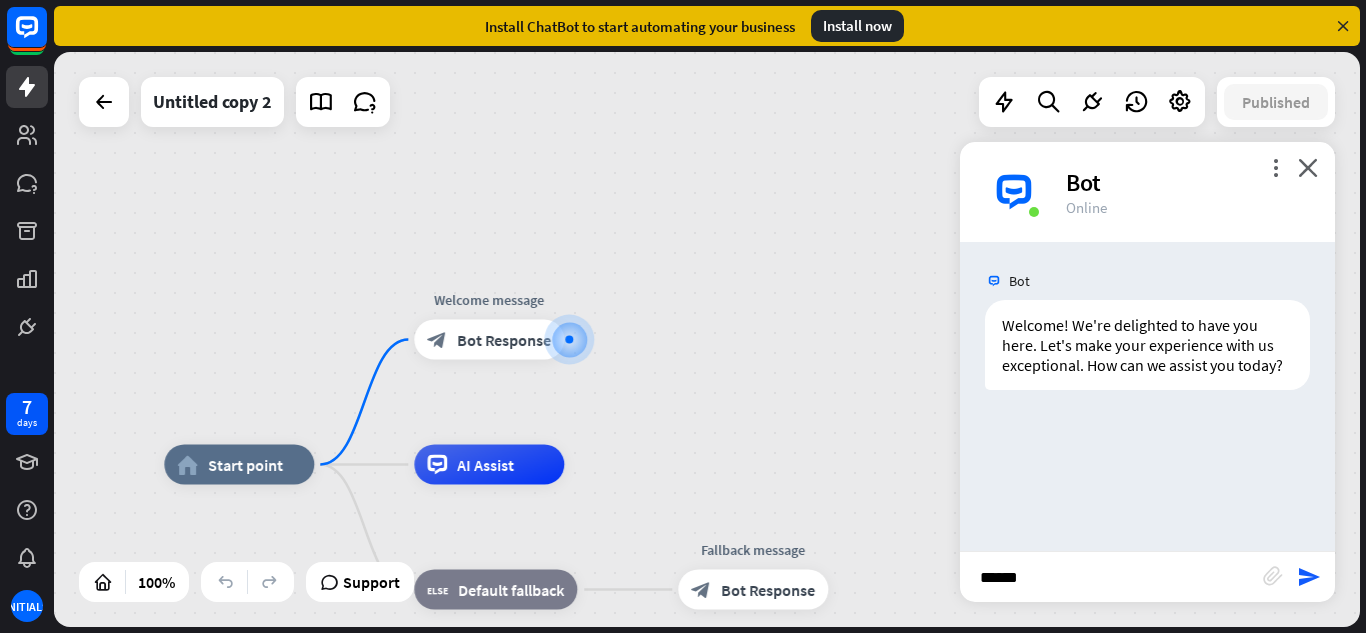 type on "*****" 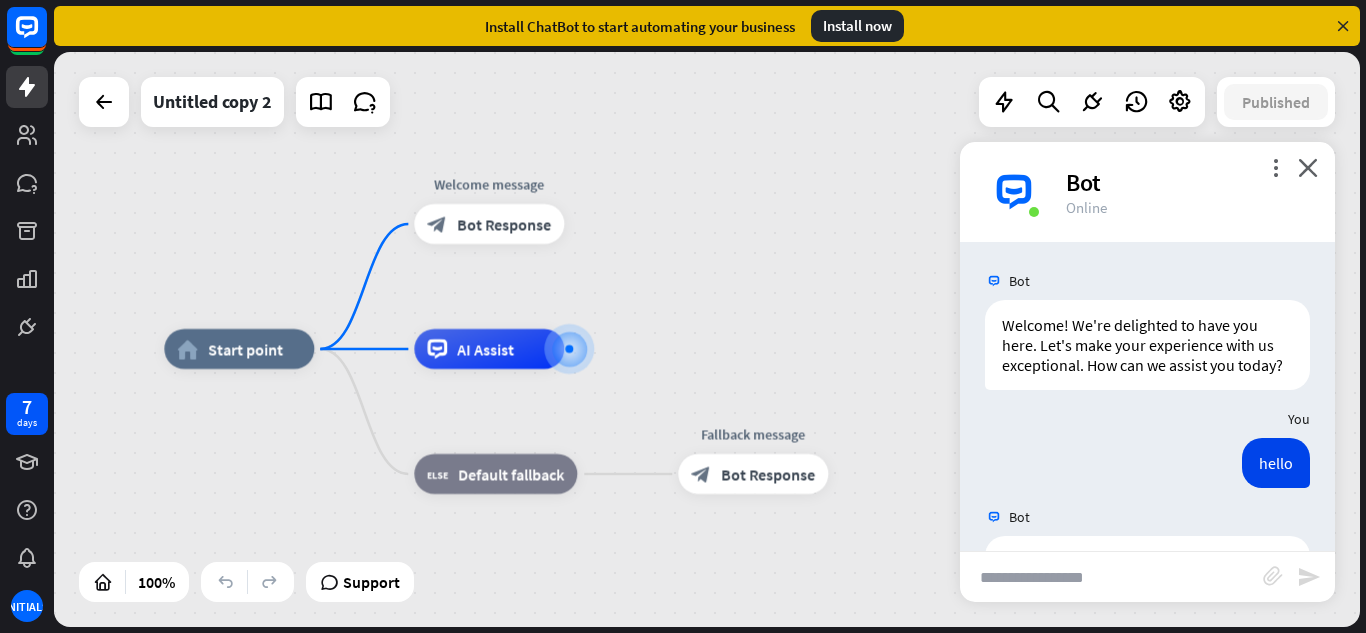 scroll, scrollTop: 125, scrollLeft: 0, axis: vertical 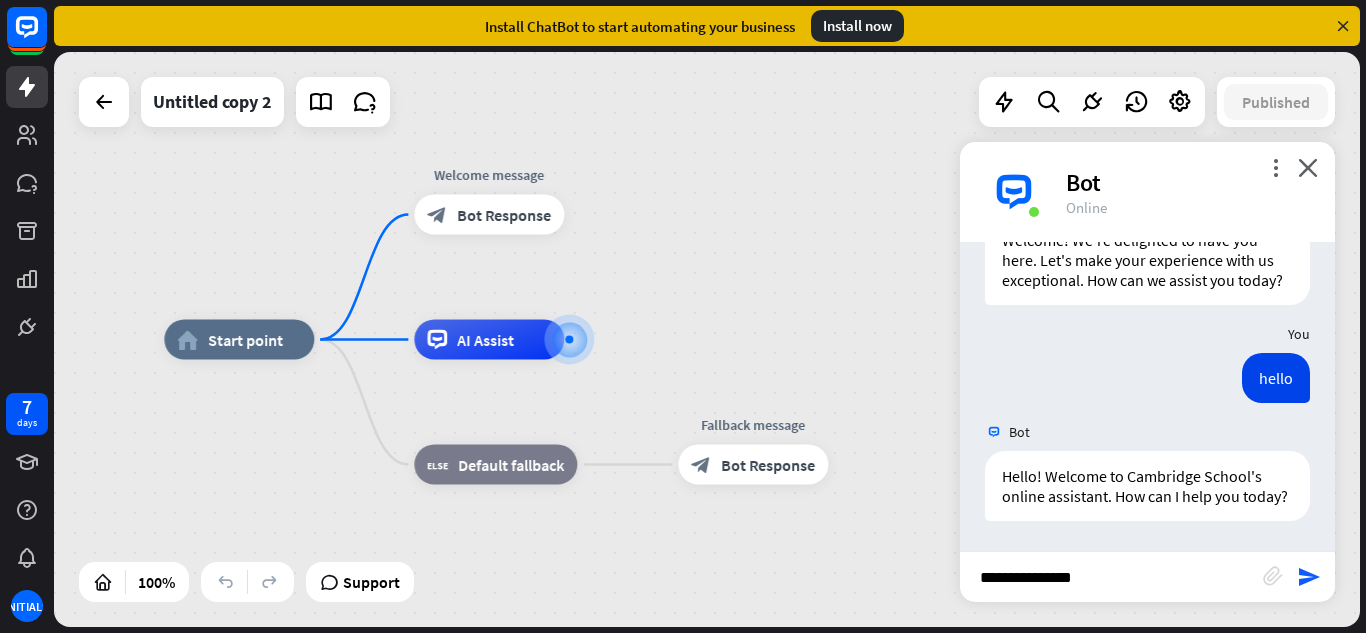 type on "**********" 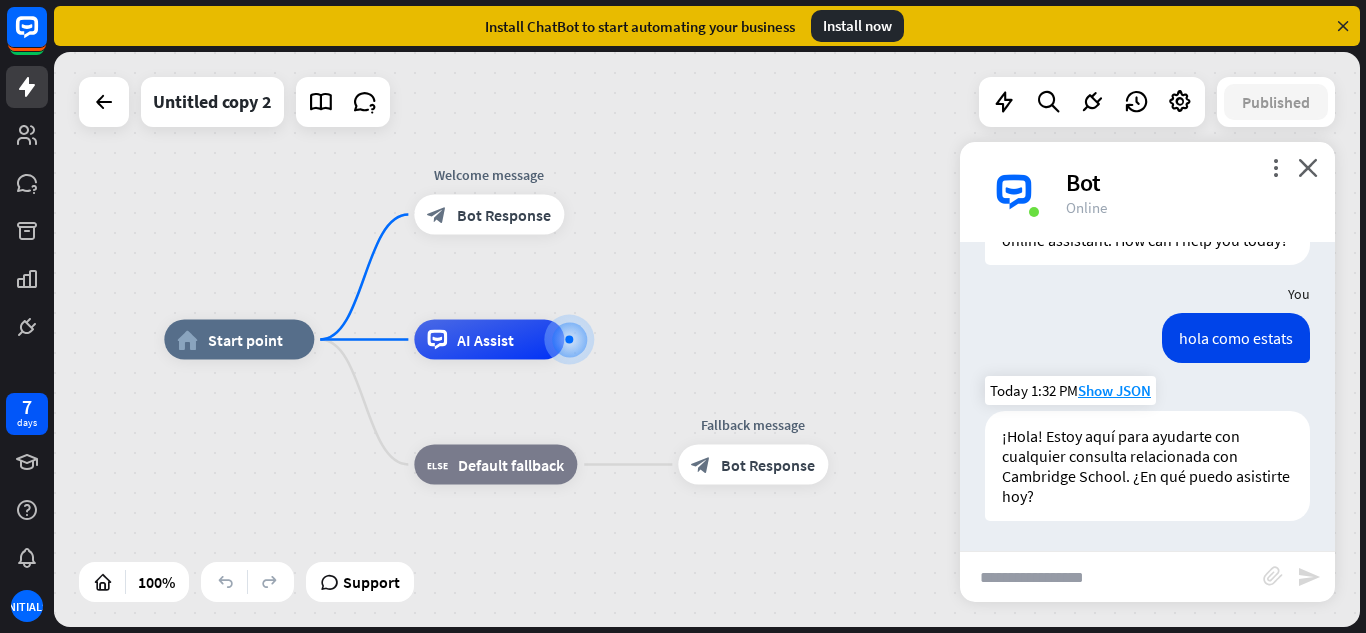 scroll, scrollTop: 381, scrollLeft: 0, axis: vertical 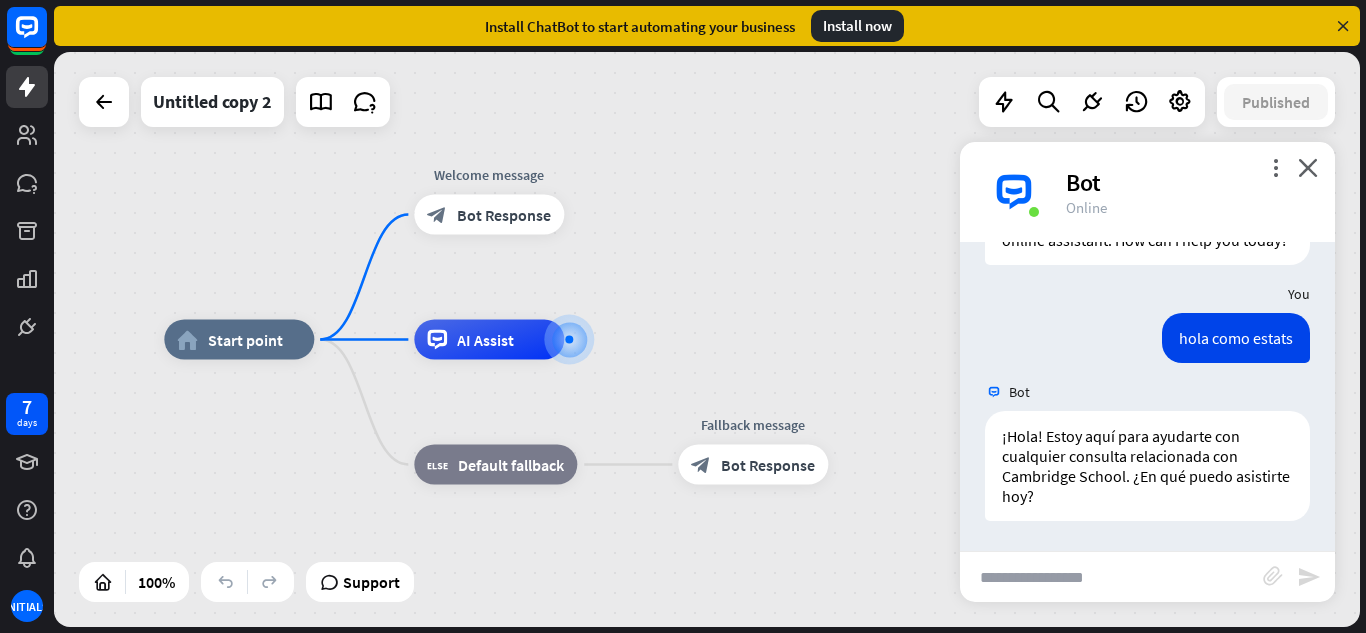 click at bounding box center (1111, 577) 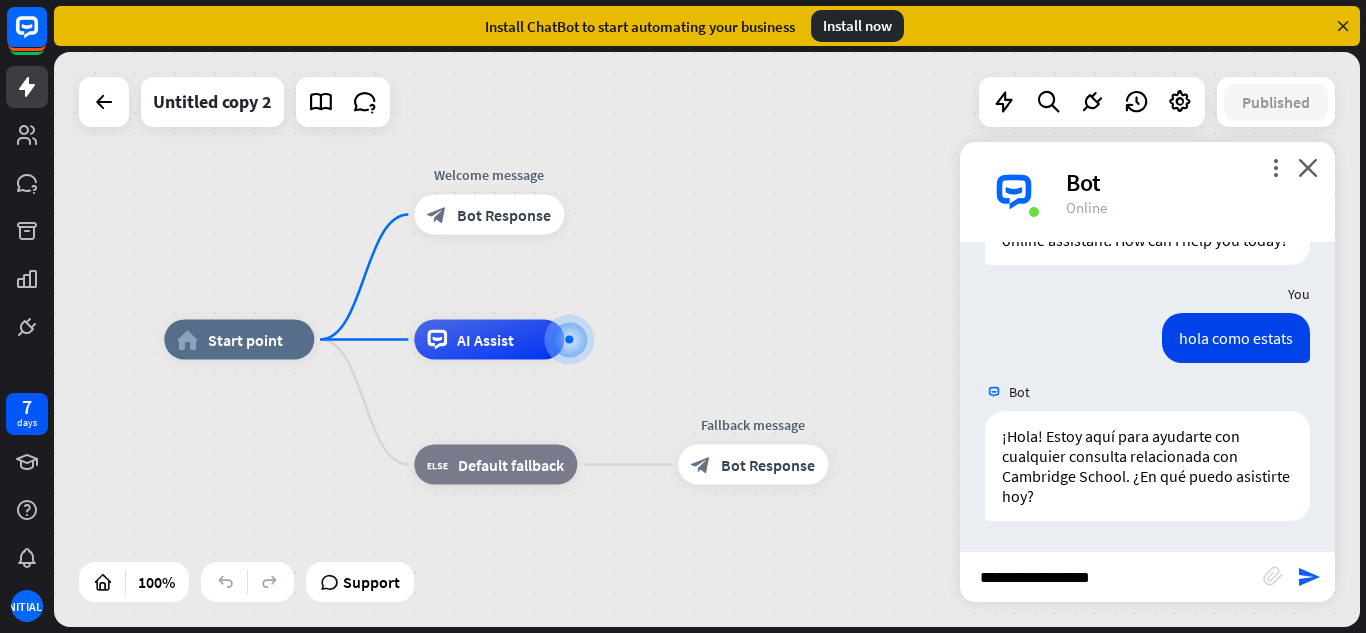 type on "**********" 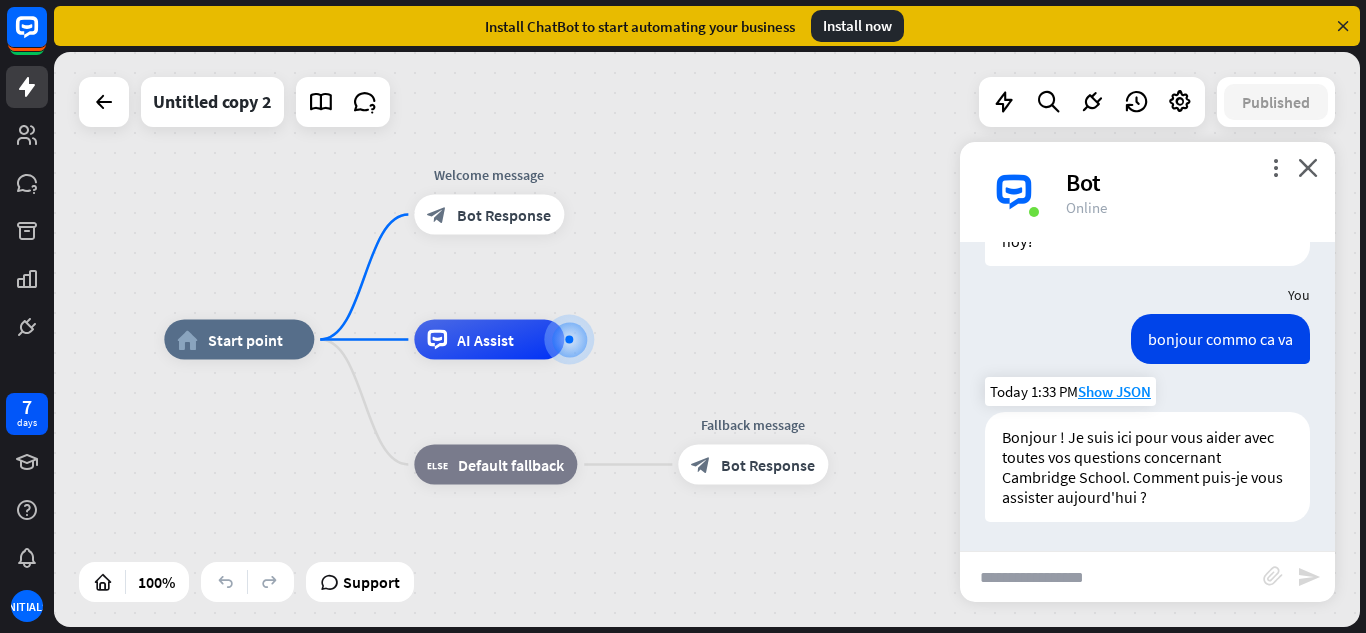 scroll, scrollTop: 637, scrollLeft: 0, axis: vertical 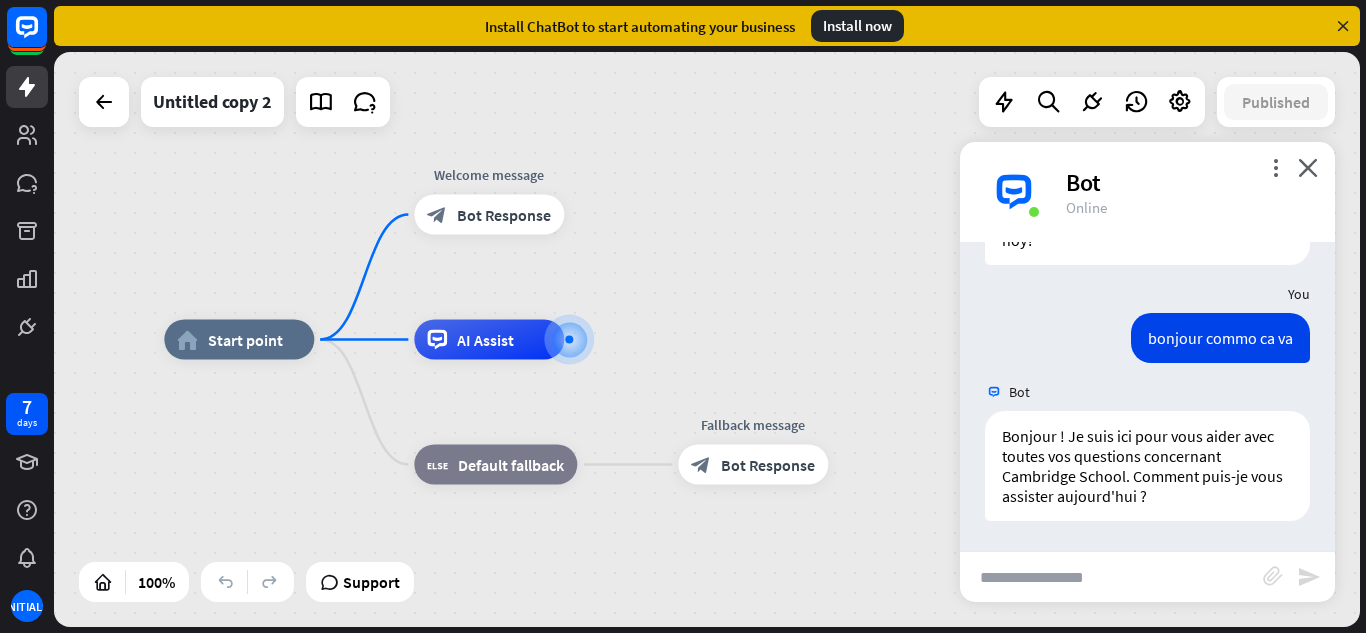 click at bounding box center (1111, 577) 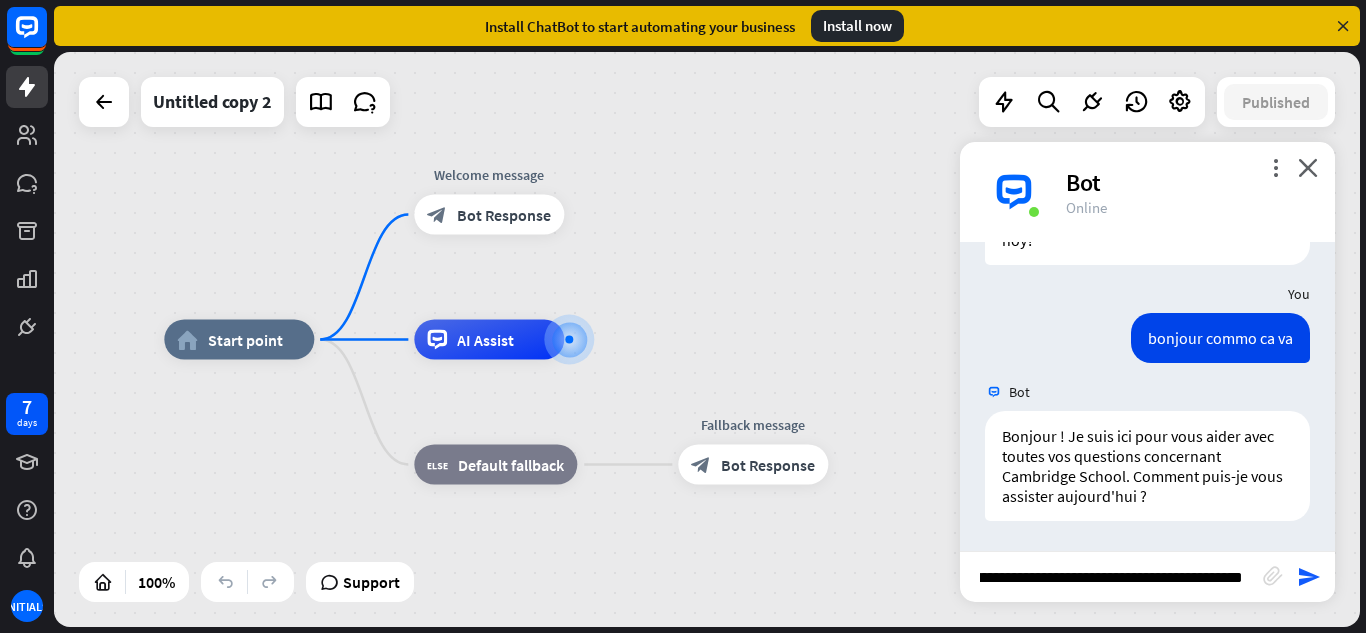 type on "**********" 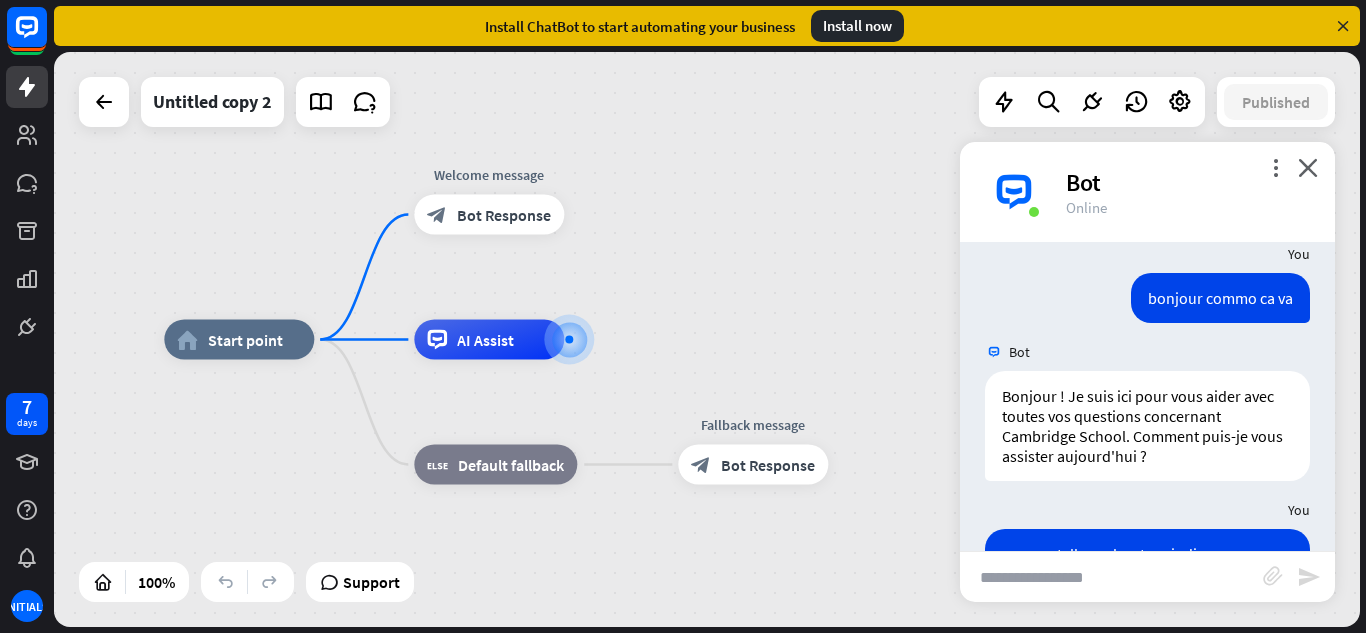 scroll, scrollTop: 0, scrollLeft: 0, axis: both 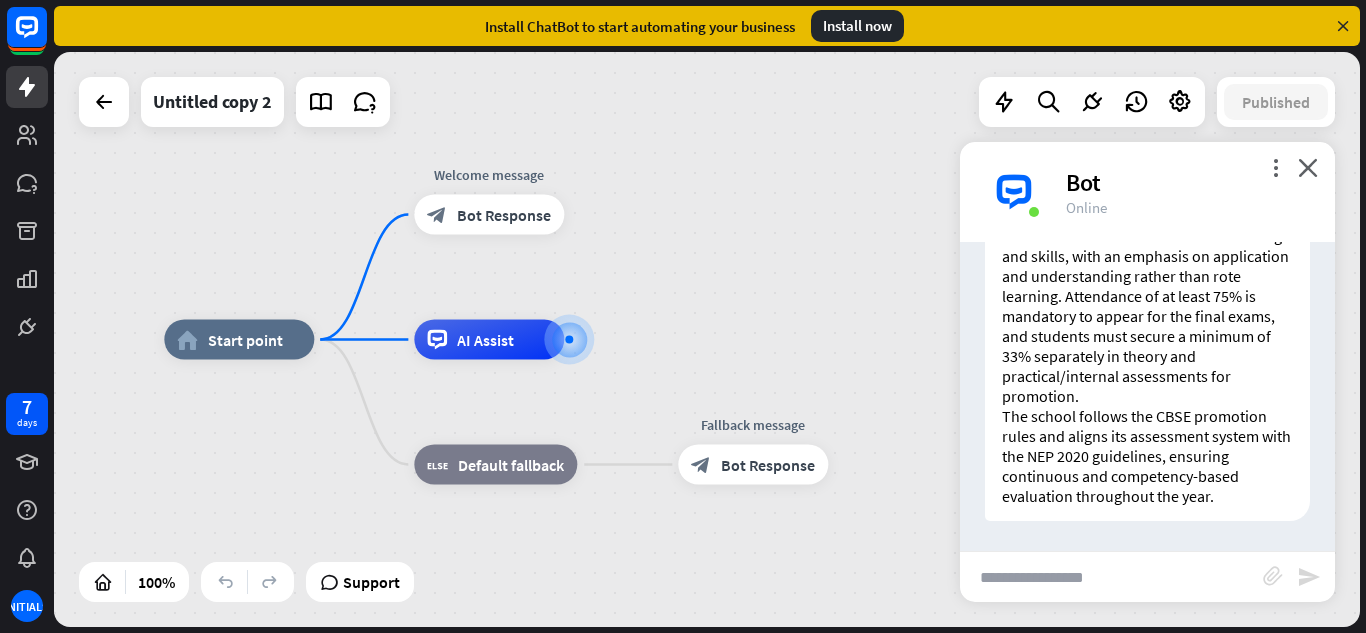 click at bounding box center [1111, 577] 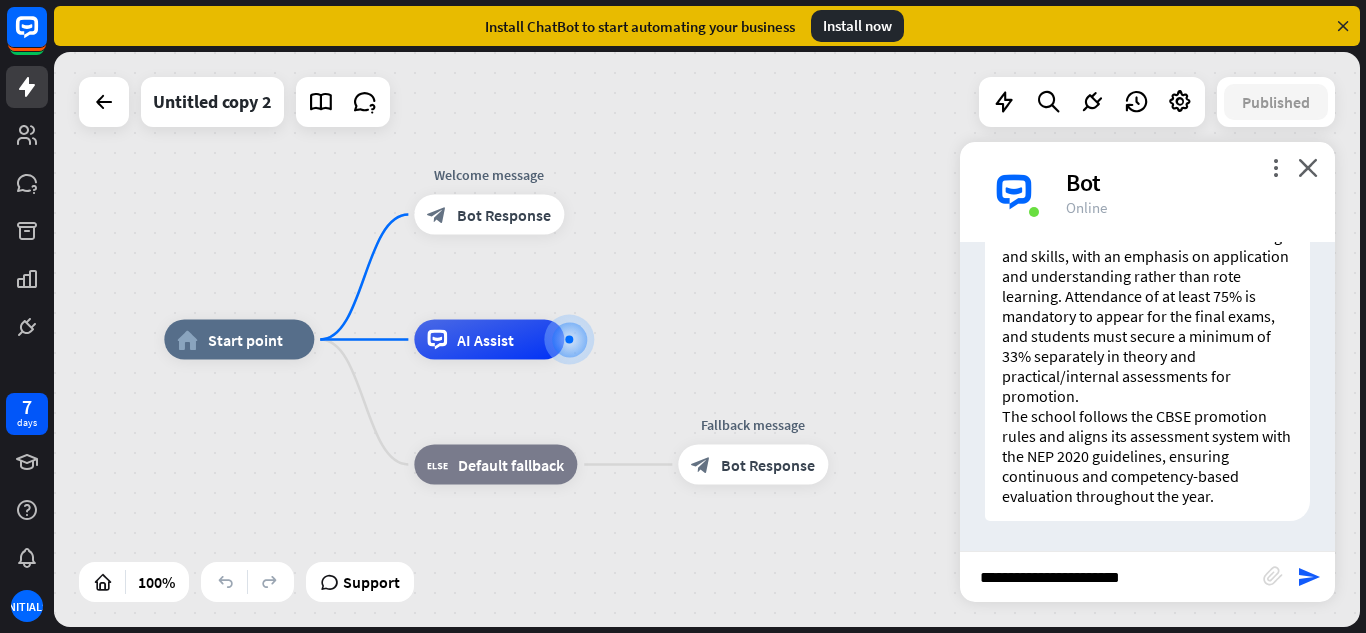 type on "**********" 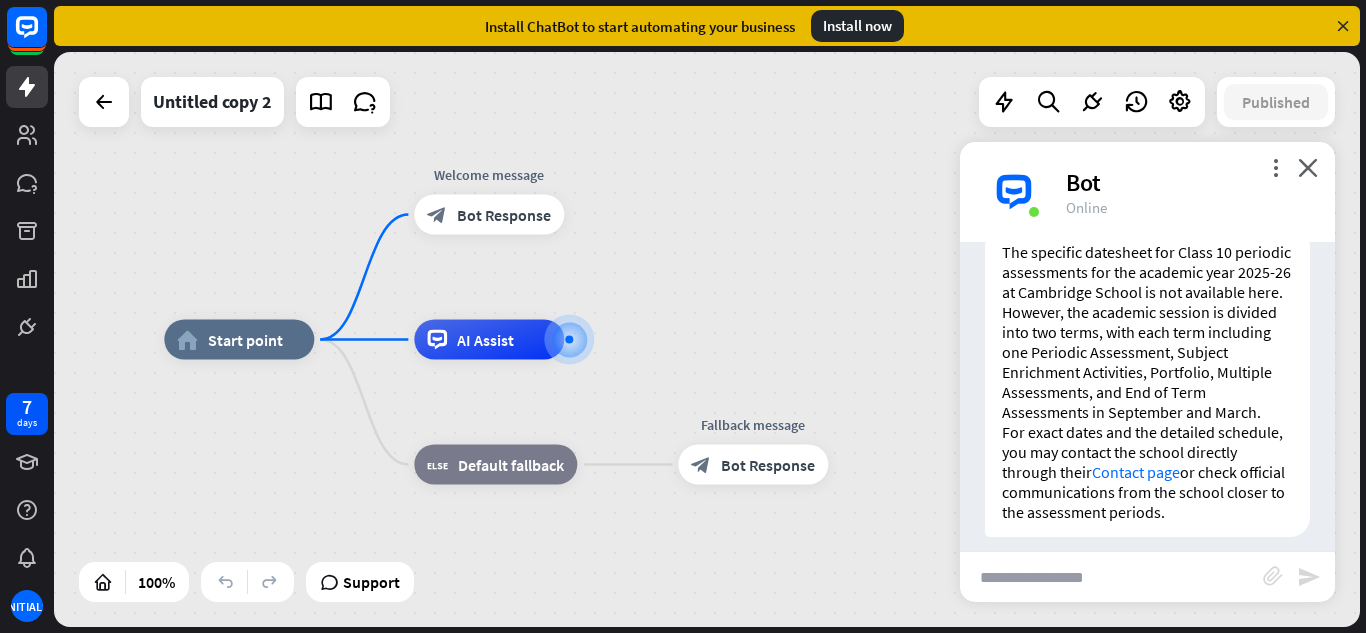 scroll, scrollTop: 1834, scrollLeft: 0, axis: vertical 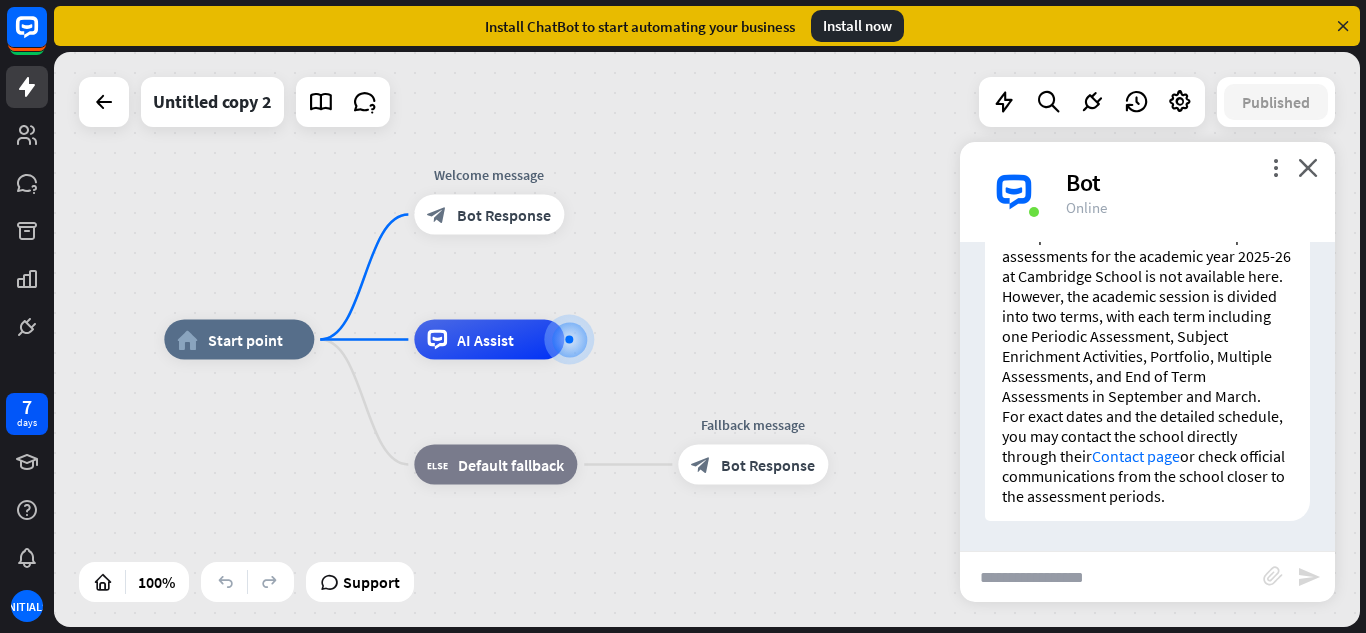click on "For exact dates and the detailed schedule, you may contact the school directly through their  Contact page  or check official communications from the school closer to the assessment periods." at bounding box center (1147, 456) 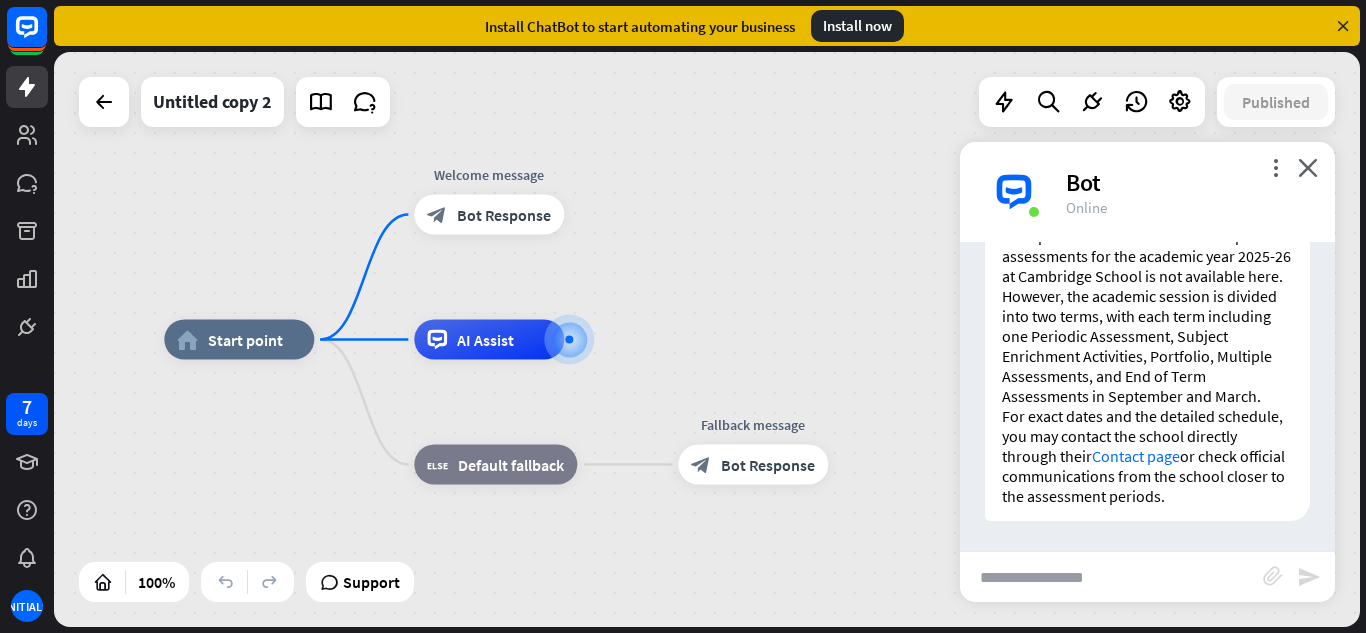 scroll, scrollTop: 1834, scrollLeft: 0, axis: vertical 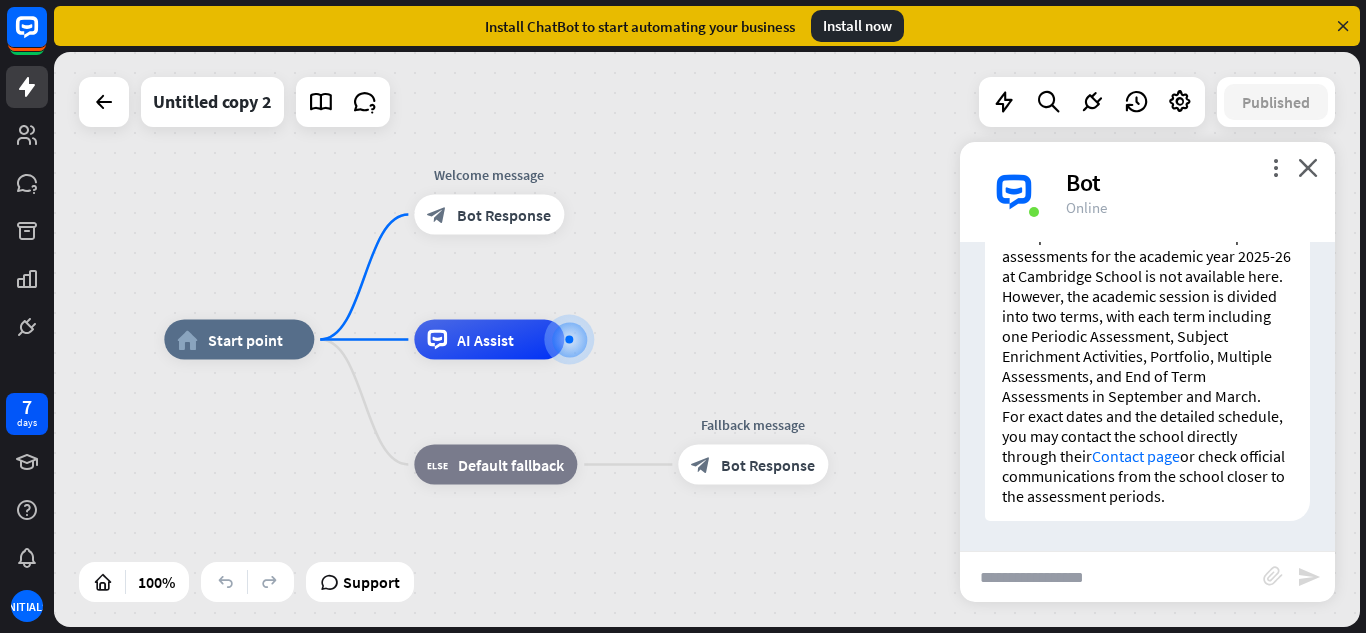 click at bounding box center (1111, 577) 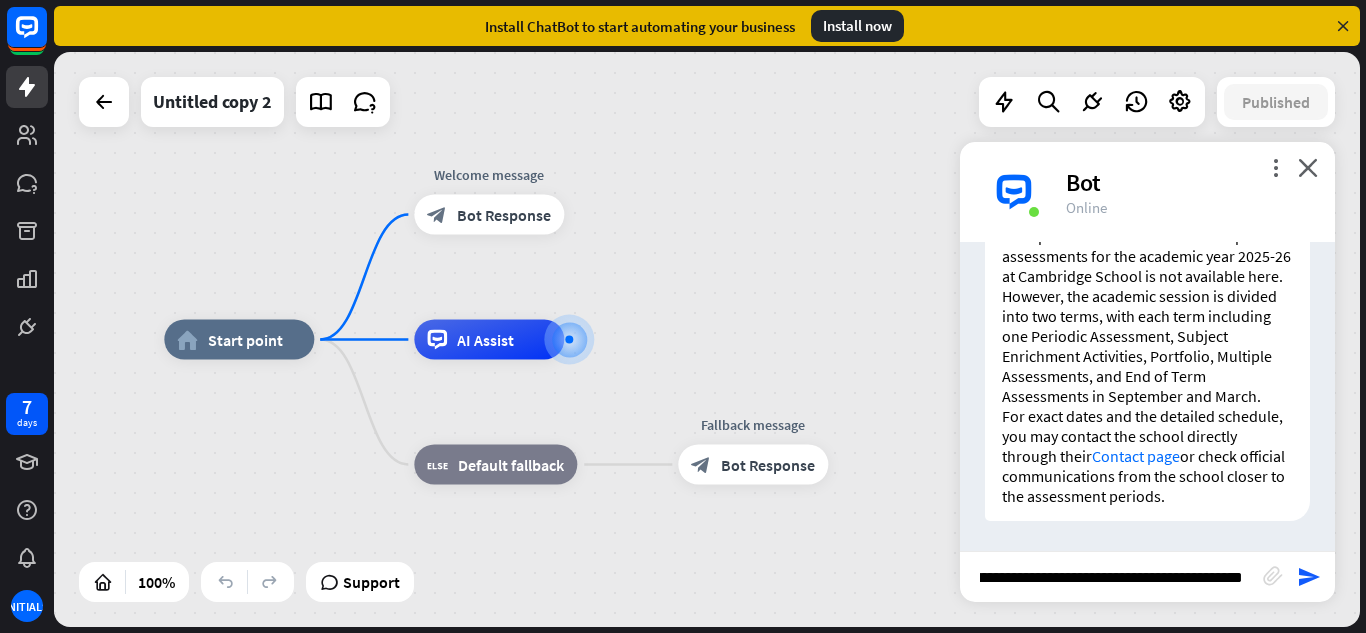 scroll, scrollTop: 0, scrollLeft: 257, axis: horizontal 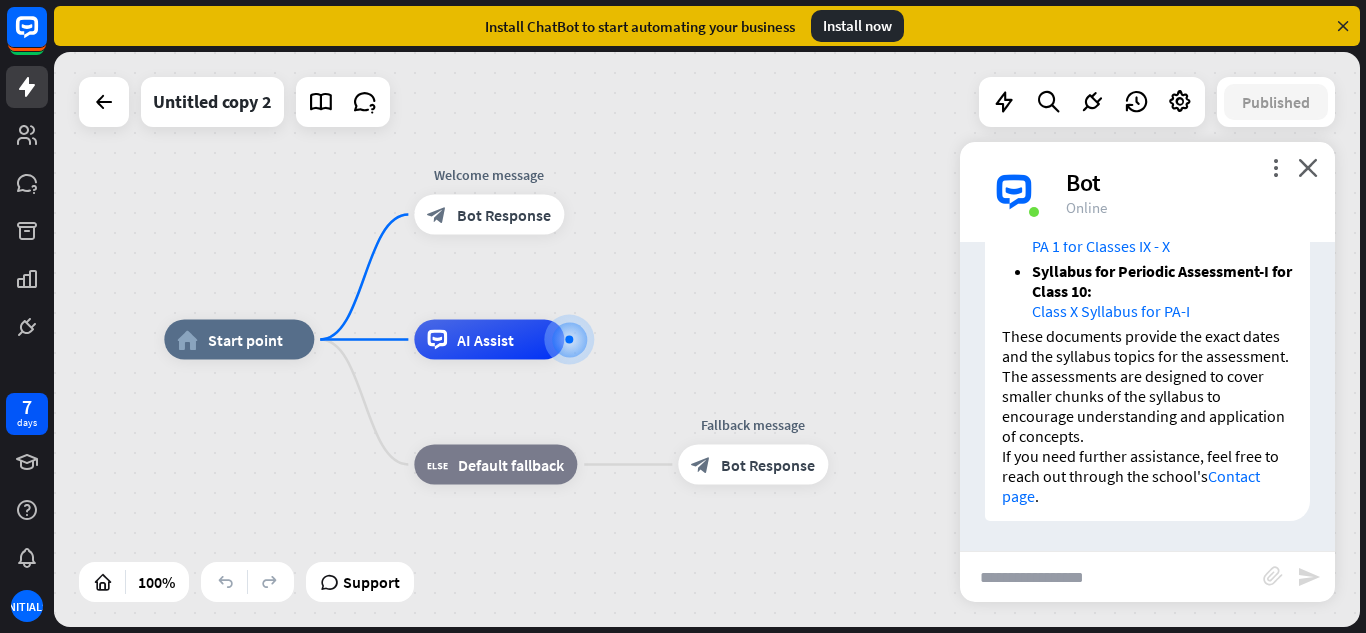 click on "If you need further assistance, feel free to reach out through the school's  Contact page ." at bounding box center (1147, 476) 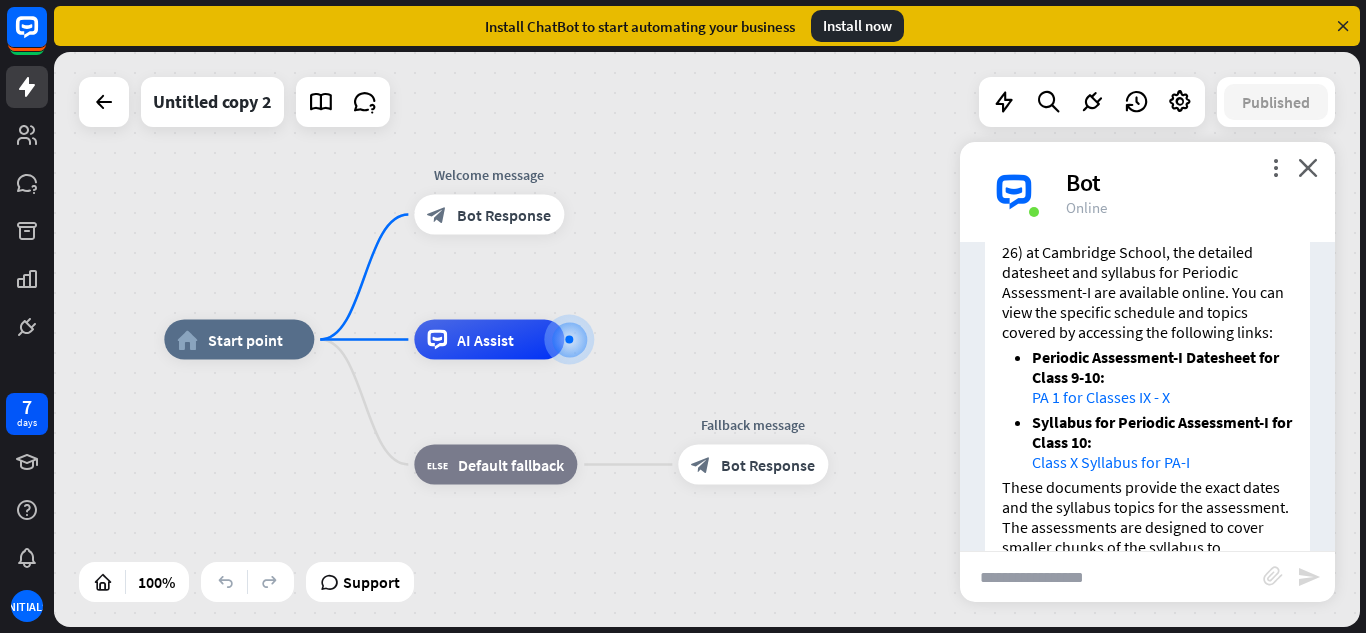 scroll, scrollTop: 2285, scrollLeft: 0, axis: vertical 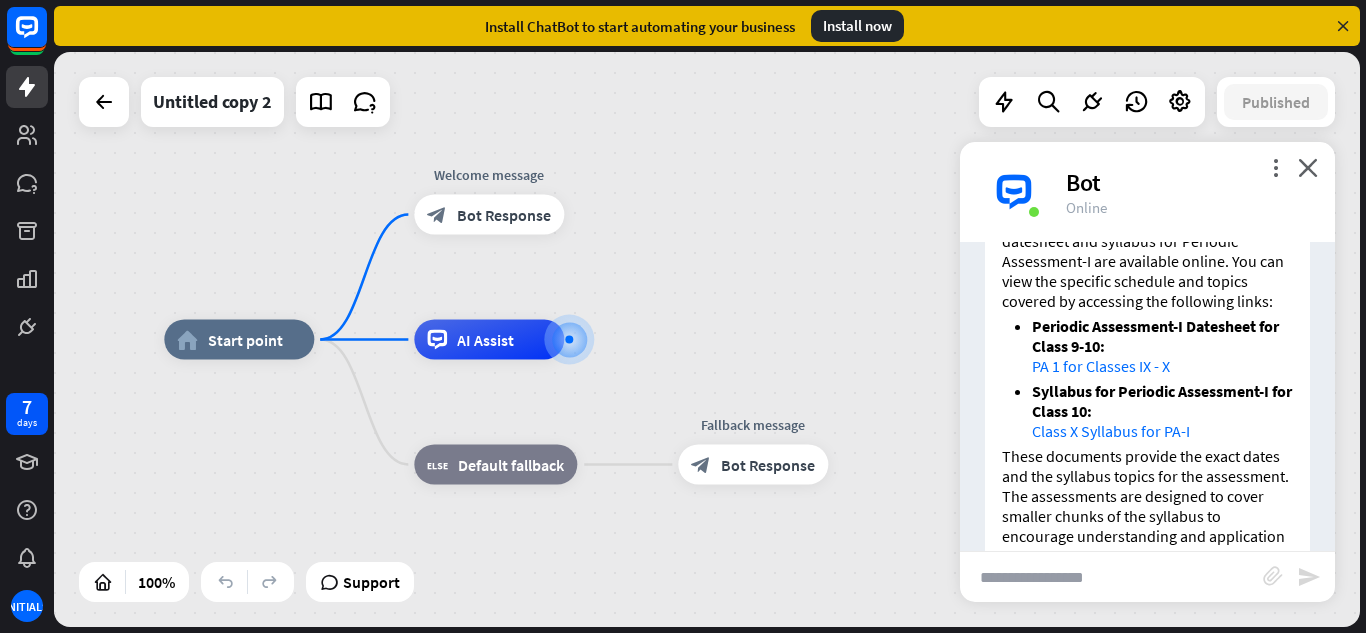 click on "PA 1 for Classes IX - X" at bounding box center (1101, 366) 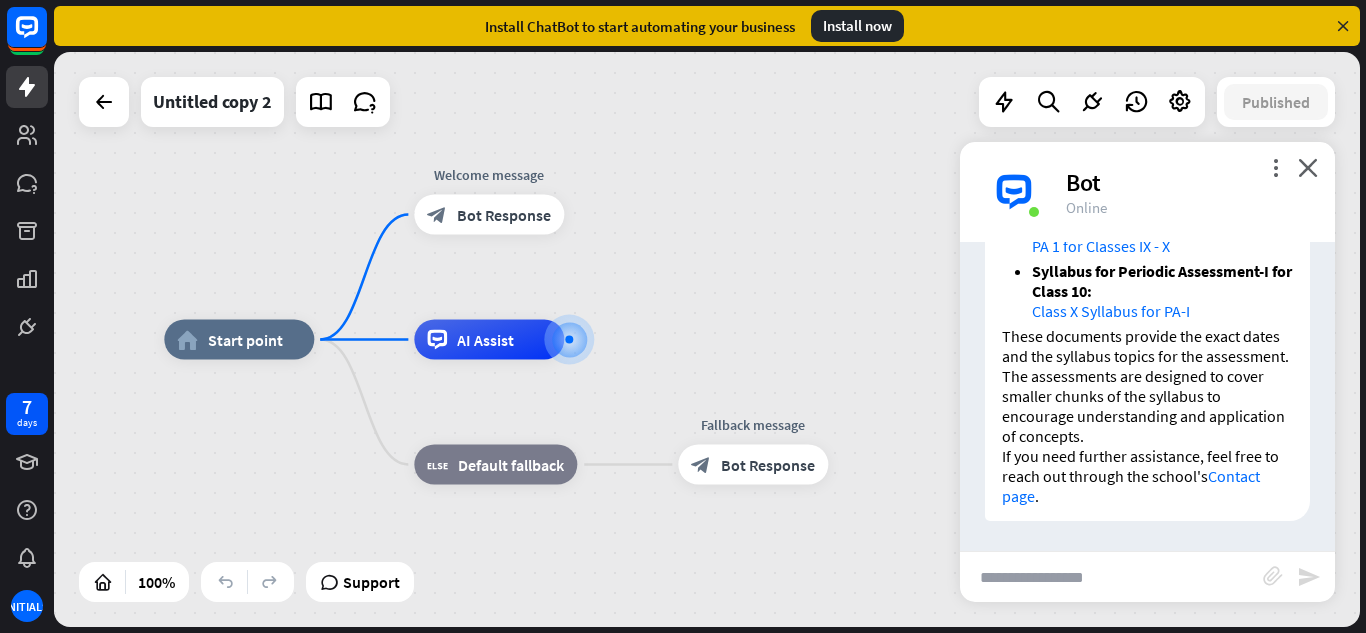 scroll, scrollTop: 2485, scrollLeft: 0, axis: vertical 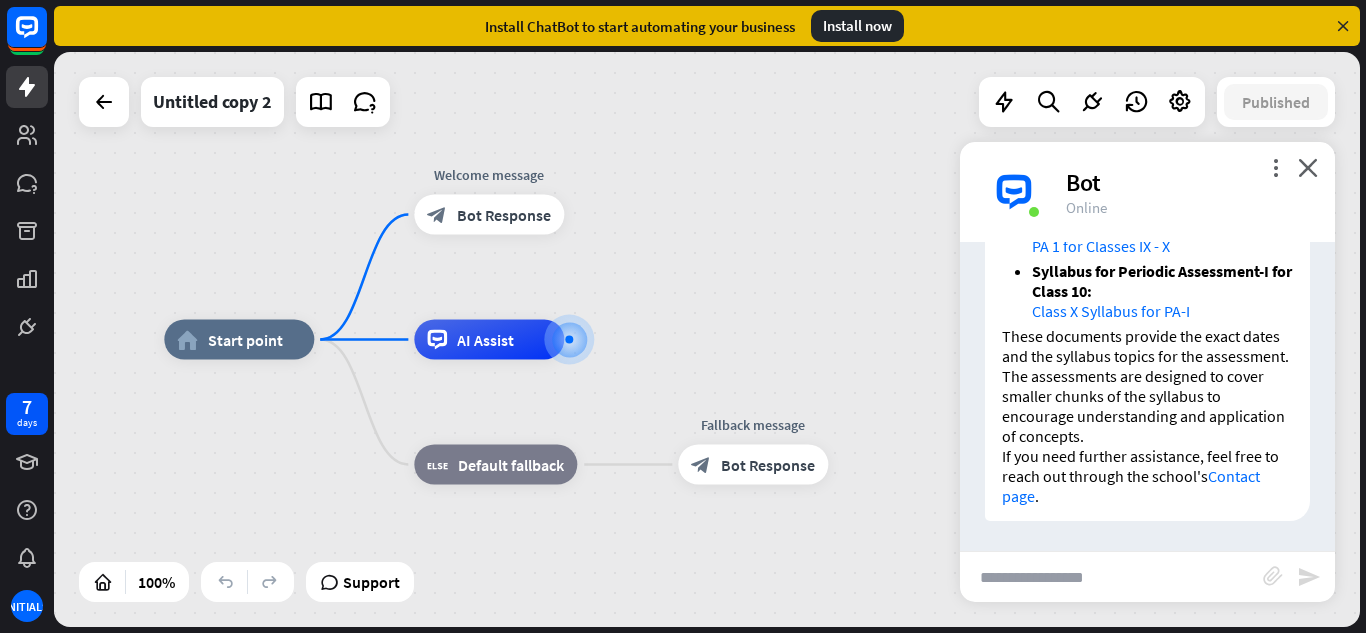 drag, startPoint x: 1175, startPoint y: 564, endPoint x: 1098, endPoint y: 554, distance: 77.64664 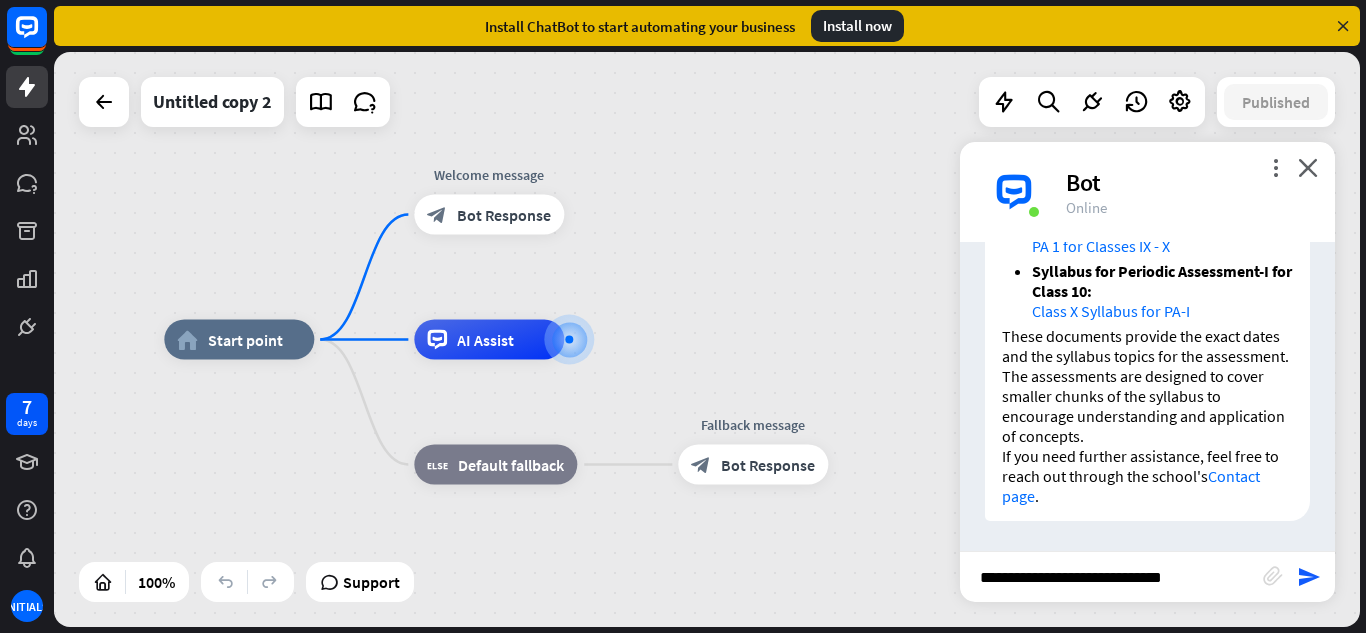 type on "**********" 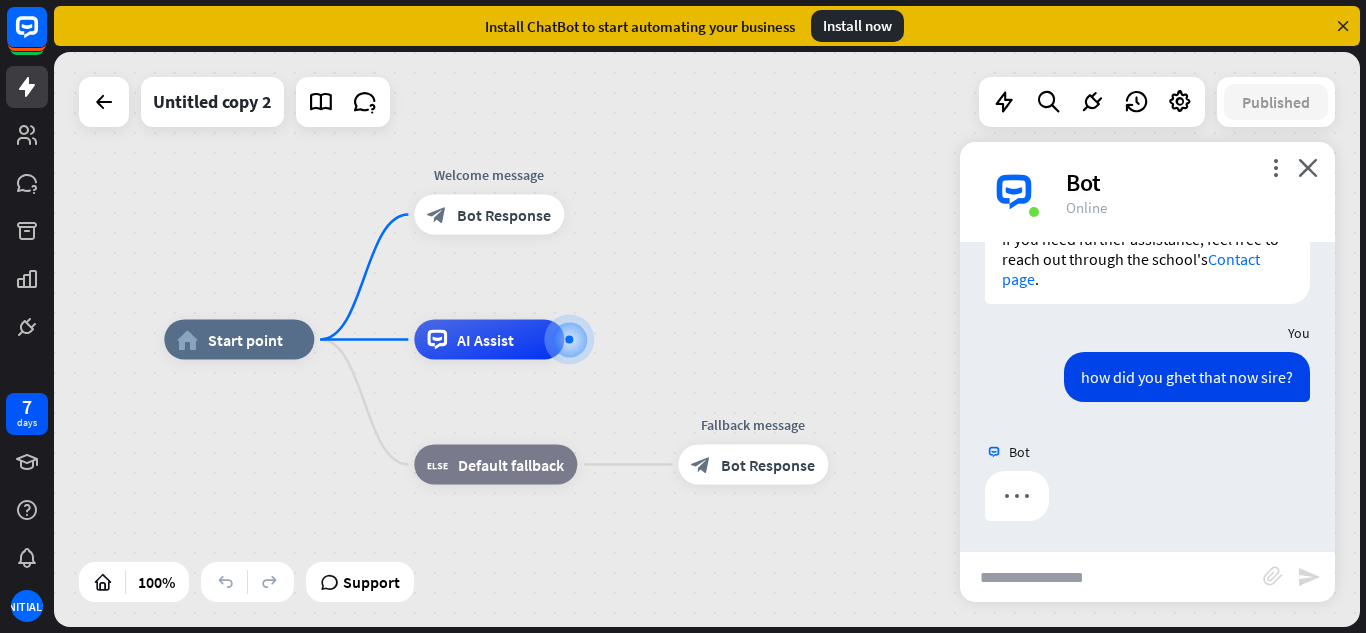 scroll, scrollTop: 2702, scrollLeft: 0, axis: vertical 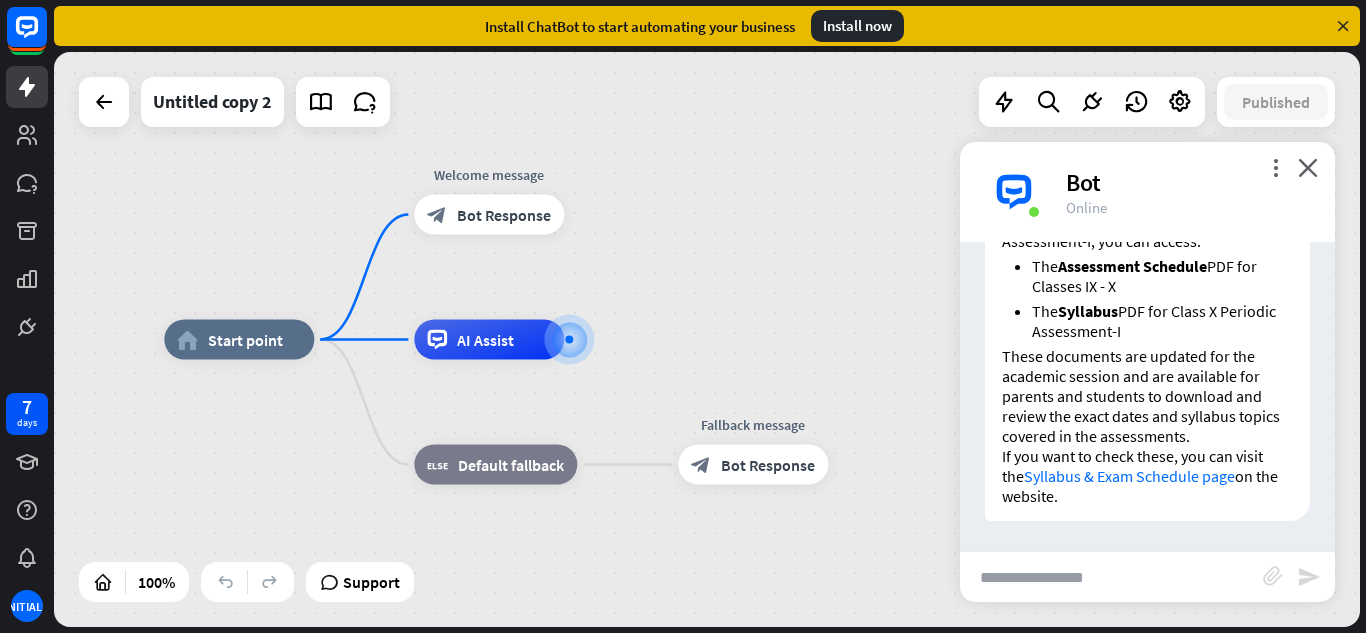click on "The  Syllabus  PDF for Class X Periodic Assessment-I" at bounding box center [1162, 321] 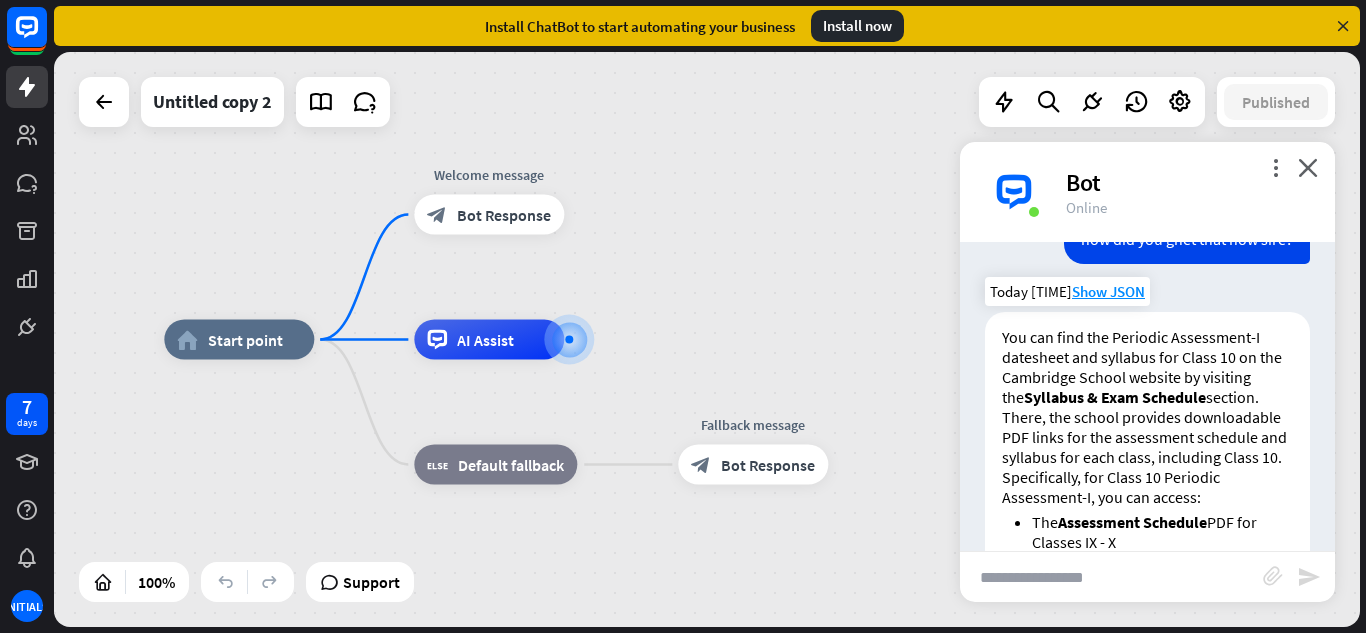 scroll, scrollTop: 2716, scrollLeft: 0, axis: vertical 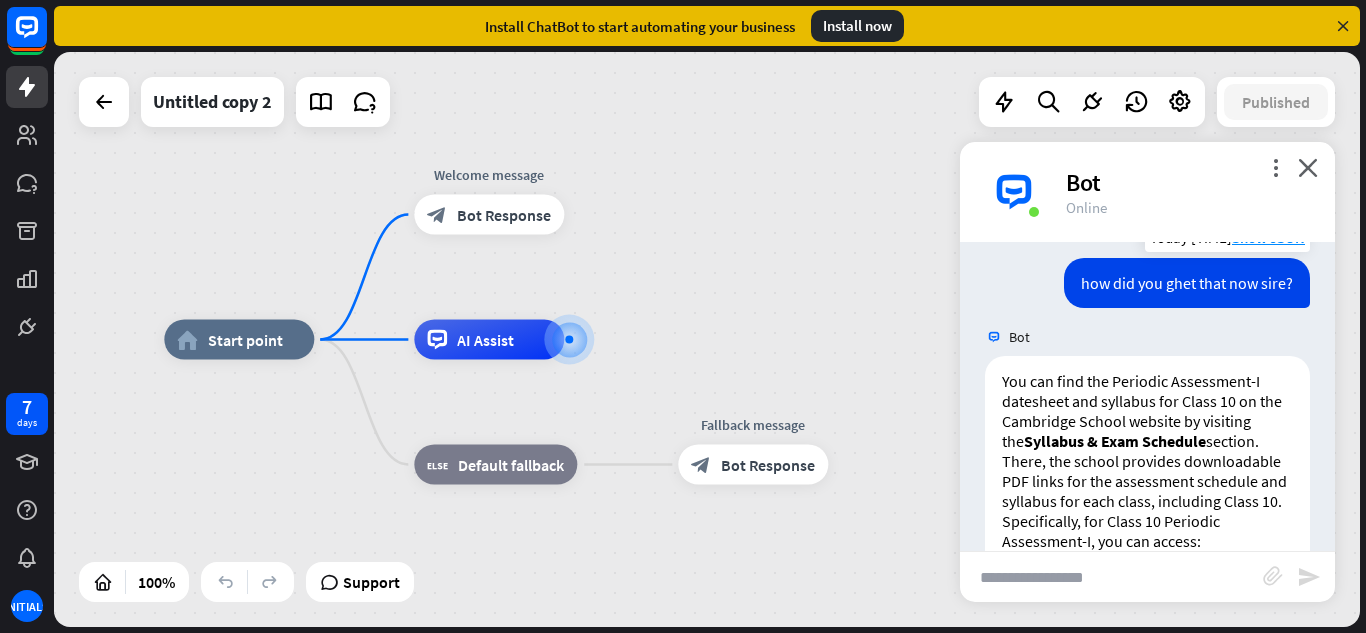 click on "how did you ghet that now sire?" at bounding box center [1187, 283] 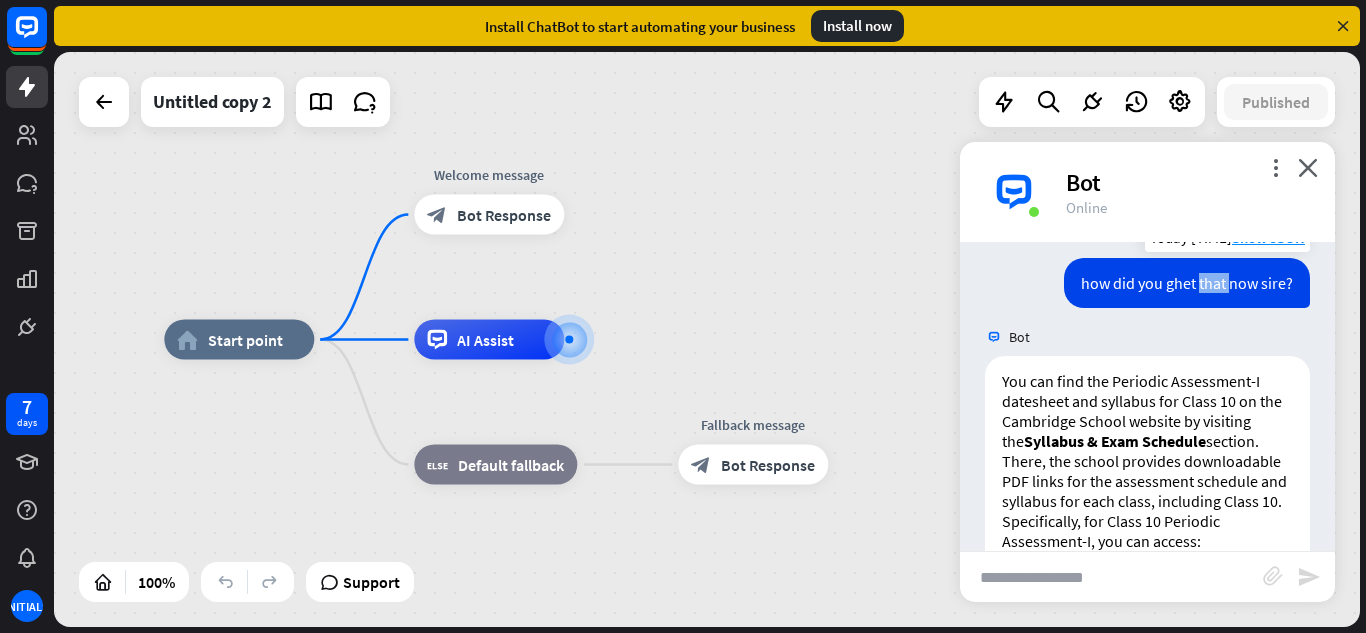 click on "how did you ghet that now sire?" at bounding box center [1187, 283] 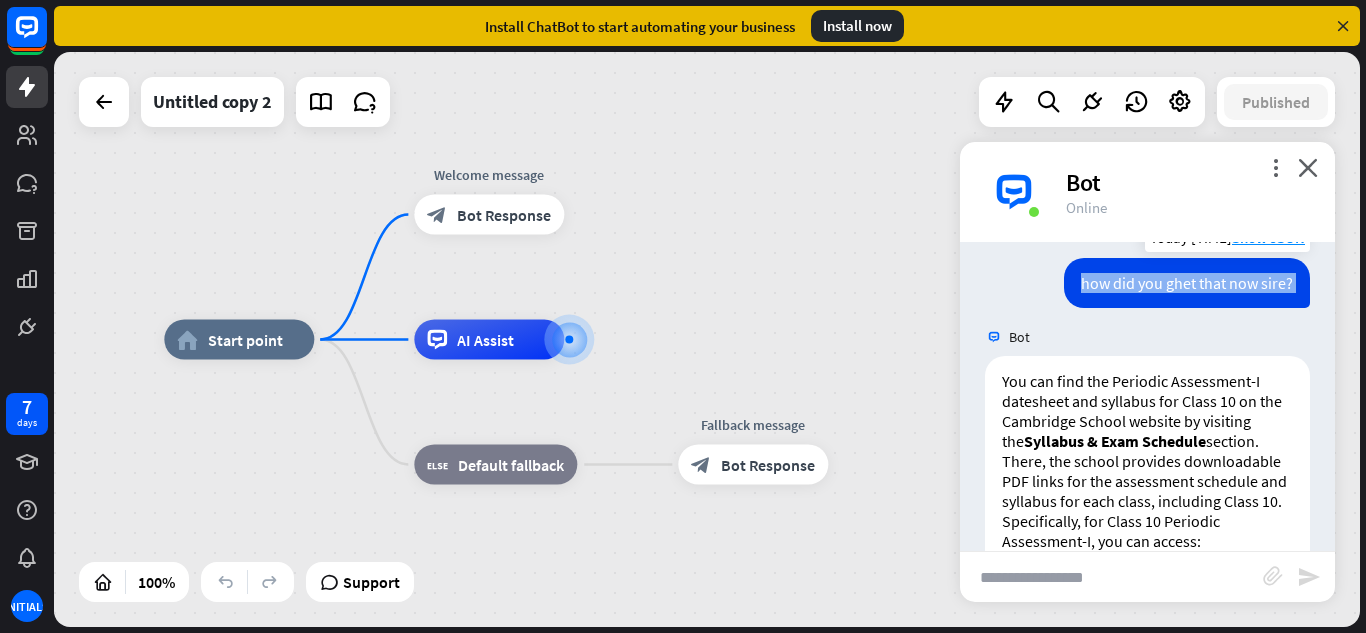 click on "how did you ghet that now sire?" at bounding box center [1187, 283] 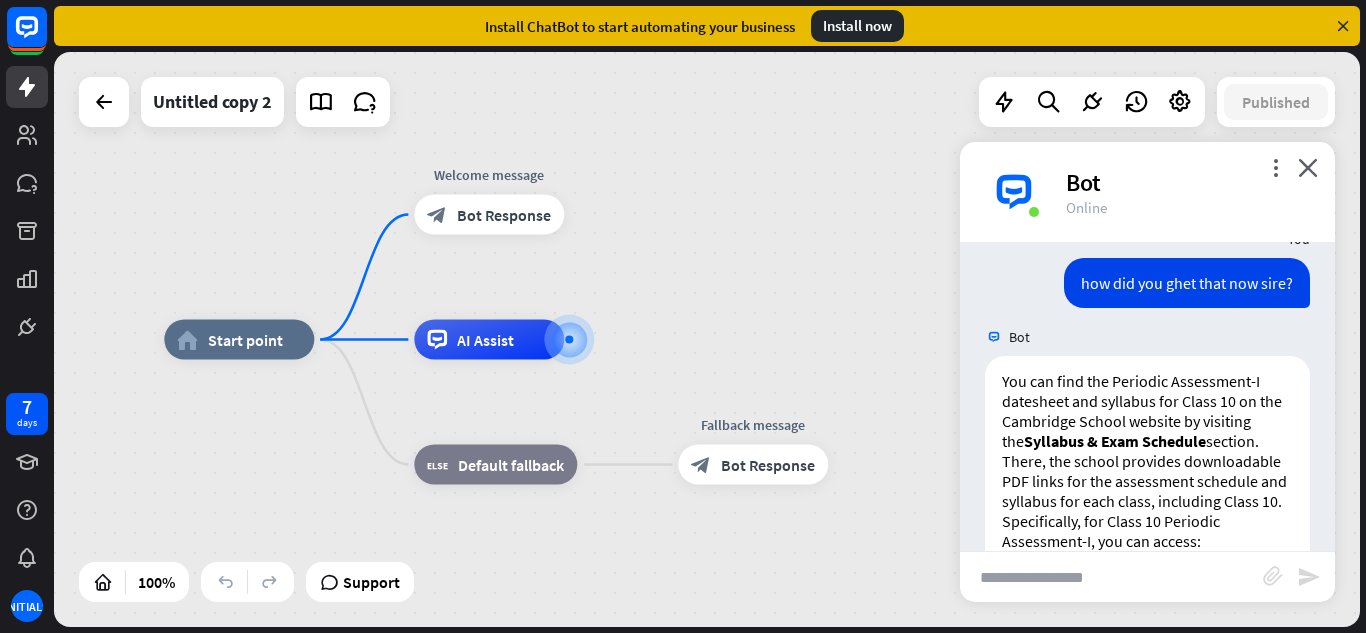 click at bounding box center (1111, 577) 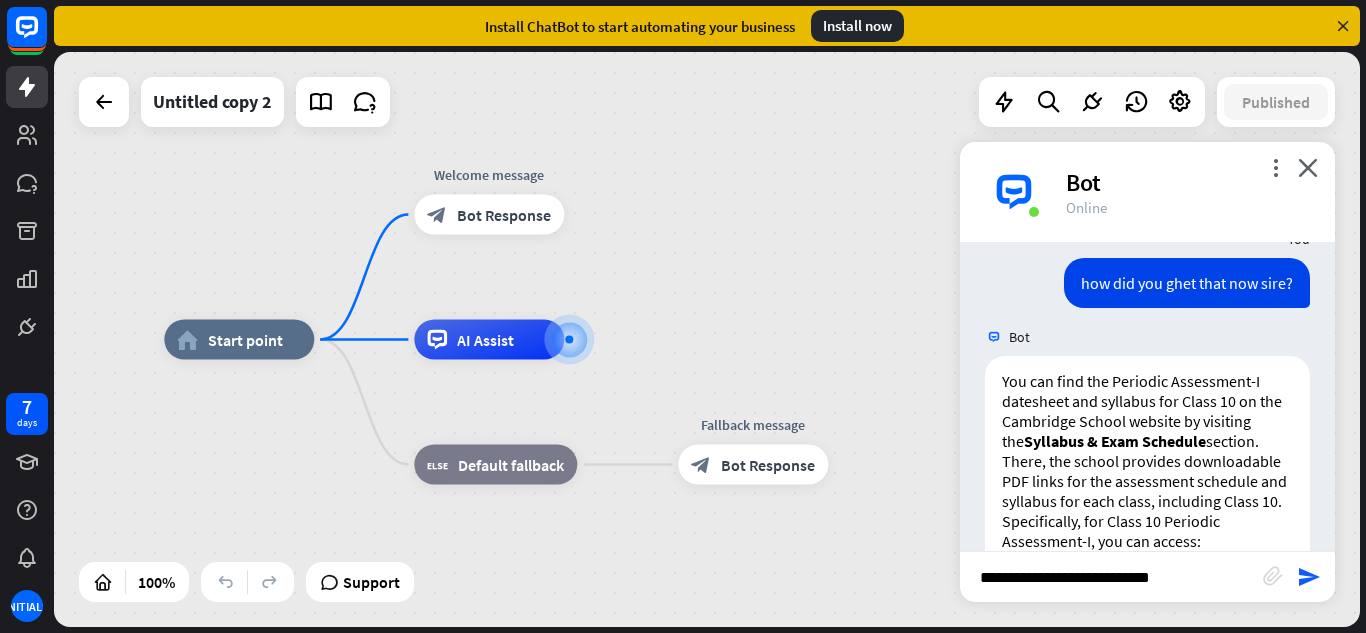 type on "**********" 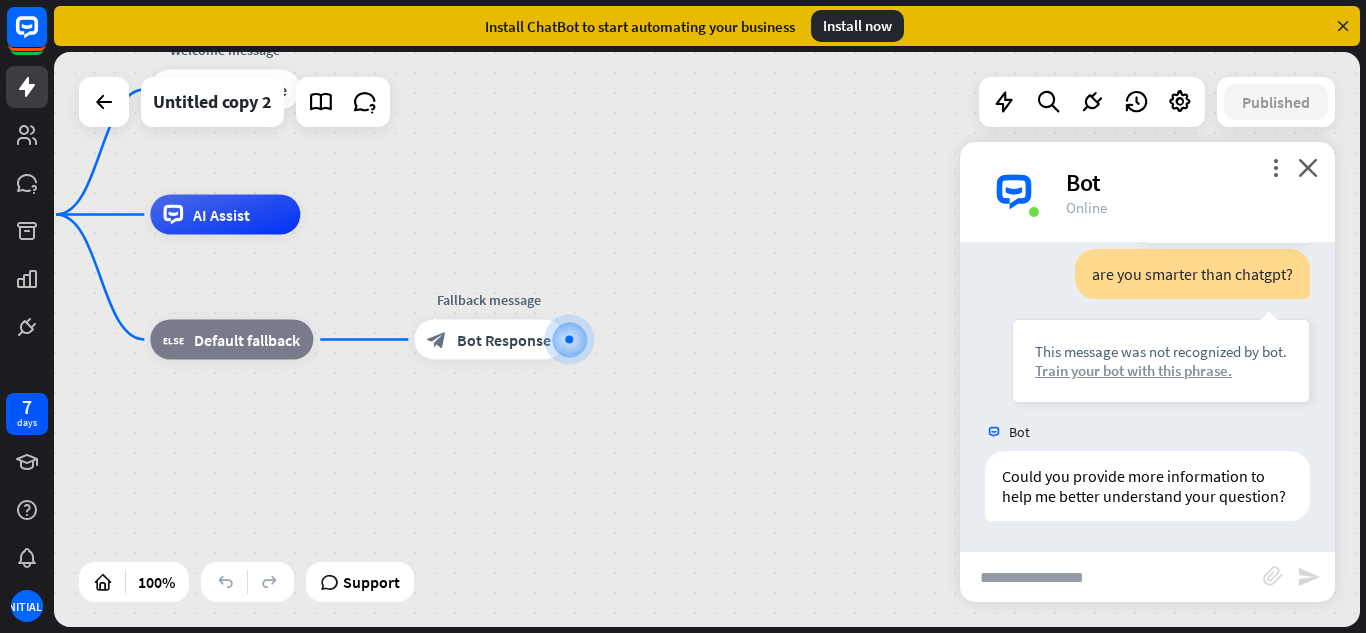 scroll, scrollTop: 3456, scrollLeft: 0, axis: vertical 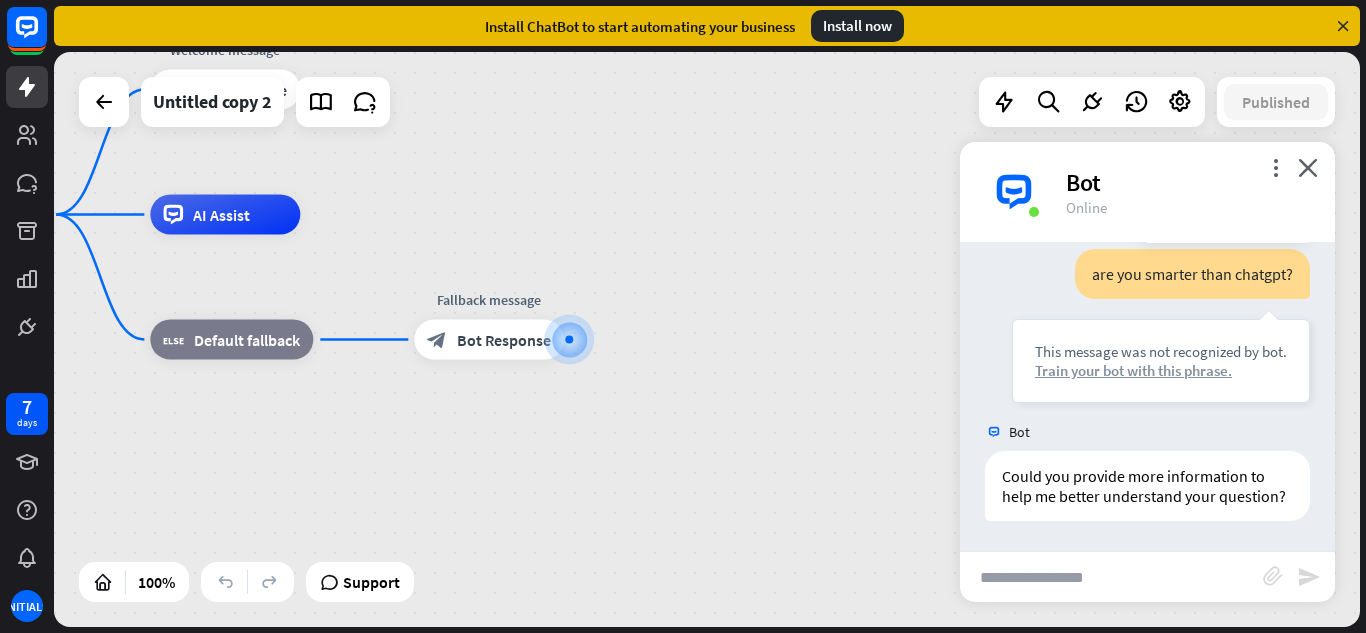 click on "Train your bot with this phrase." at bounding box center [1161, 370] 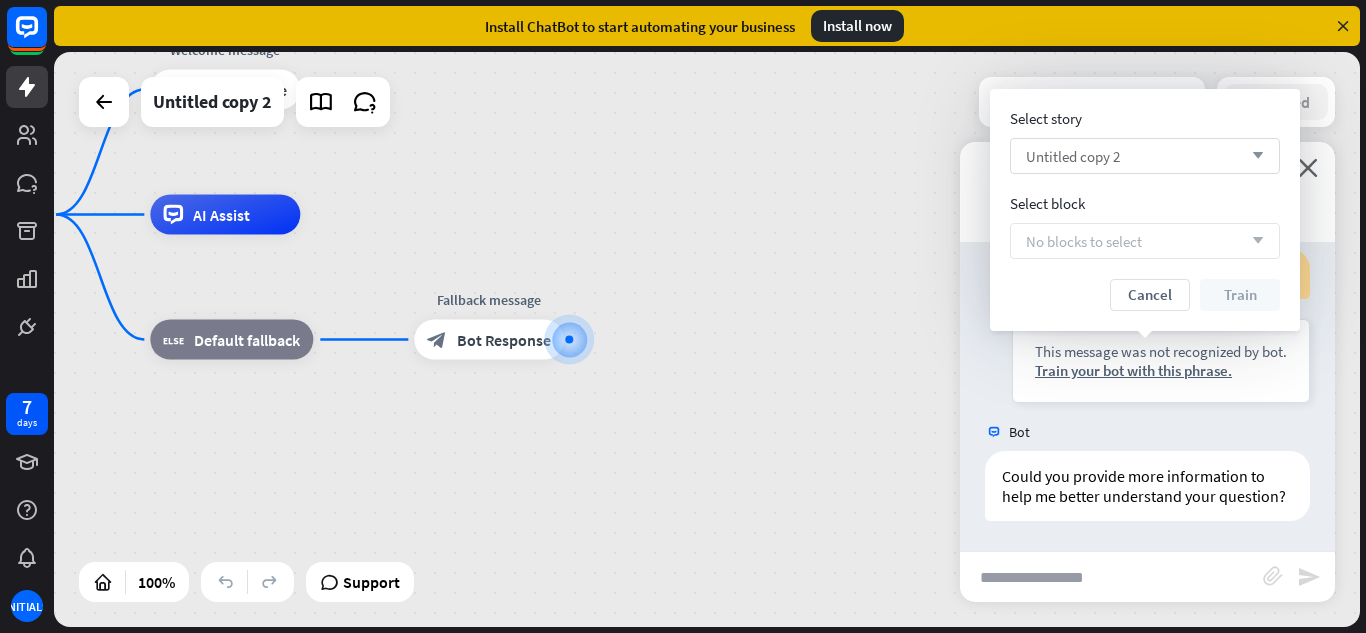 click on "Untitled copy 2
arrow_down" at bounding box center [1145, 156] 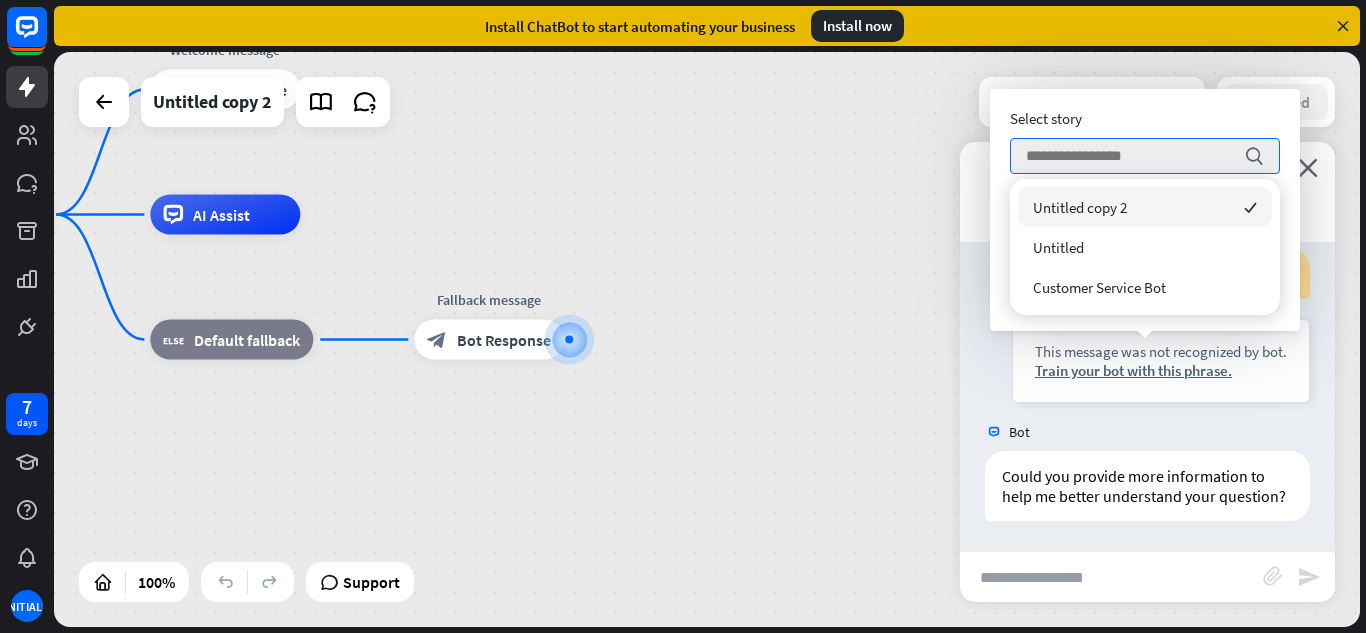 click on "Untitled copy 2" at bounding box center [1080, 207] 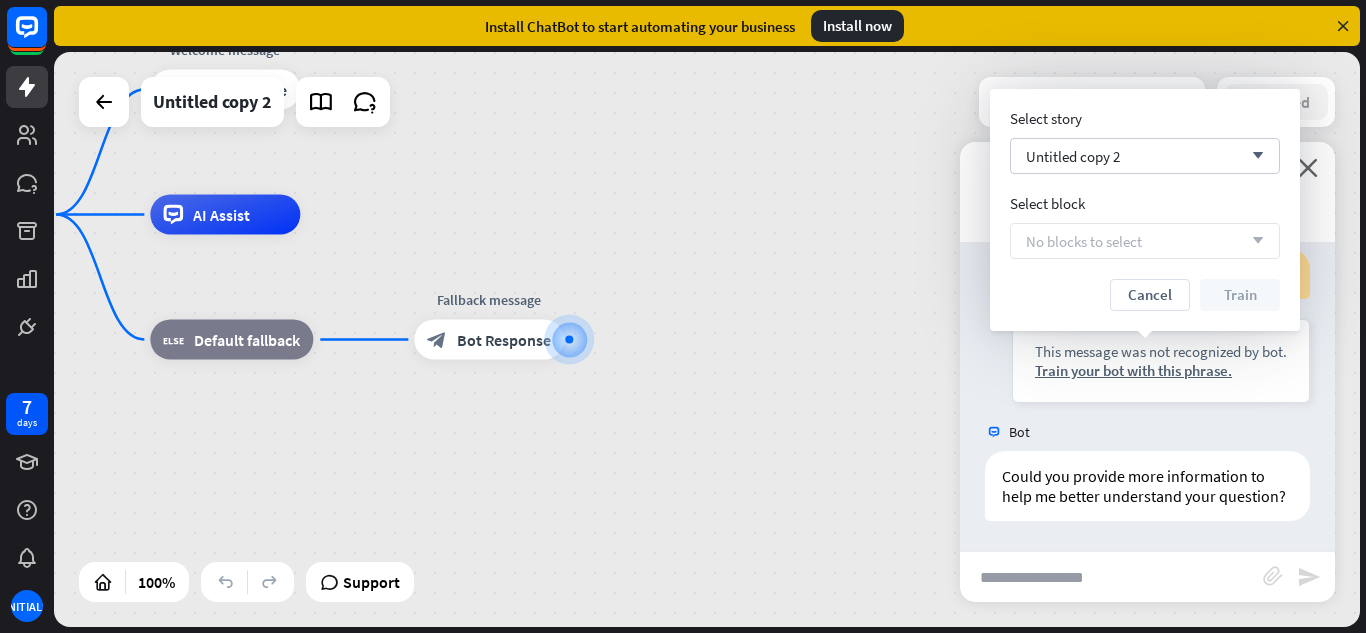click on "No blocks to select
arrow_down" at bounding box center [1145, 241] 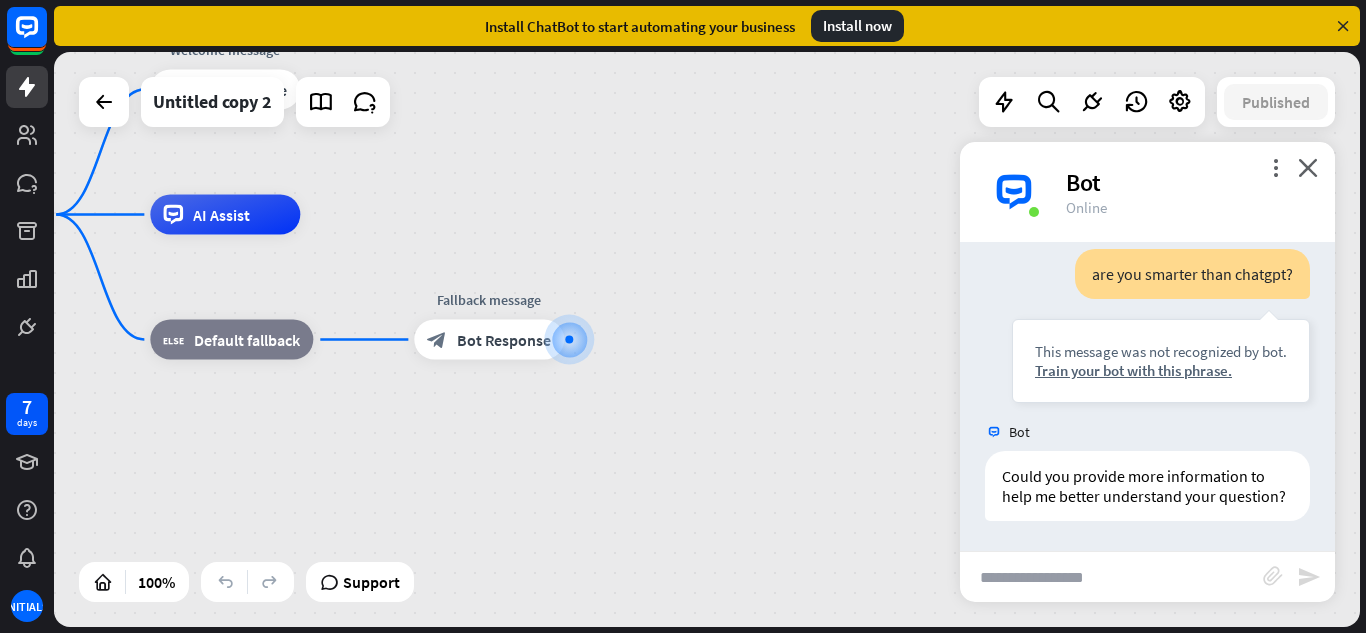 click at bounding box center (1111, 577) 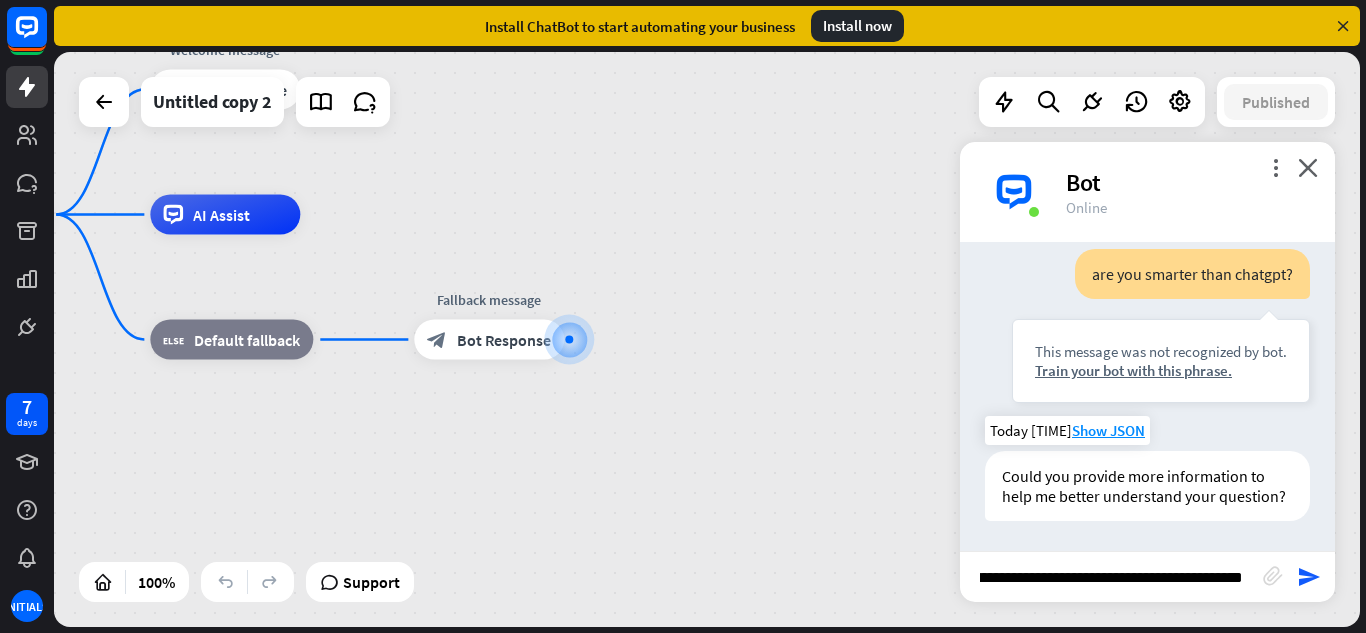 type on "**********" 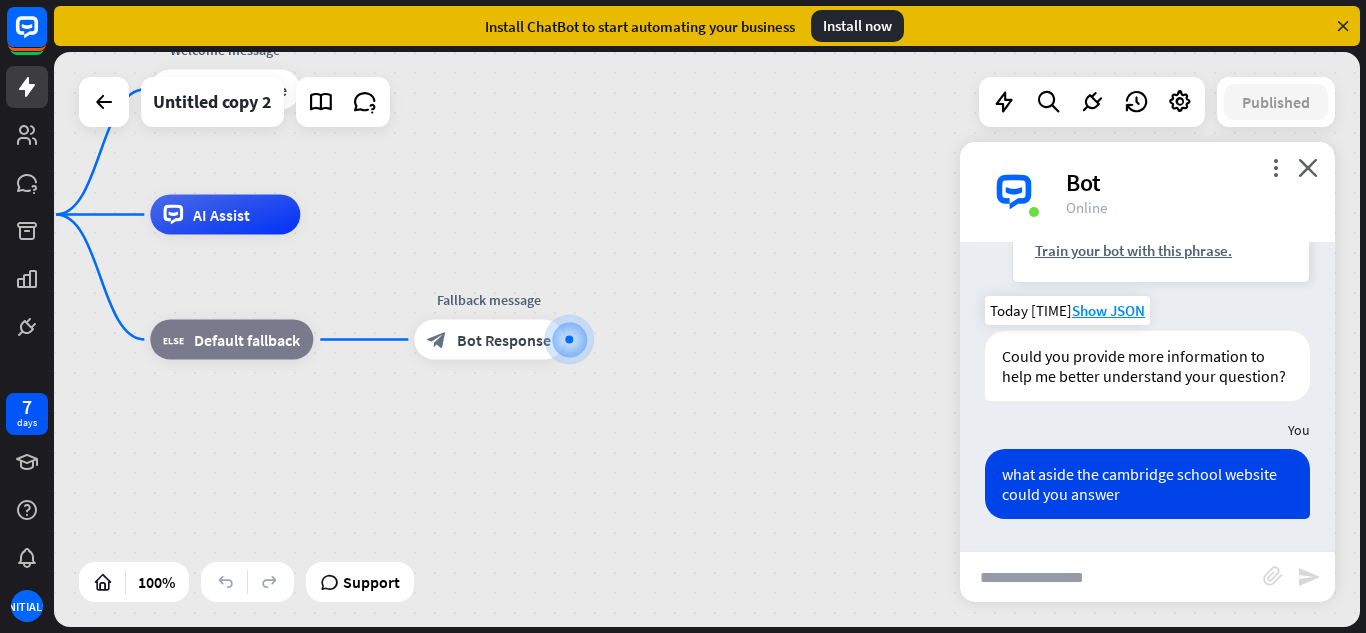 scroll, scrollTop: 0, scrollLeft: 0, axis: both 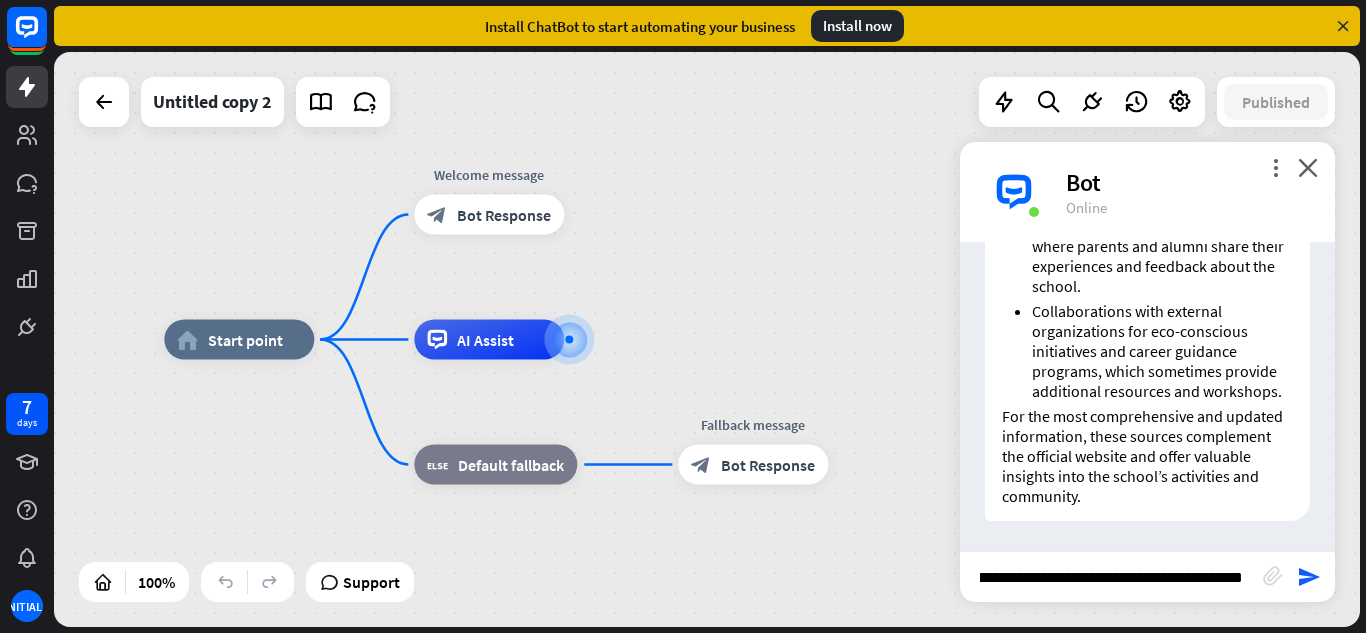 type on "**********" 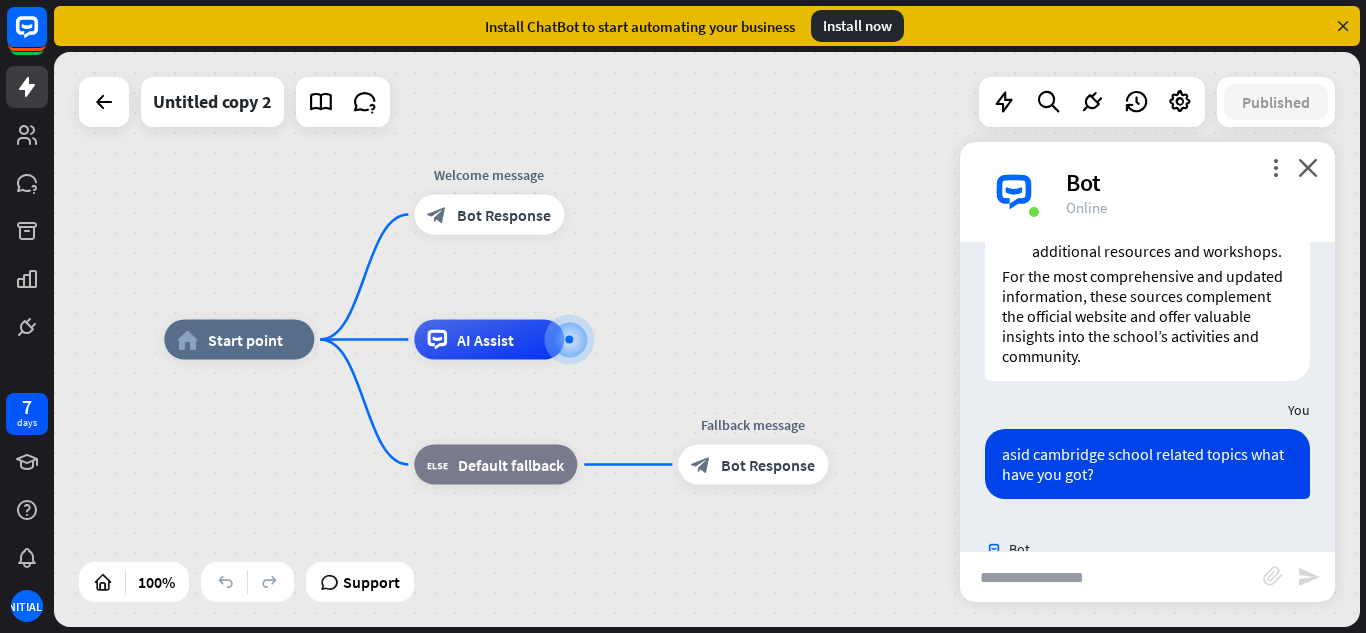 scroll, scrollTop: 0, scrollLeft: 0, axis: both 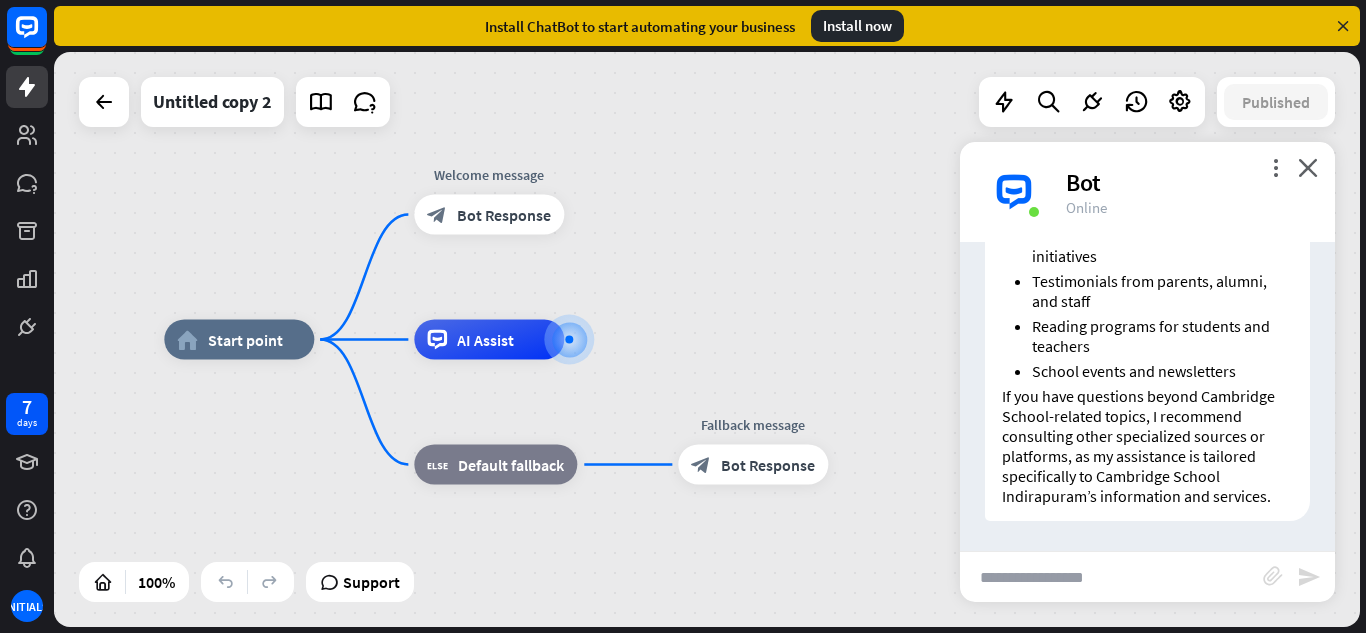 click at bounding box center (1111, 577) 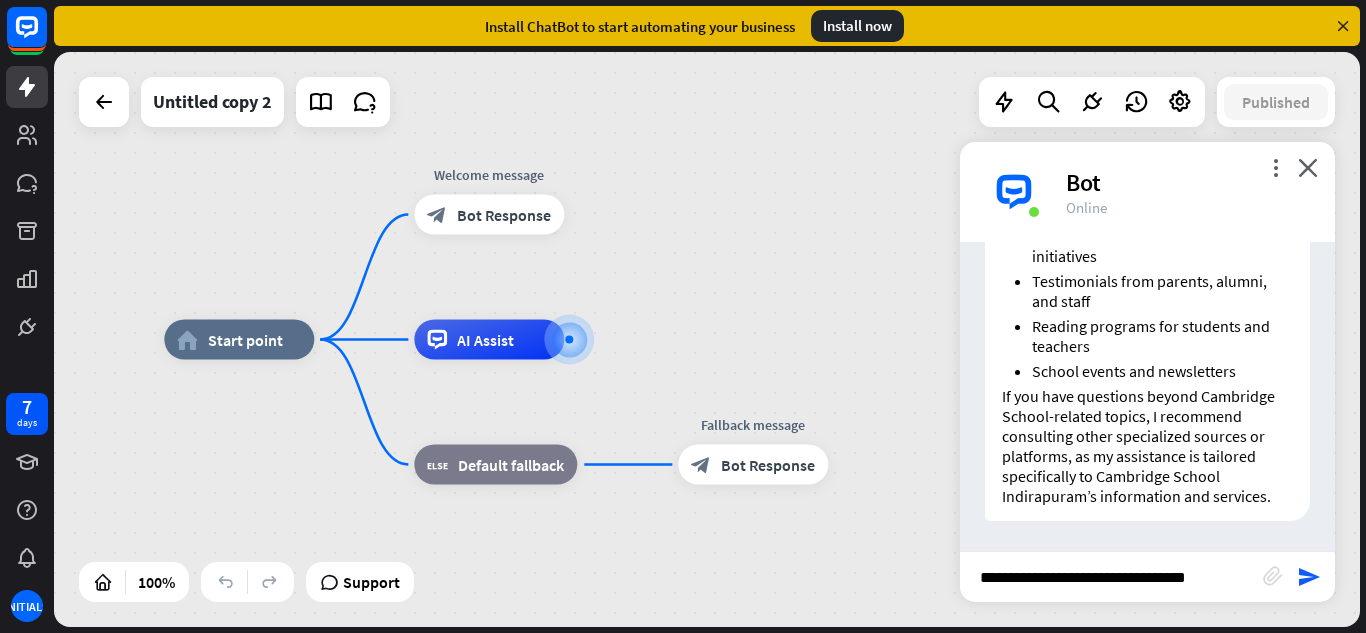 type on "**********" 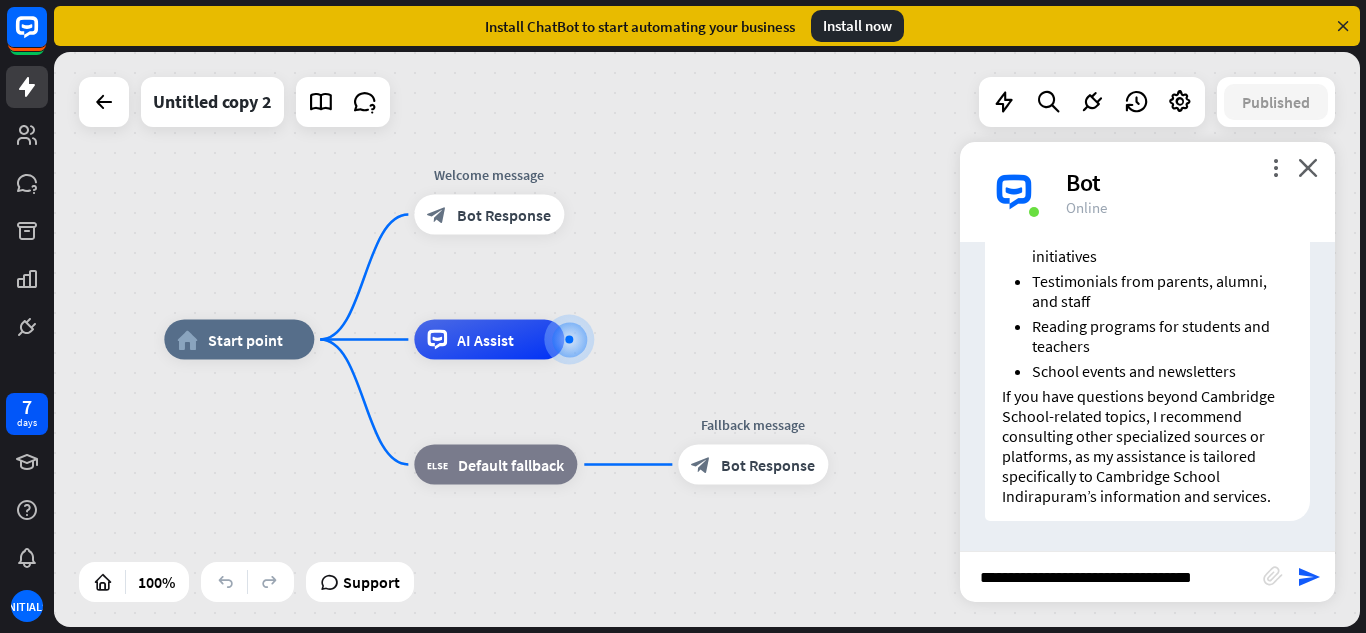 type 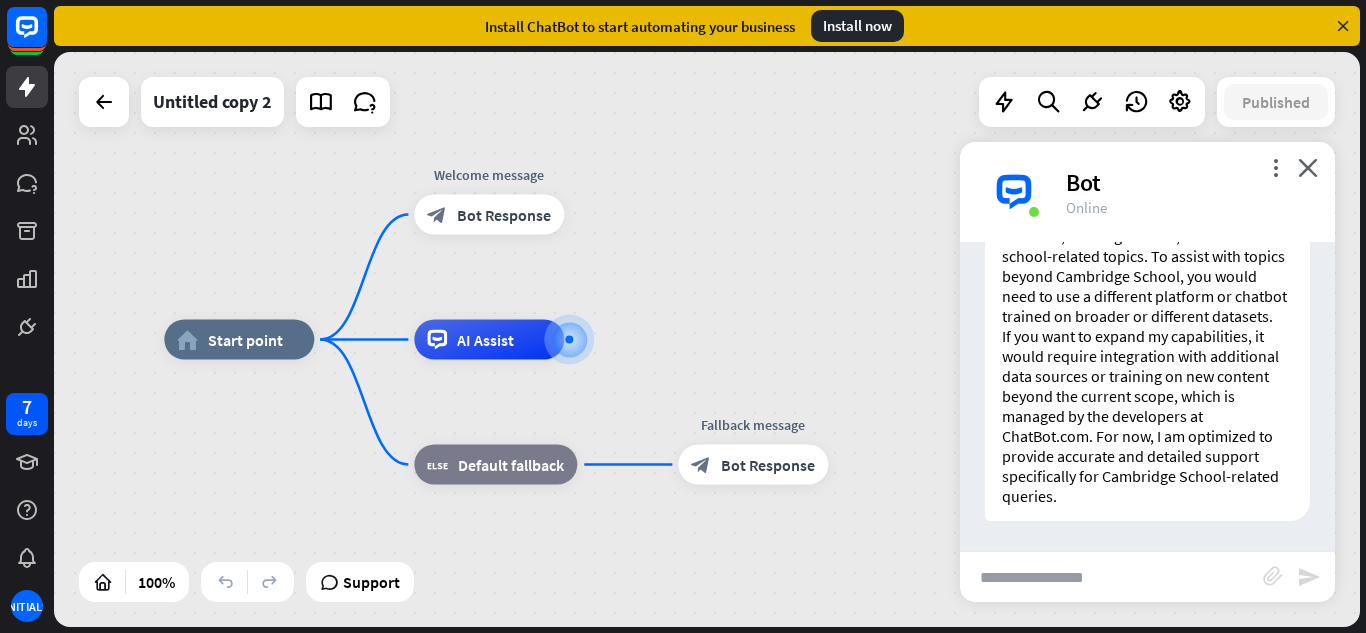 scroll, scrollTop: 5509, scrollLeft: 0, axis: vertical 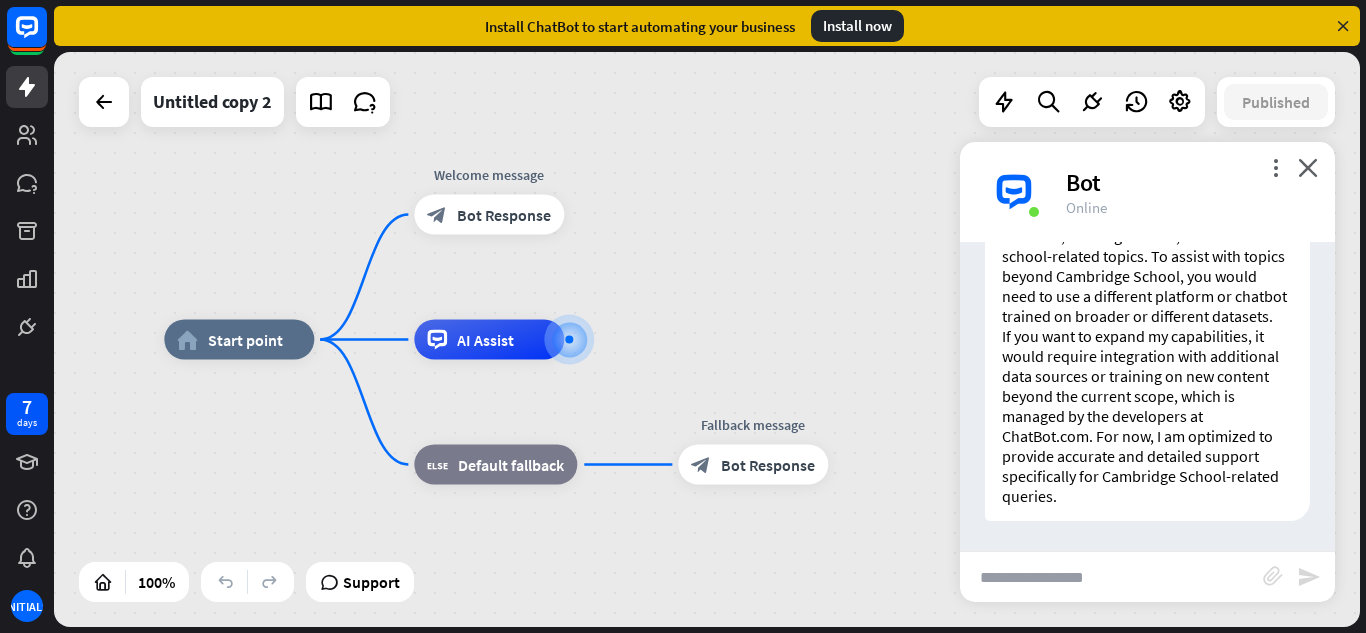 click on "If you want to expand my capabilities, it would require integration with additional data sources or training on new content beyond the current scope, which is managed by the developers at ChatBot.com. For now, I am optimized to provide accurate and detailed support specifically for Cambridge School-related queries." at bounding box center (1147, 416) 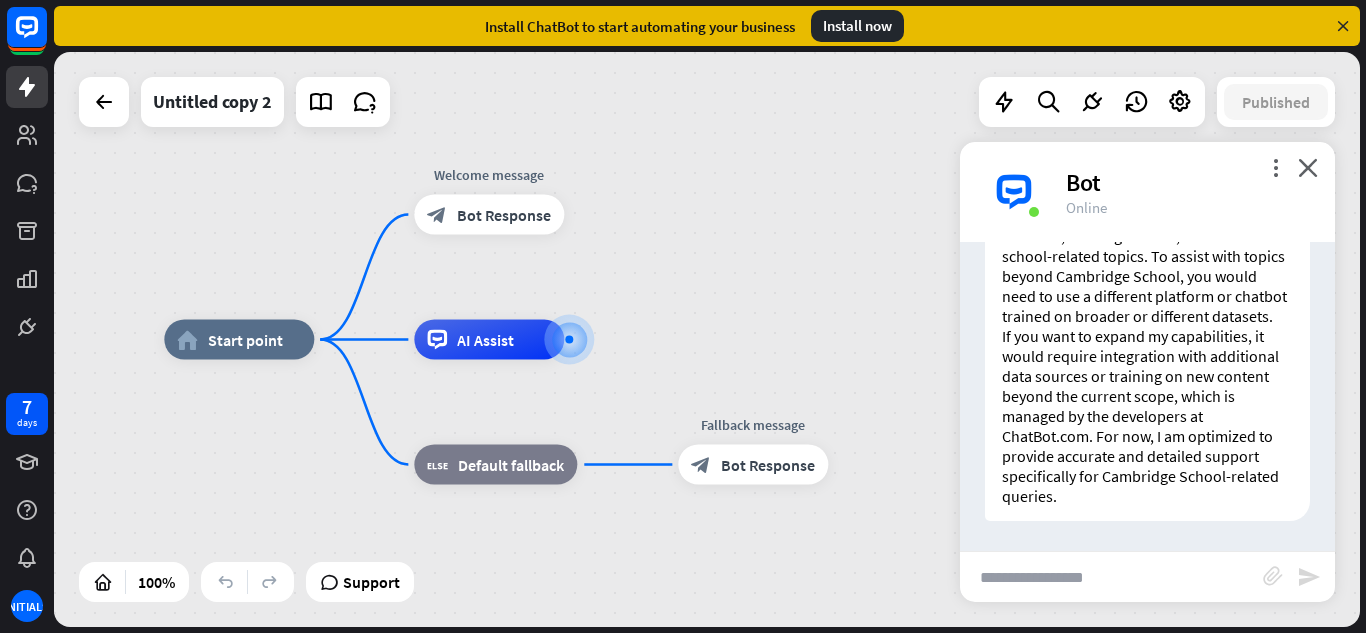 scroll, scrollTop: 5509, scrollLeft: 0, axis: vertical 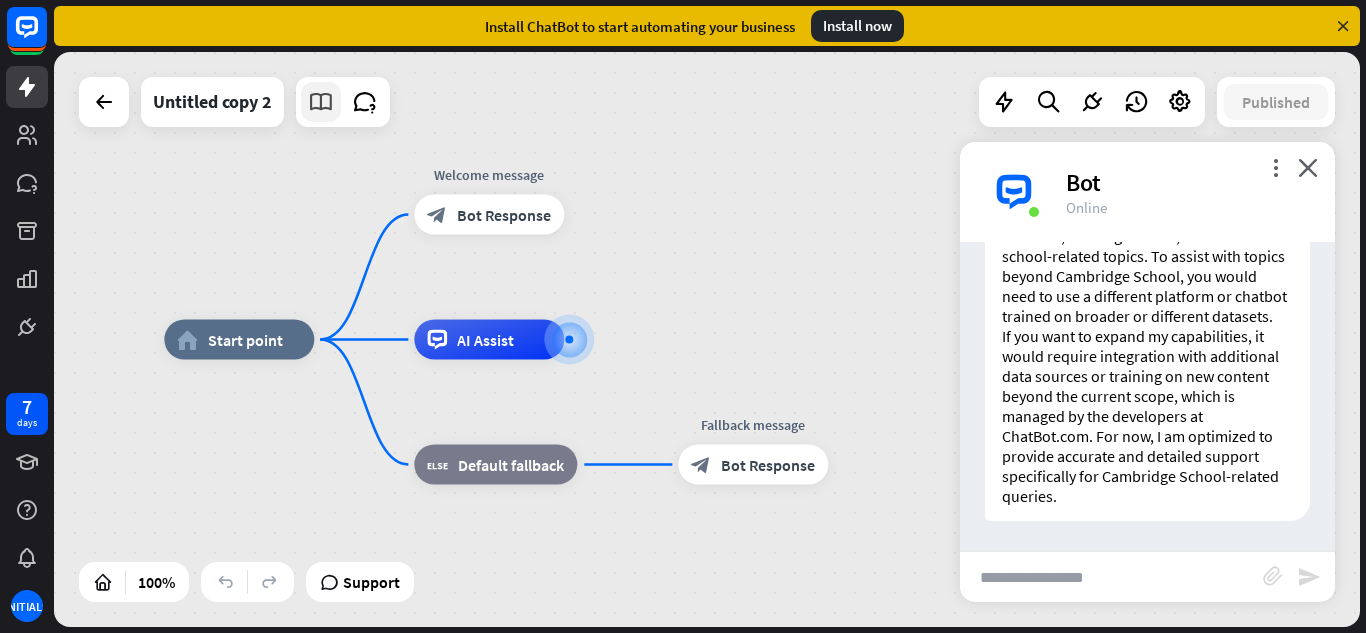click at bounding box center [321, 102] 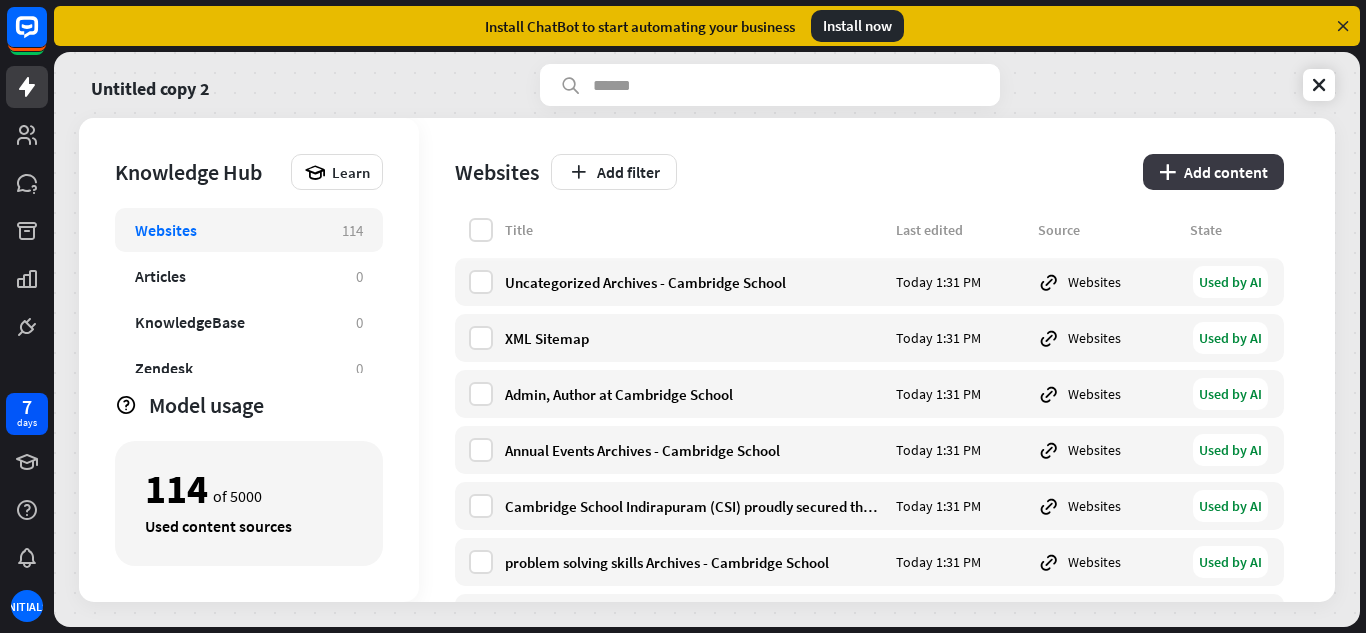 click on "plus
Add content" at bounding box center [1213, 172] 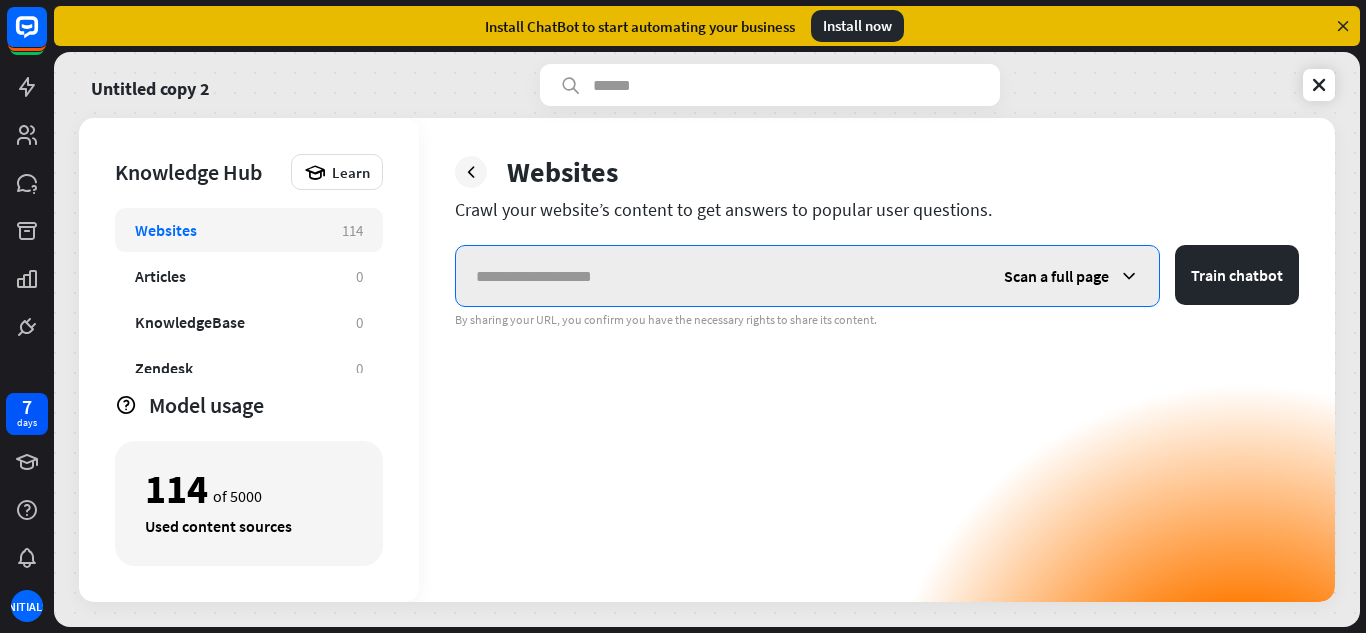 click at bounding box center [720, 276] 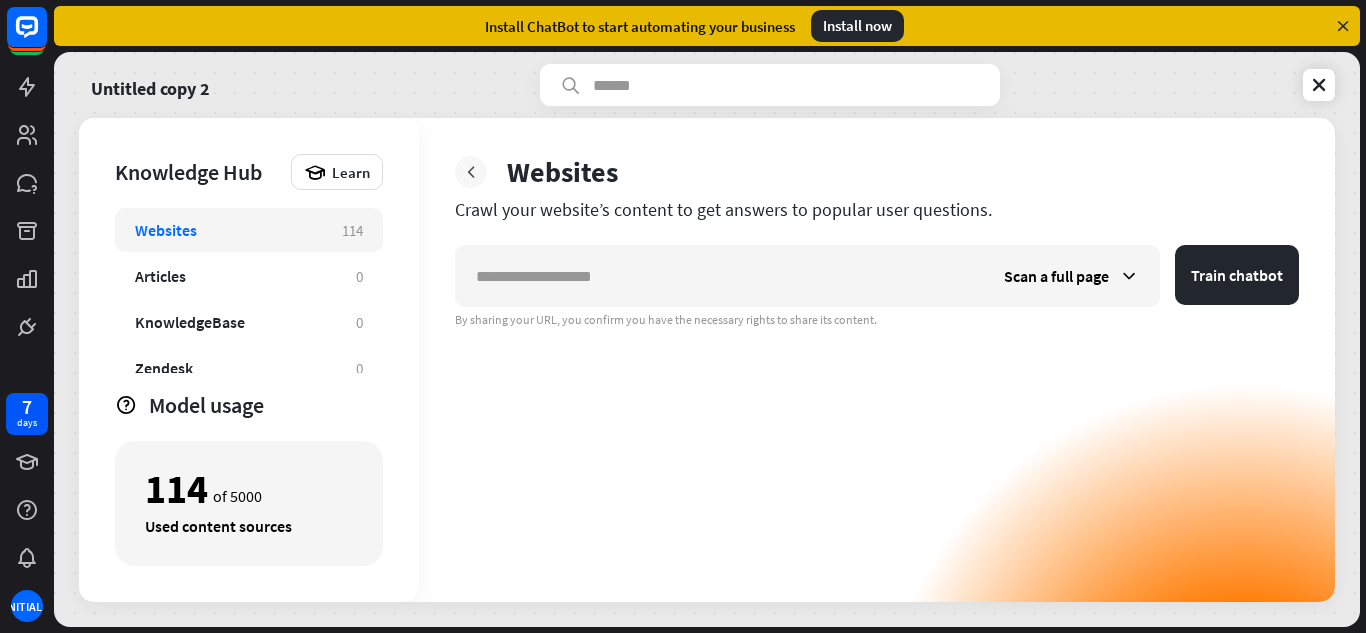 click at bounding box center [471, 172] 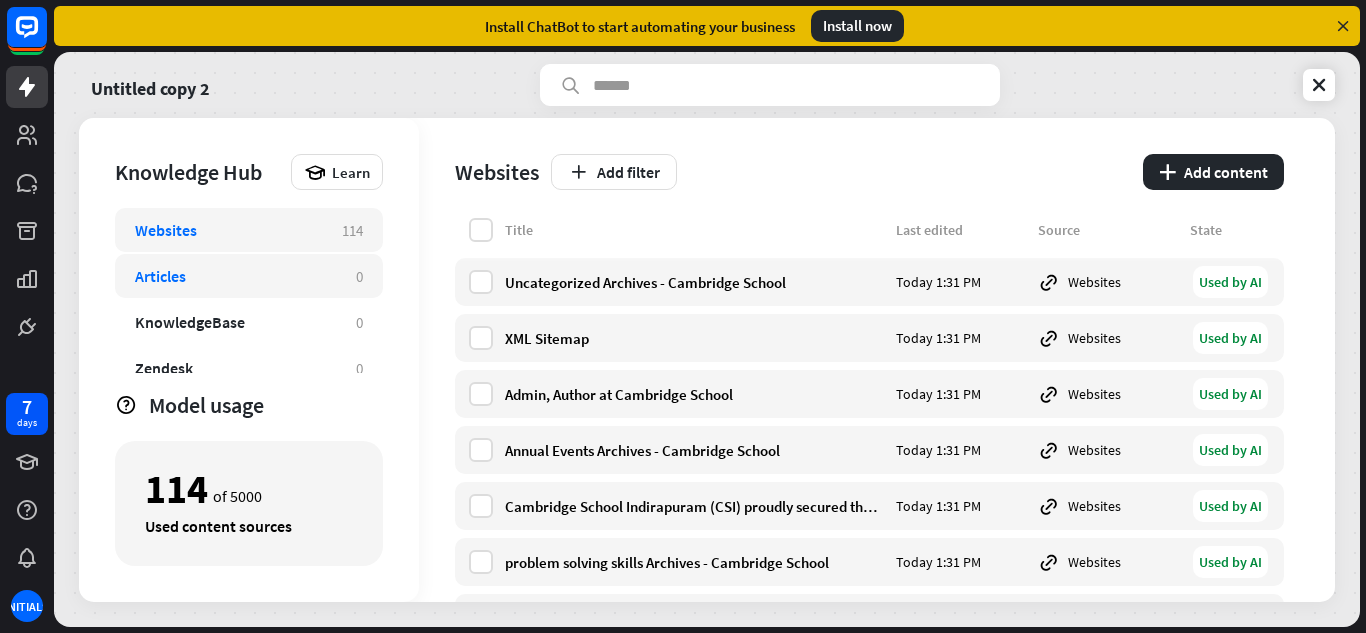 click on "Articles     0" at bounding box center [249, 276] 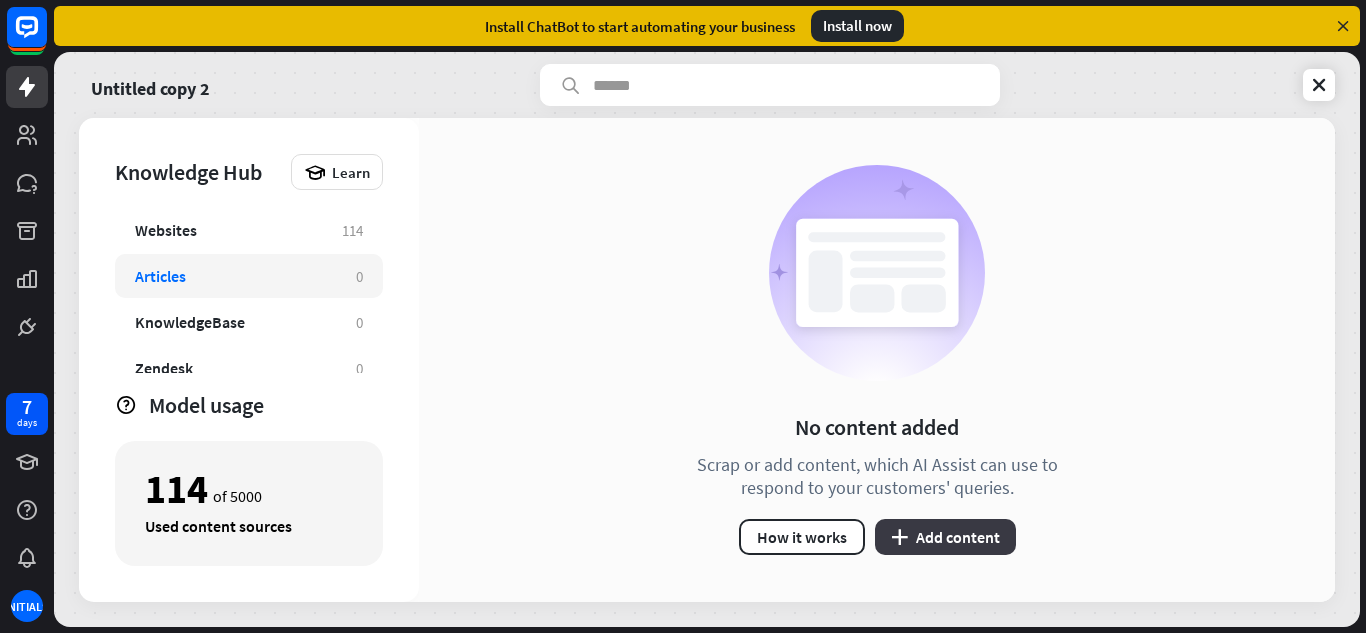 click on "plus
Add content" at bounding box center (945, 537) 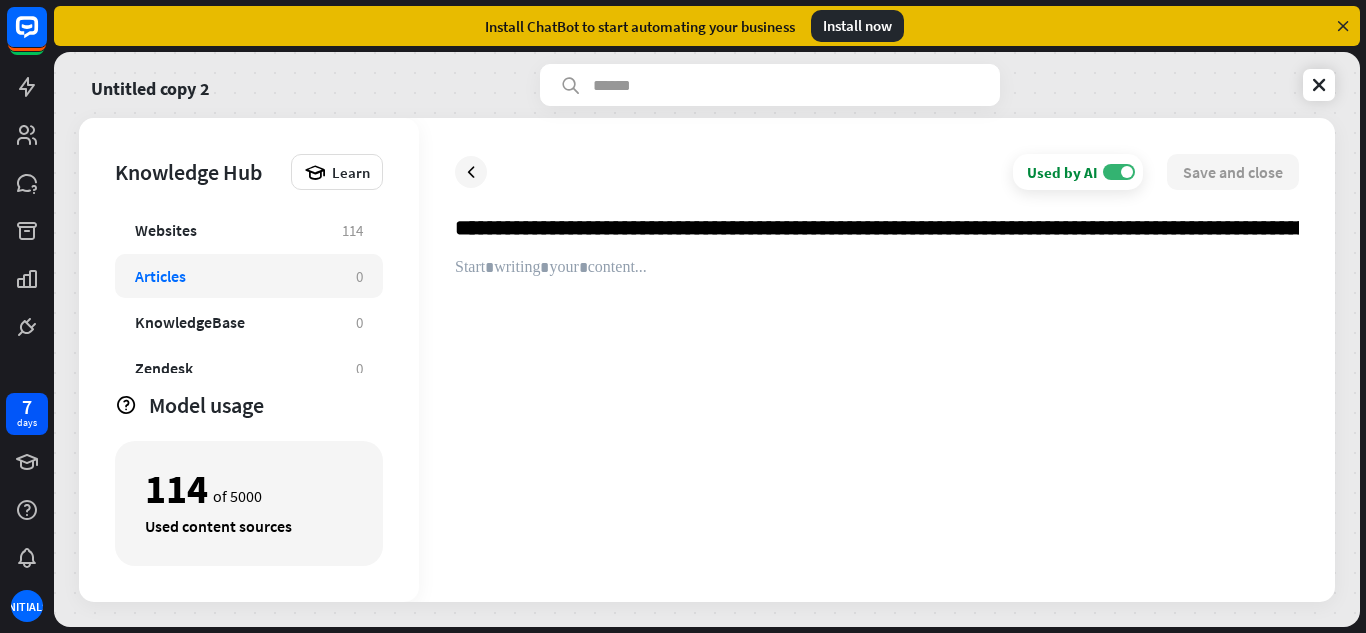 scroll, scrollTop: 0, scrollLeft: 23793, axis: horizontal 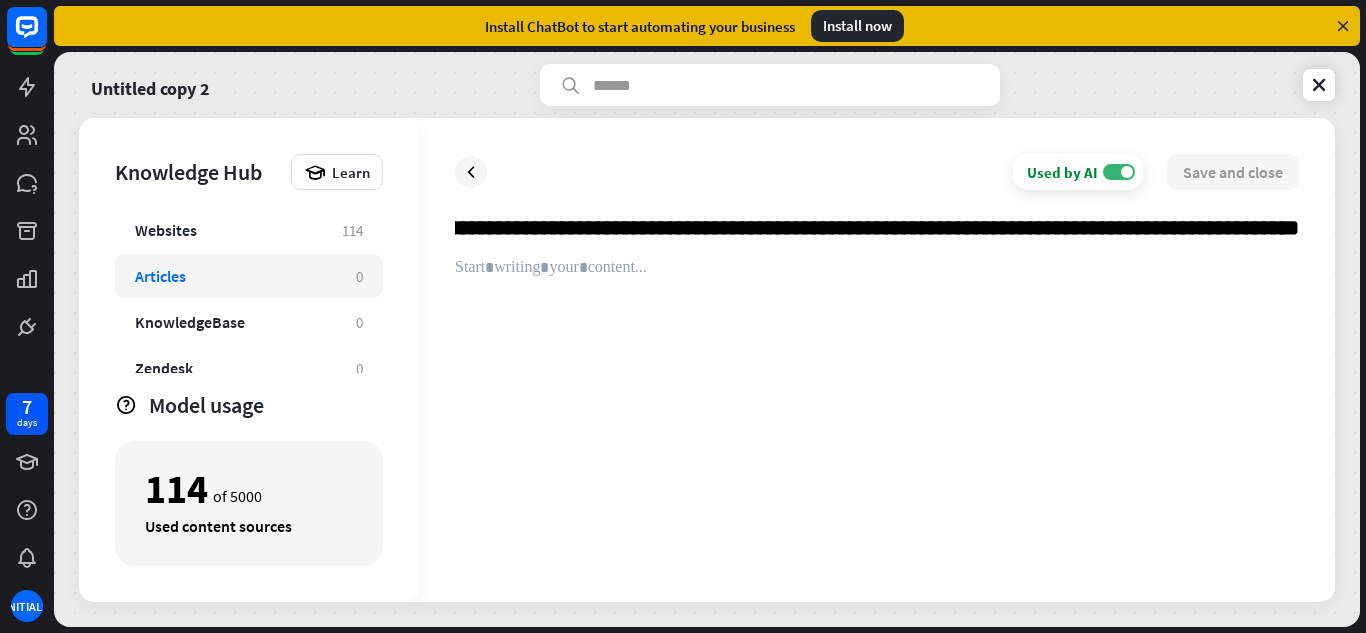 type on "**********" 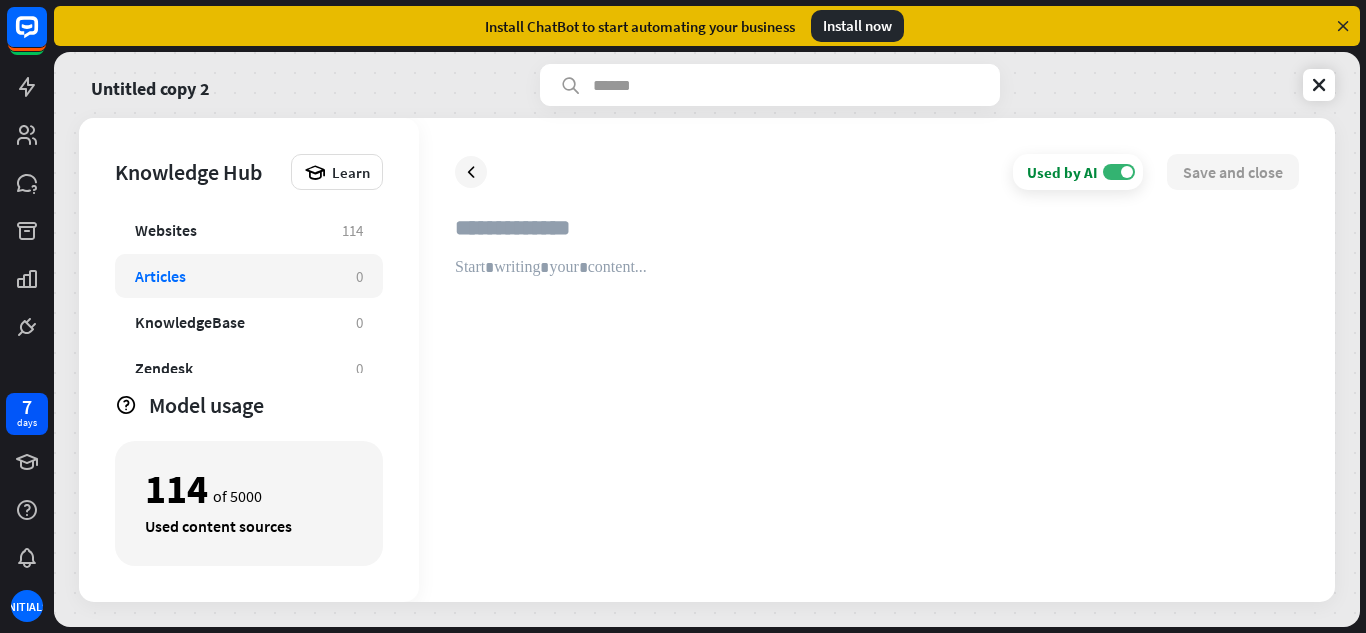 type 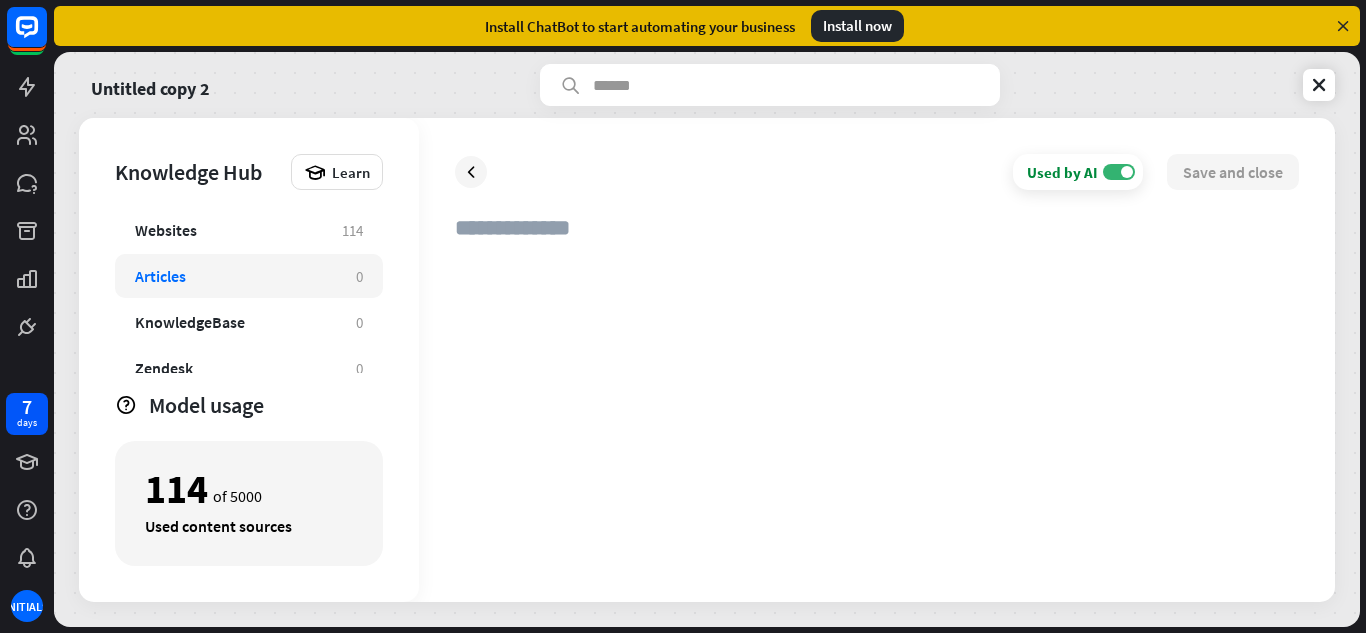 paste 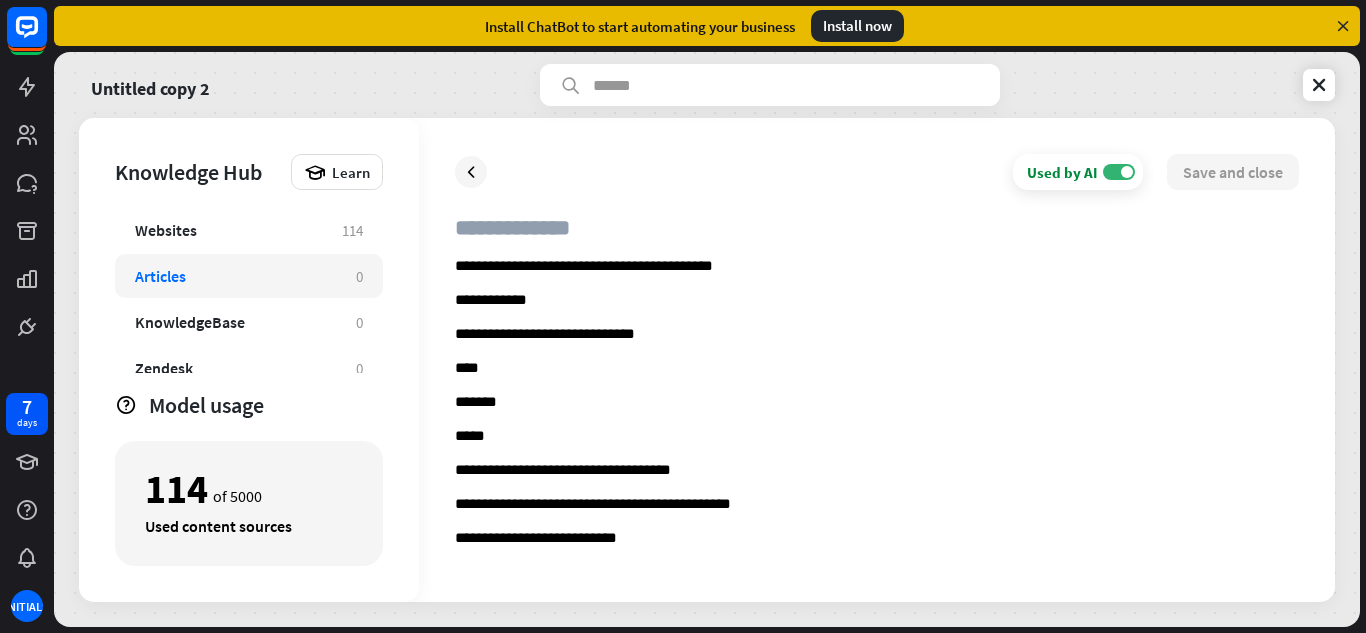 click on "**********" at bounding box center (877, 267) 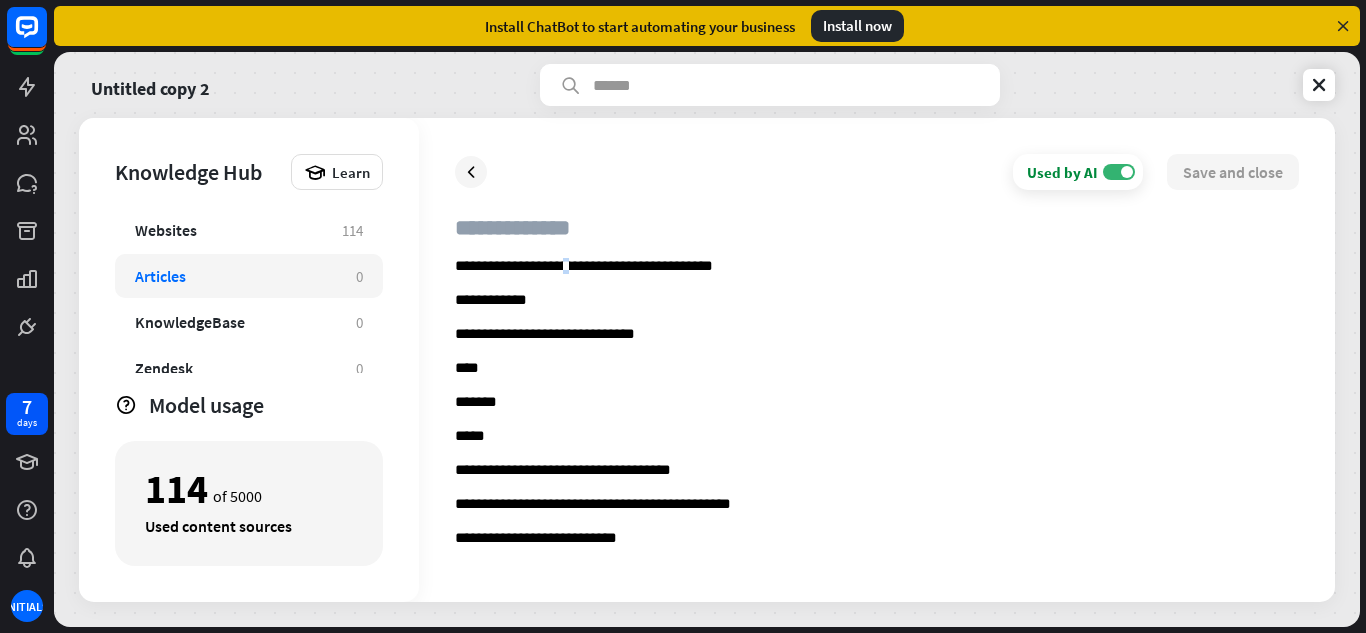 click on "**********" at bounding box center (877, 267) 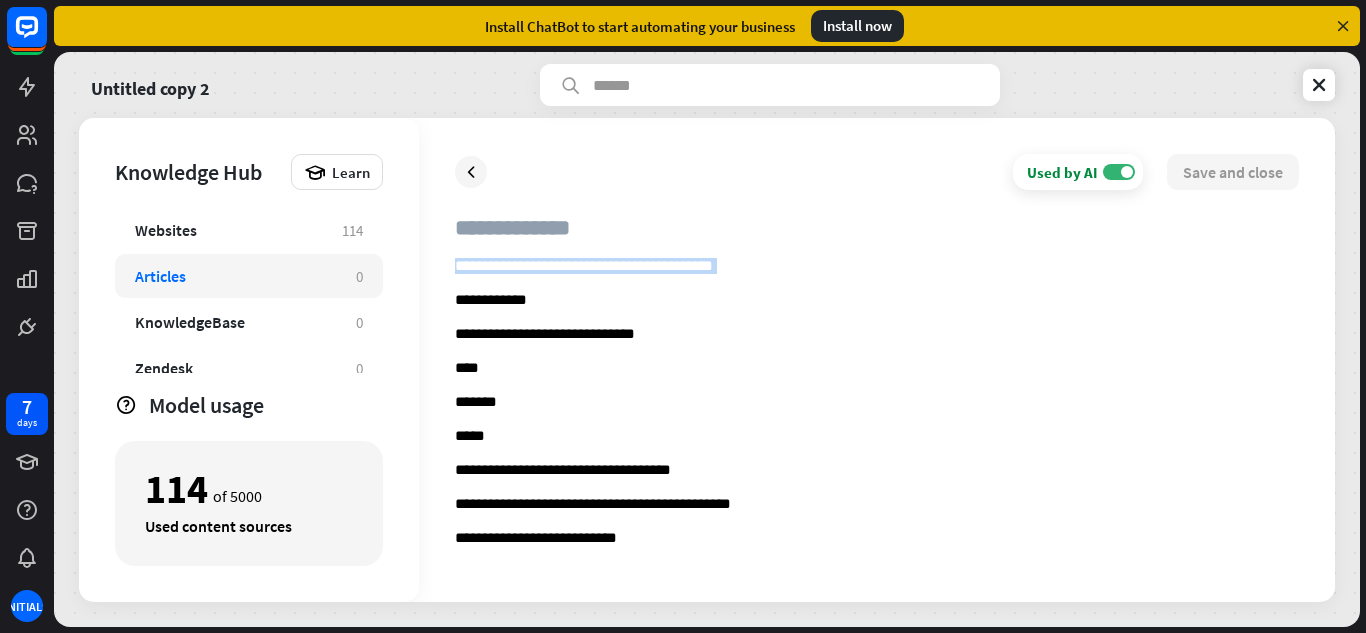 click on "**********" at bounding box center (877, 267) 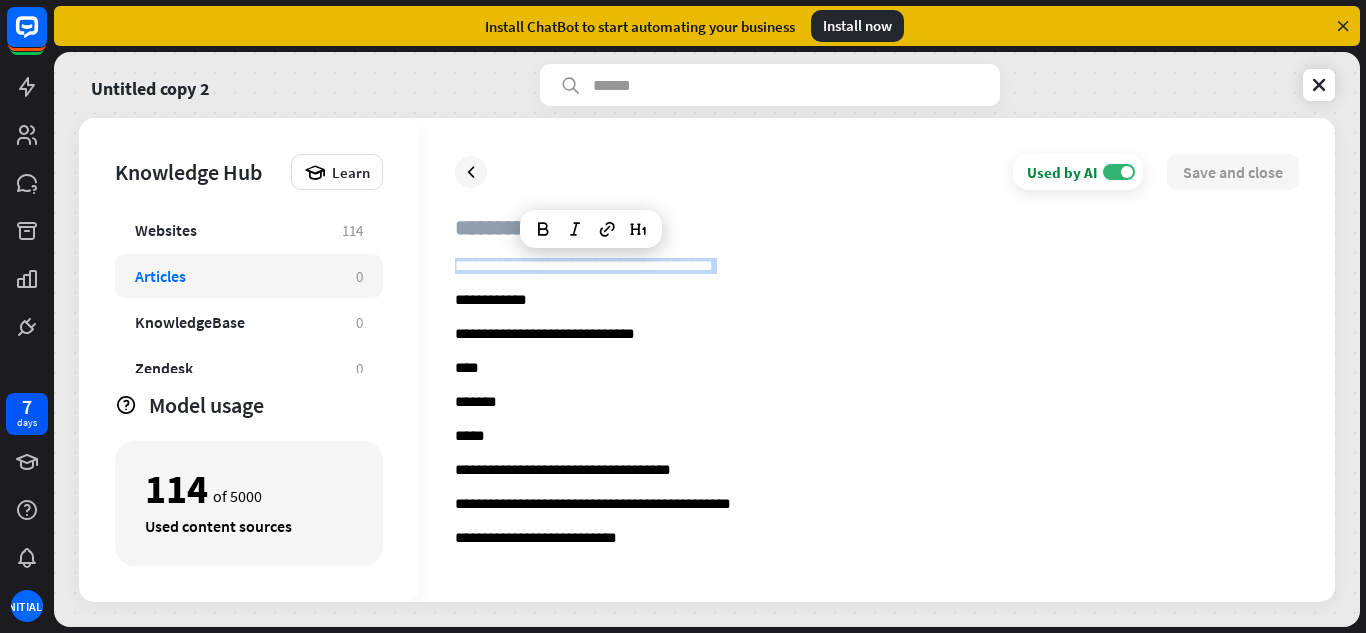 copy on "**********" 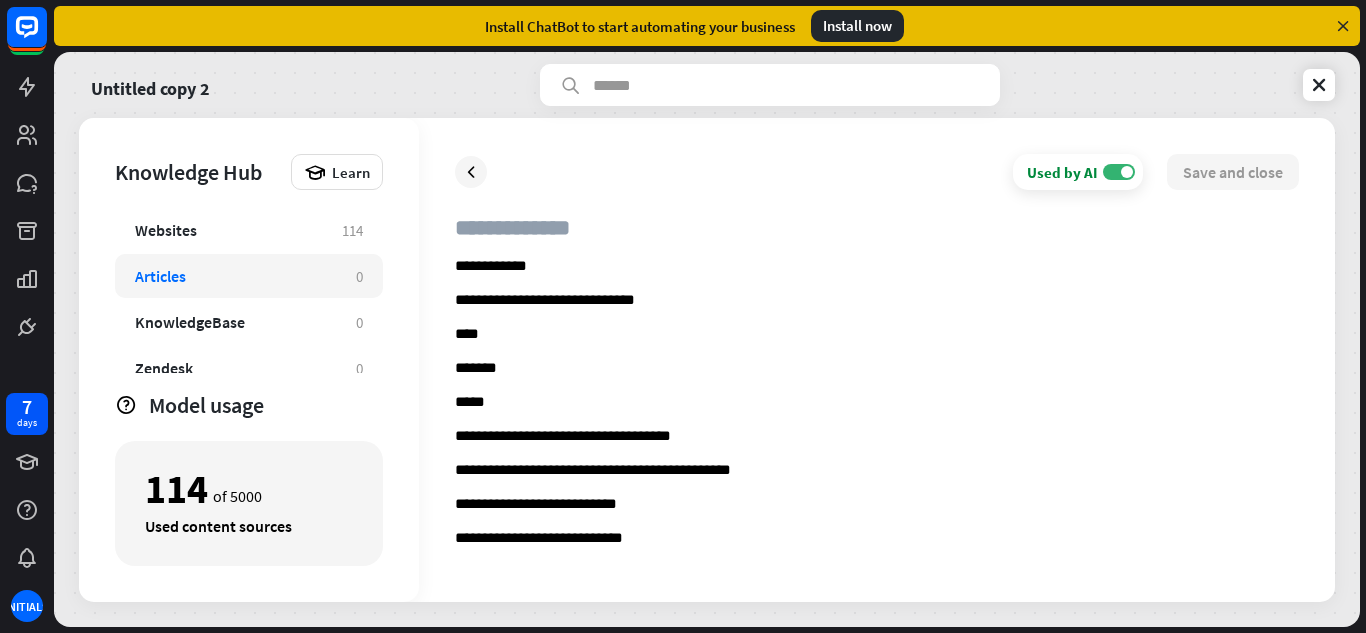 click at bounding box center [877, 236] 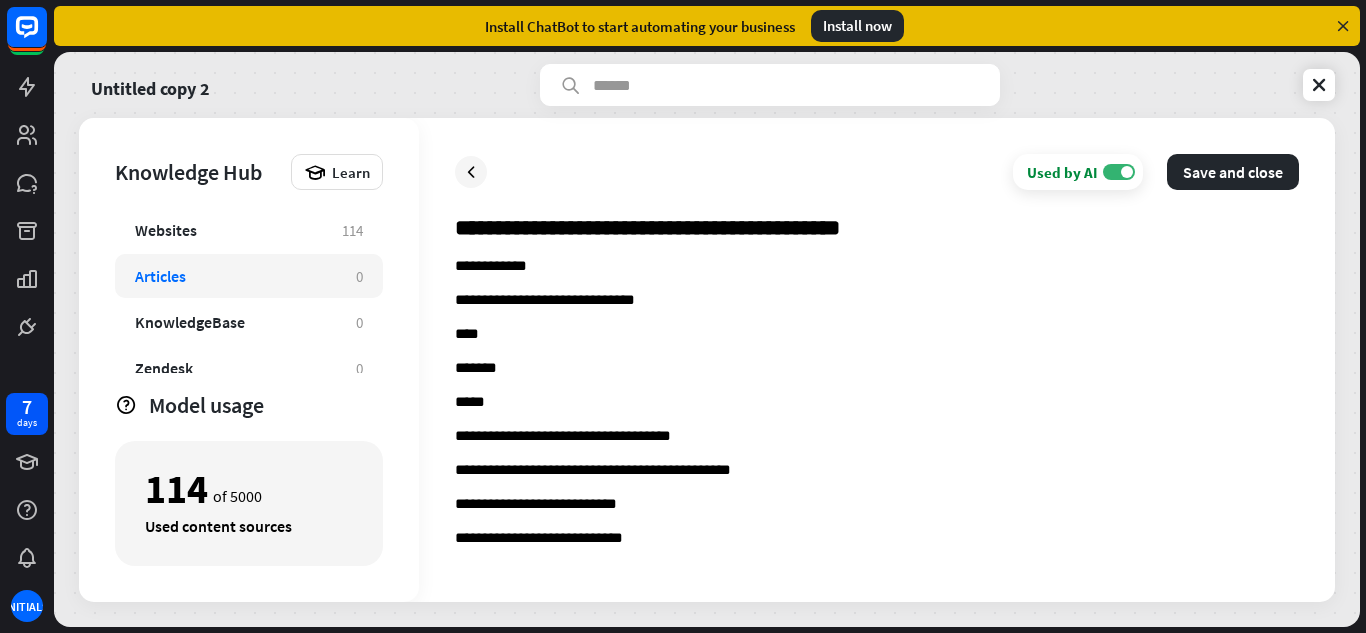 type on "**********" 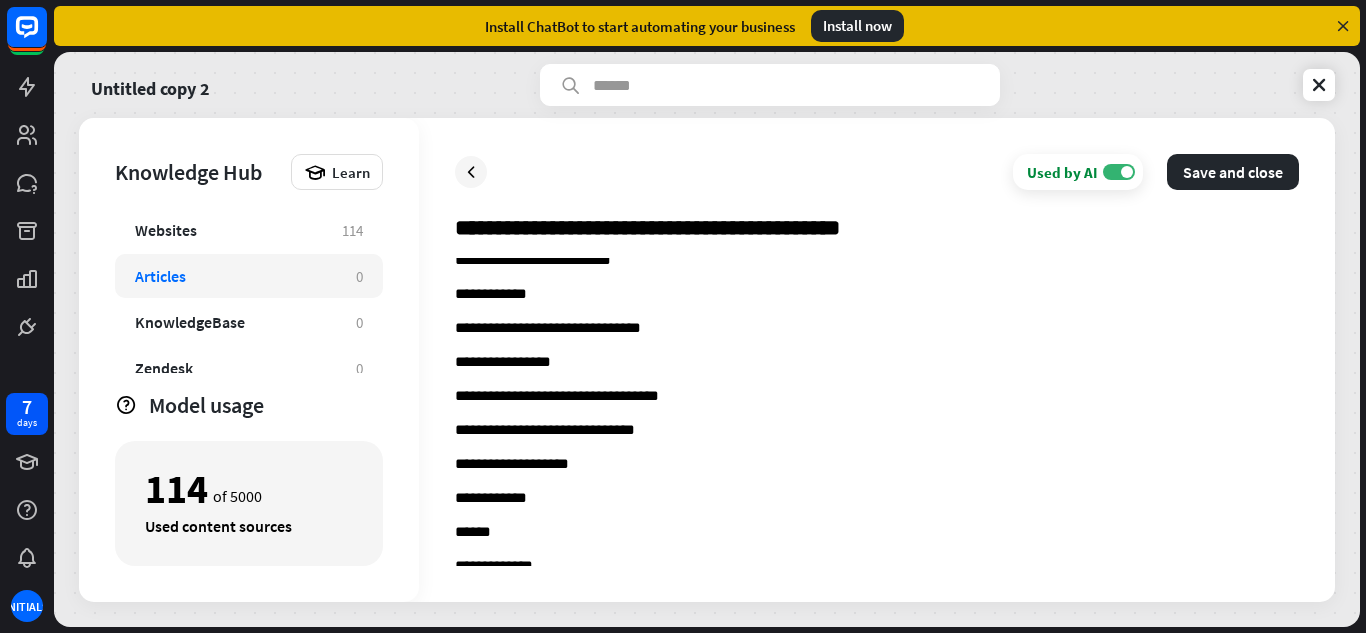 scroll, scrollTop: 3228, scrollLeft: 0, axis: vertical 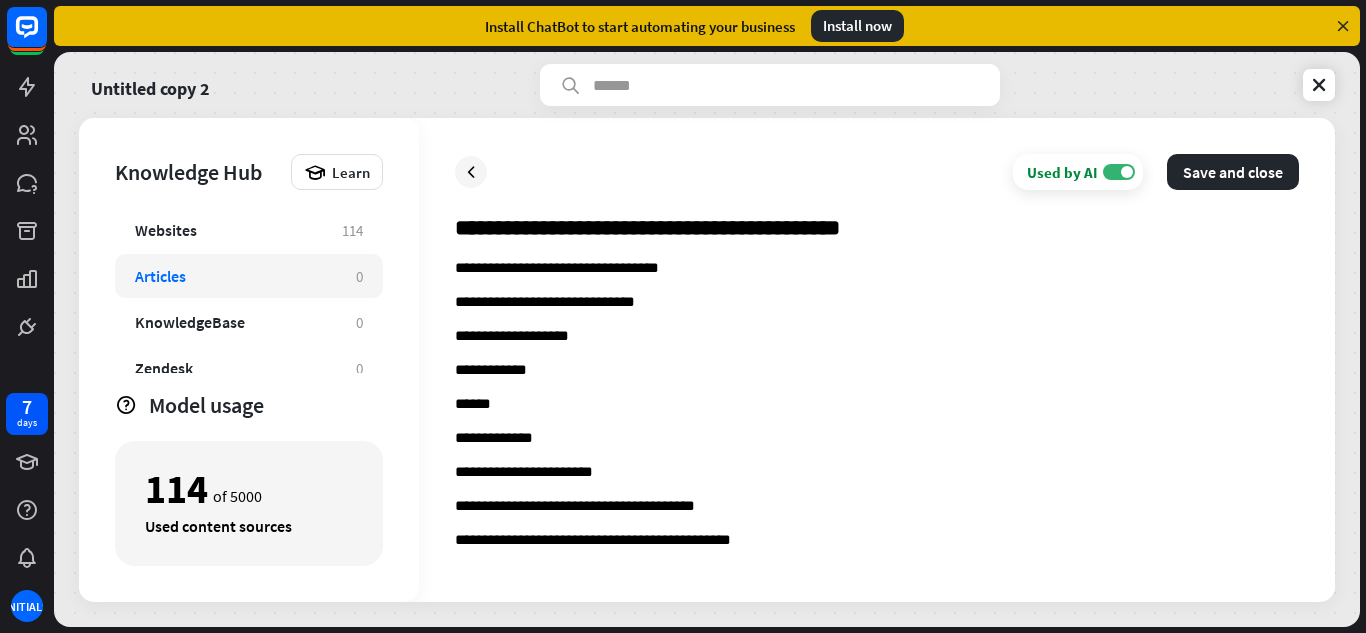 click on "**********" at bounding box center [877, 541] 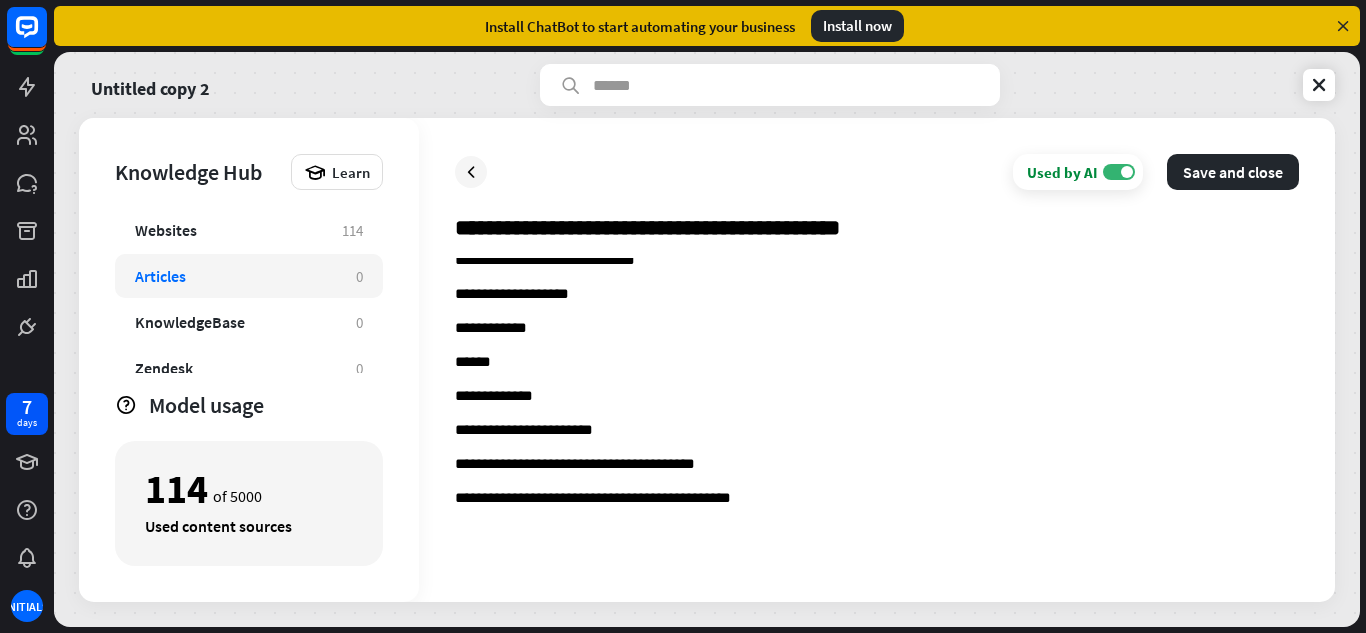 scroll, scrollTop: 3289, scrollLeft: 0, axis: vertical 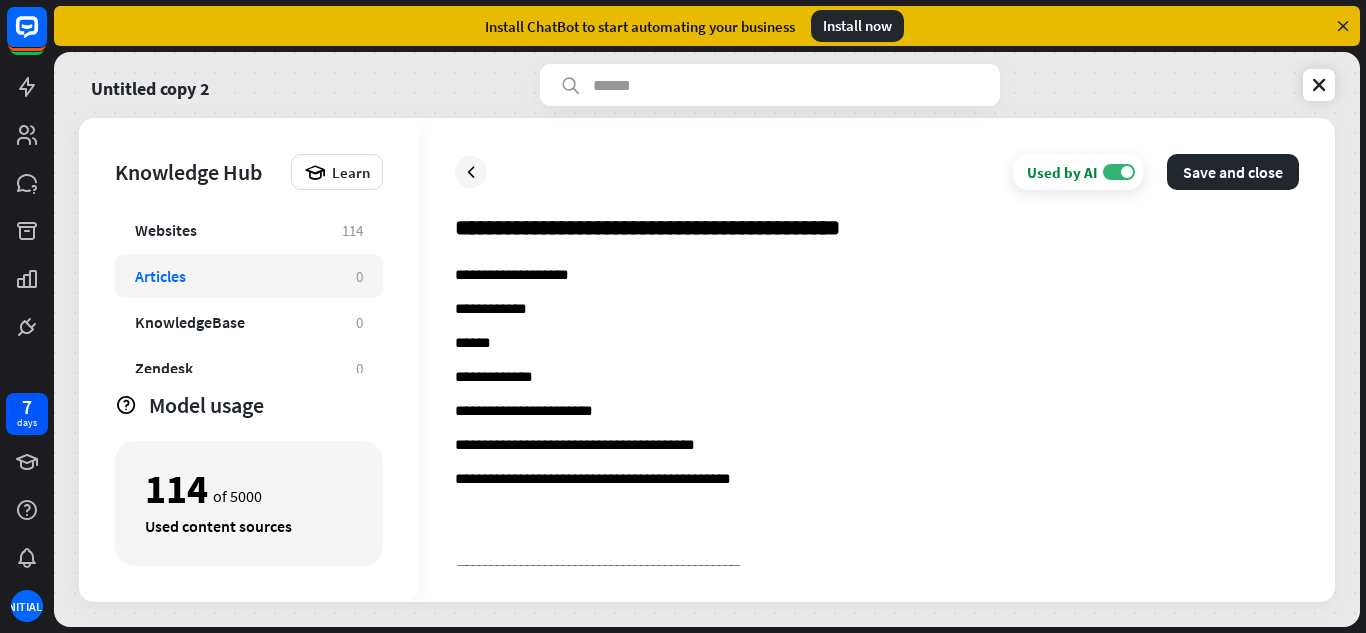 click on "**********" at bounding box center [877, 509] 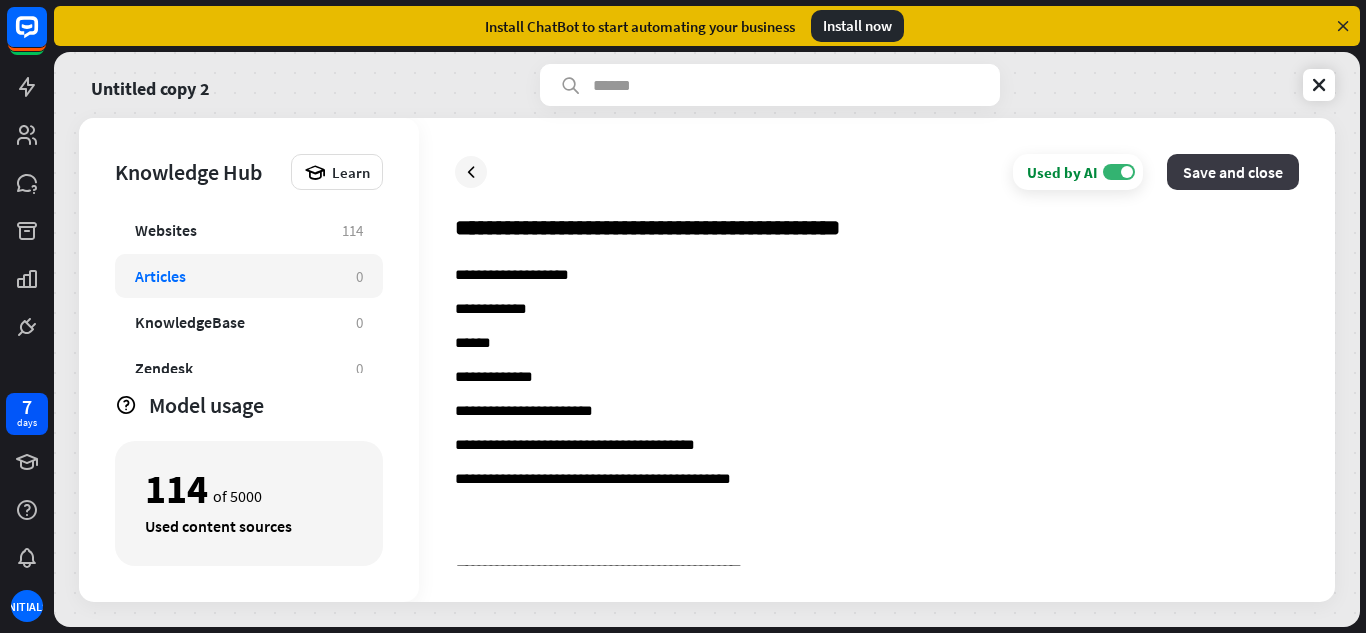 click on "Save and close" at bounding box center (1233, 172) 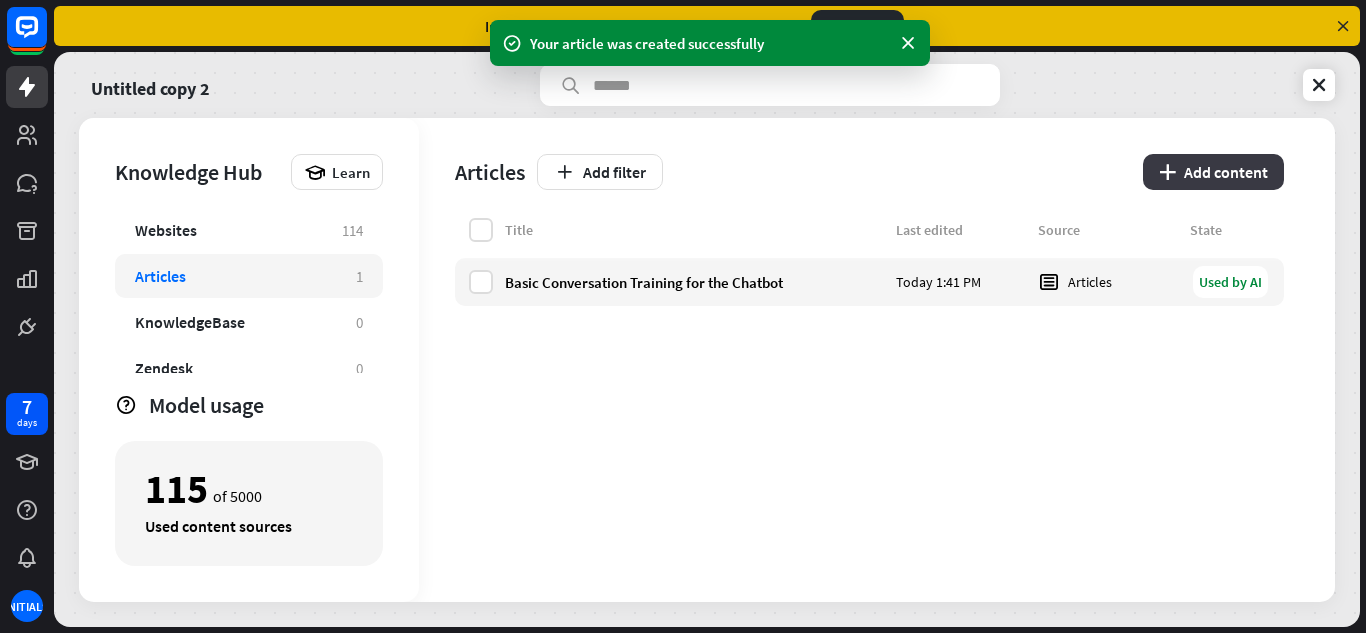 click on "plus
Add content" at bounding box center [1213, 172] 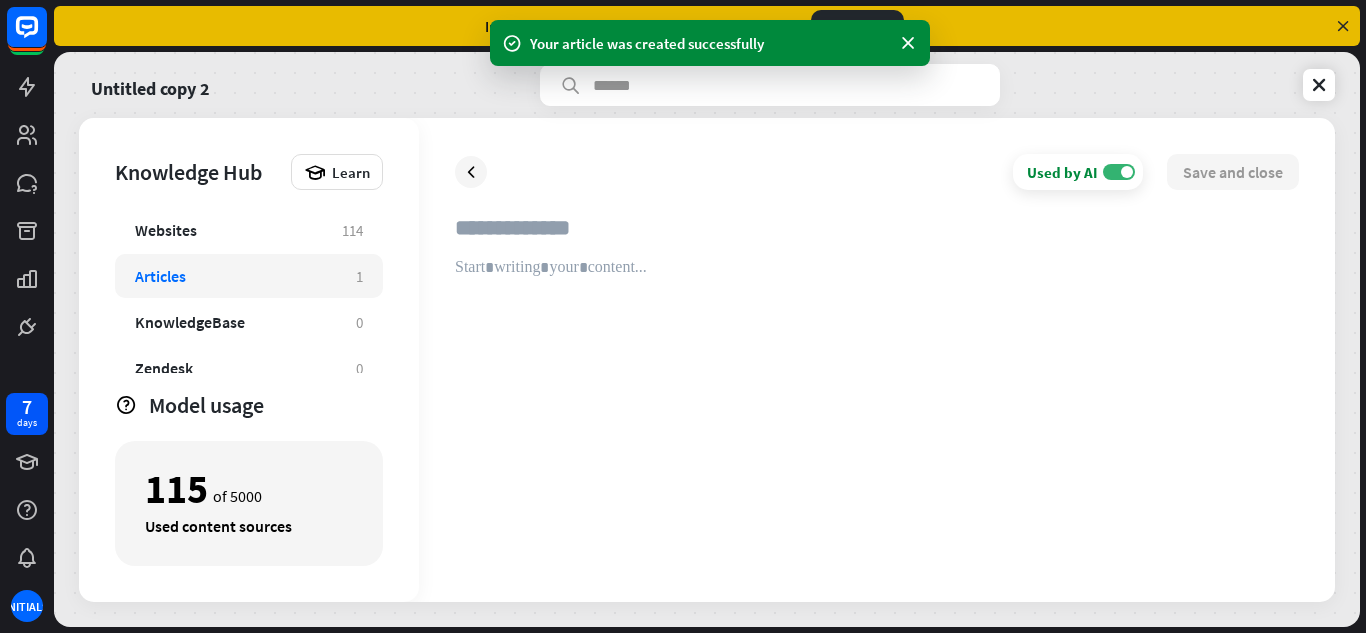type on "**********" 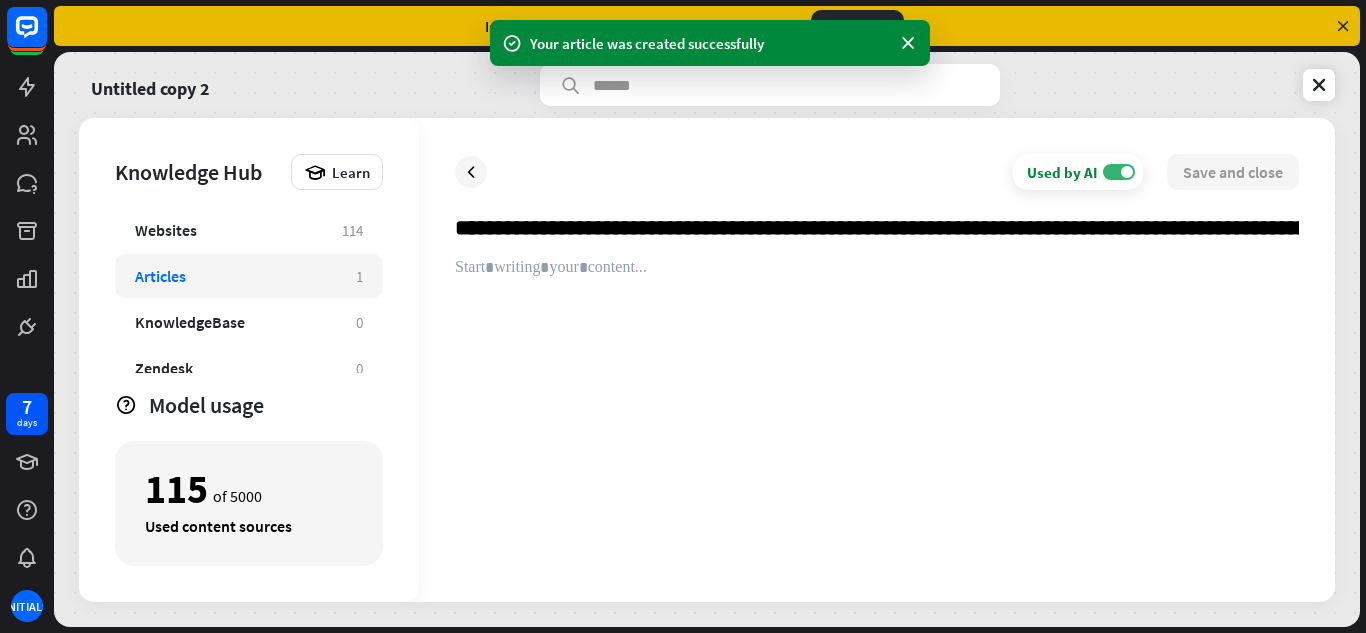 scroll, scrollTop: 0, scrollLeft: 24072, axis: horizontal 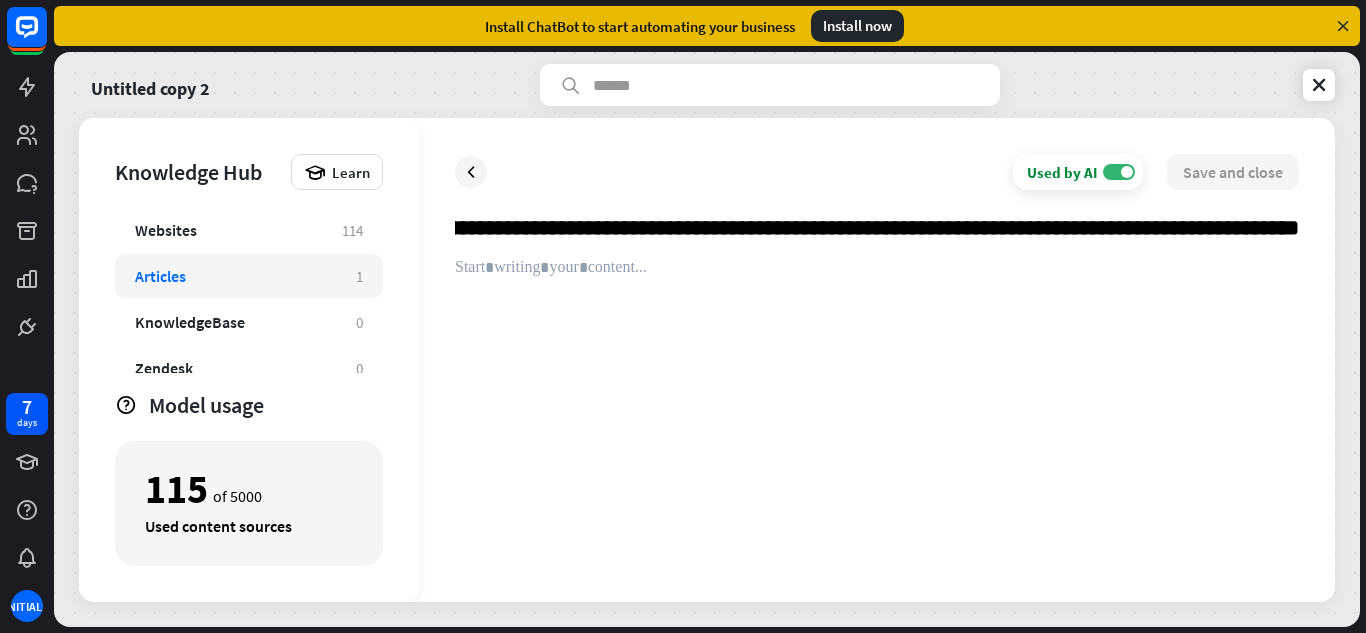 type 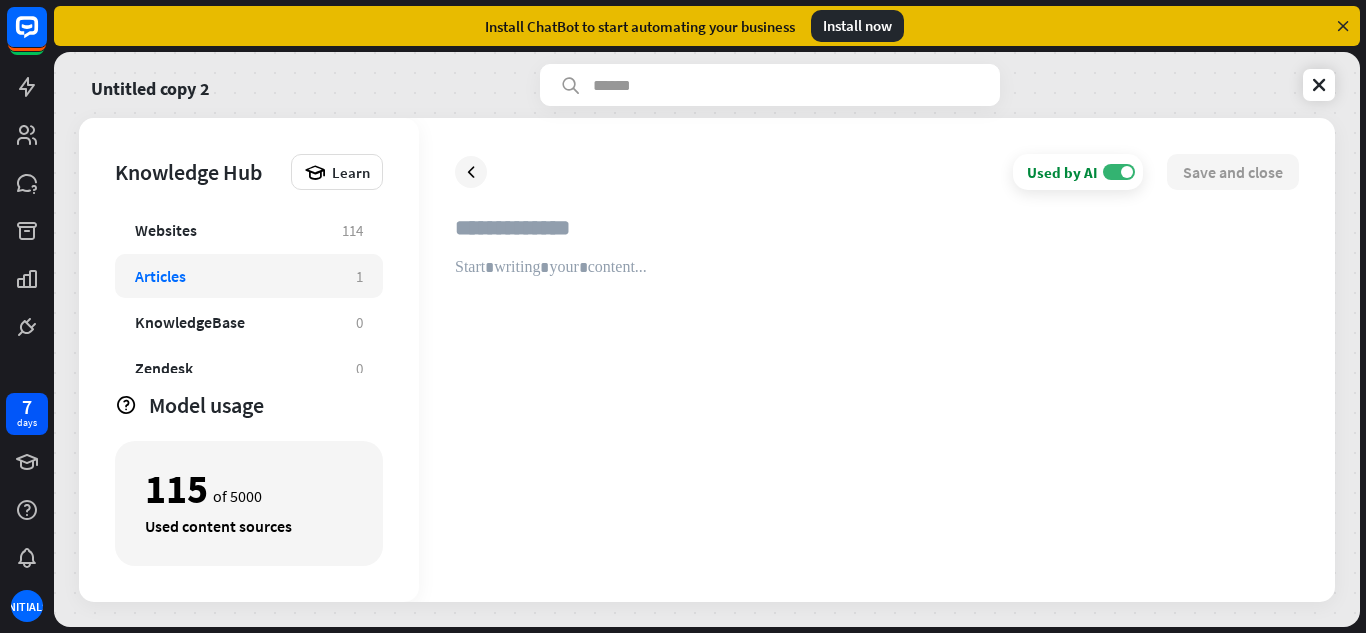 scroll, scrollTop: 0, scrollLeft: 0, axis: both 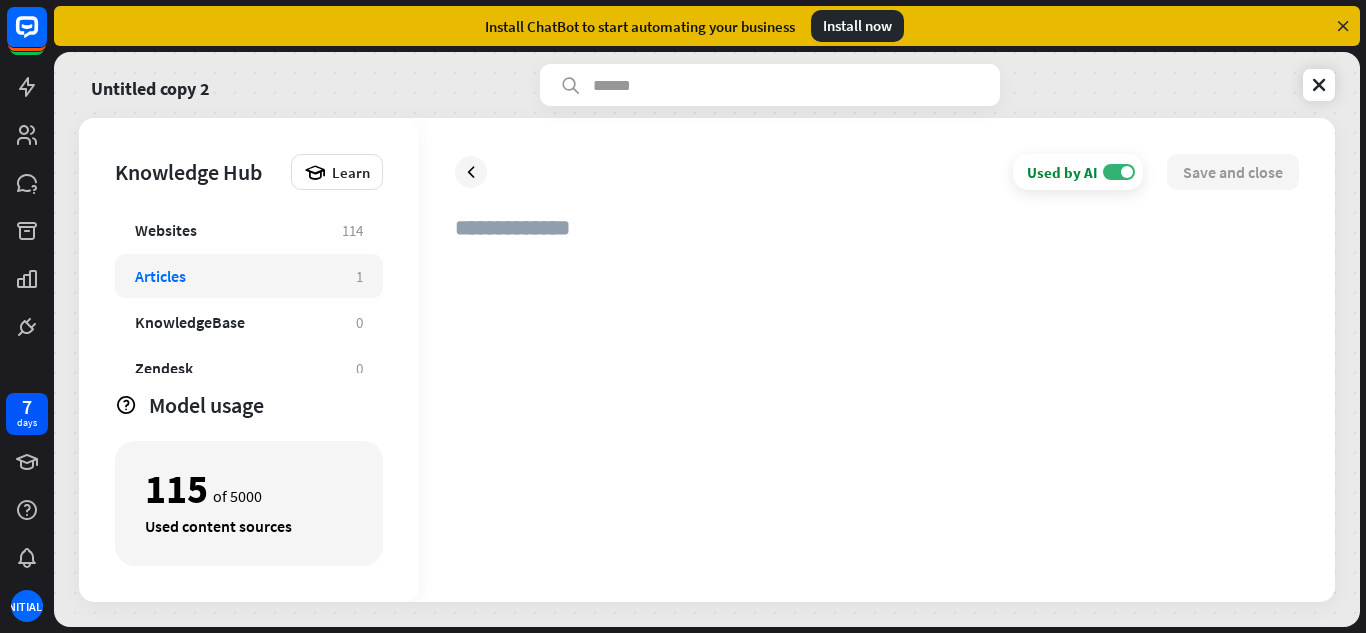 click at bounding box center [877, 412] 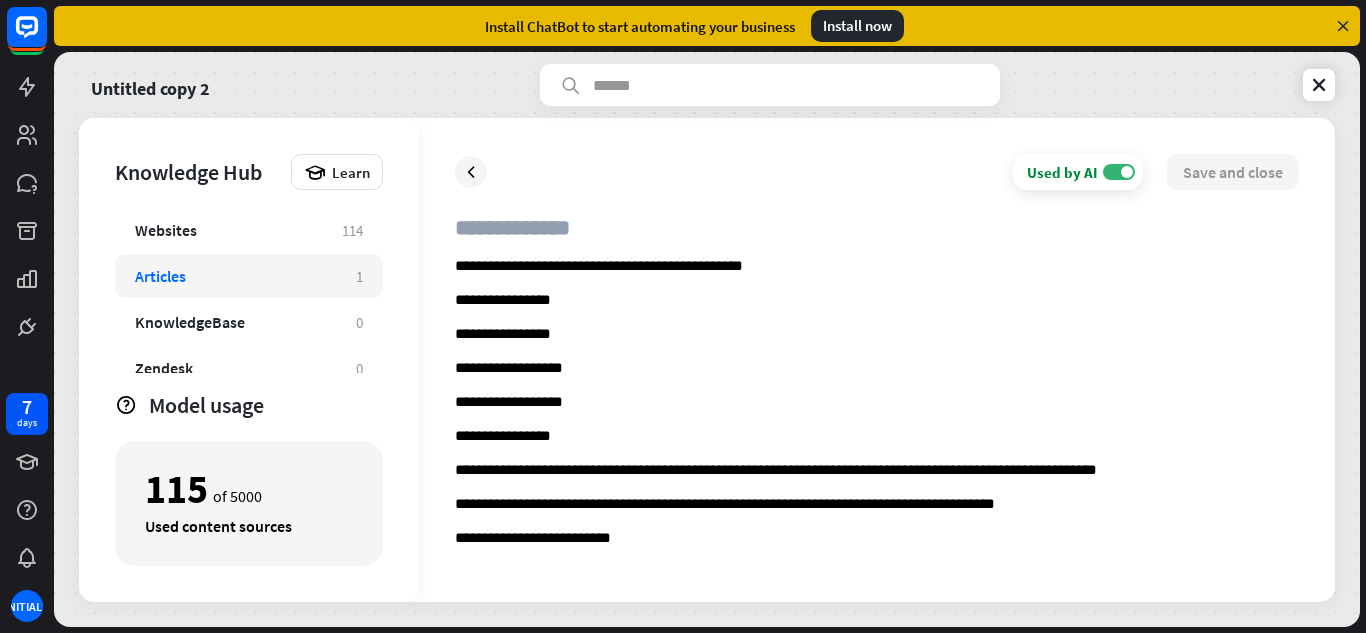 click at bounding box center [877, 236] 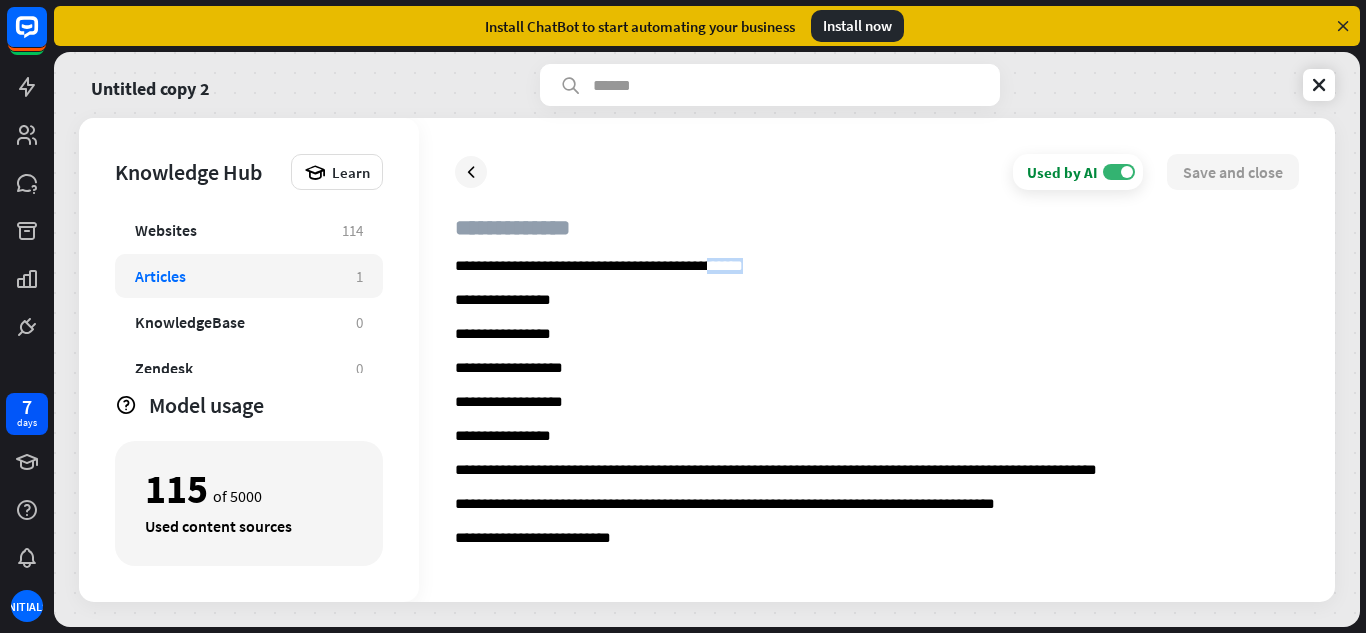 click on "**********" at bounding box center [877, 267] 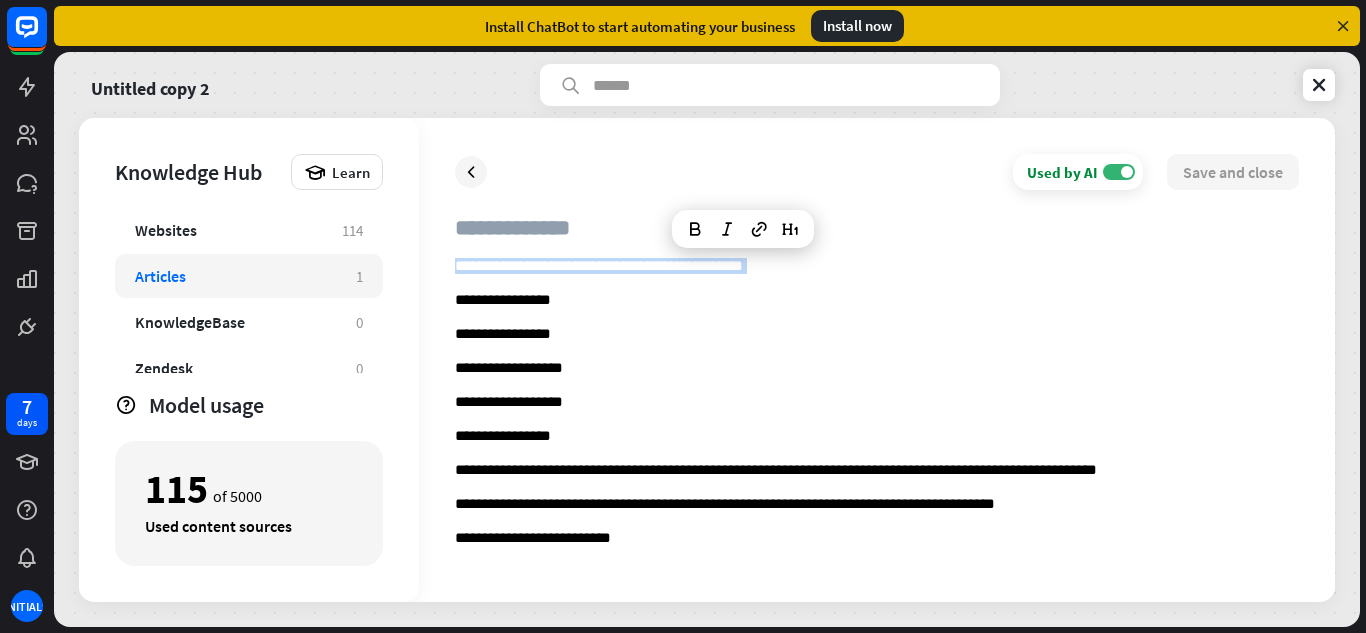 click on "**********" at bounding box center [877, 267] 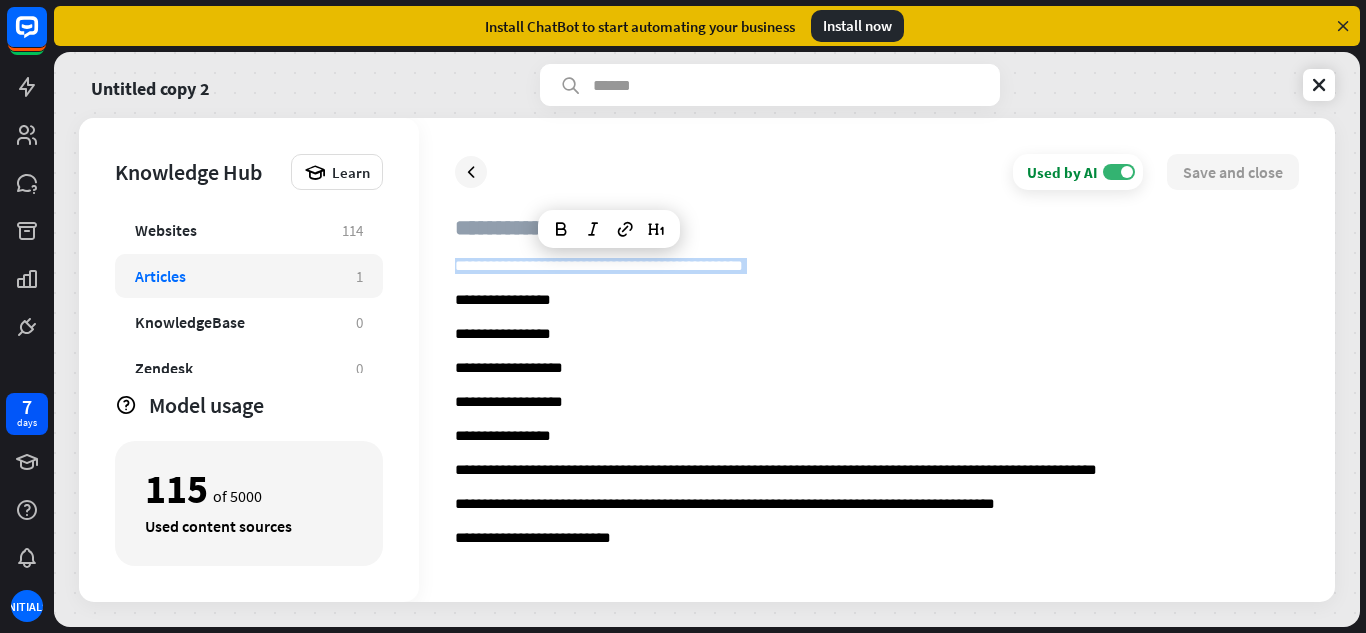 copy on "**********" 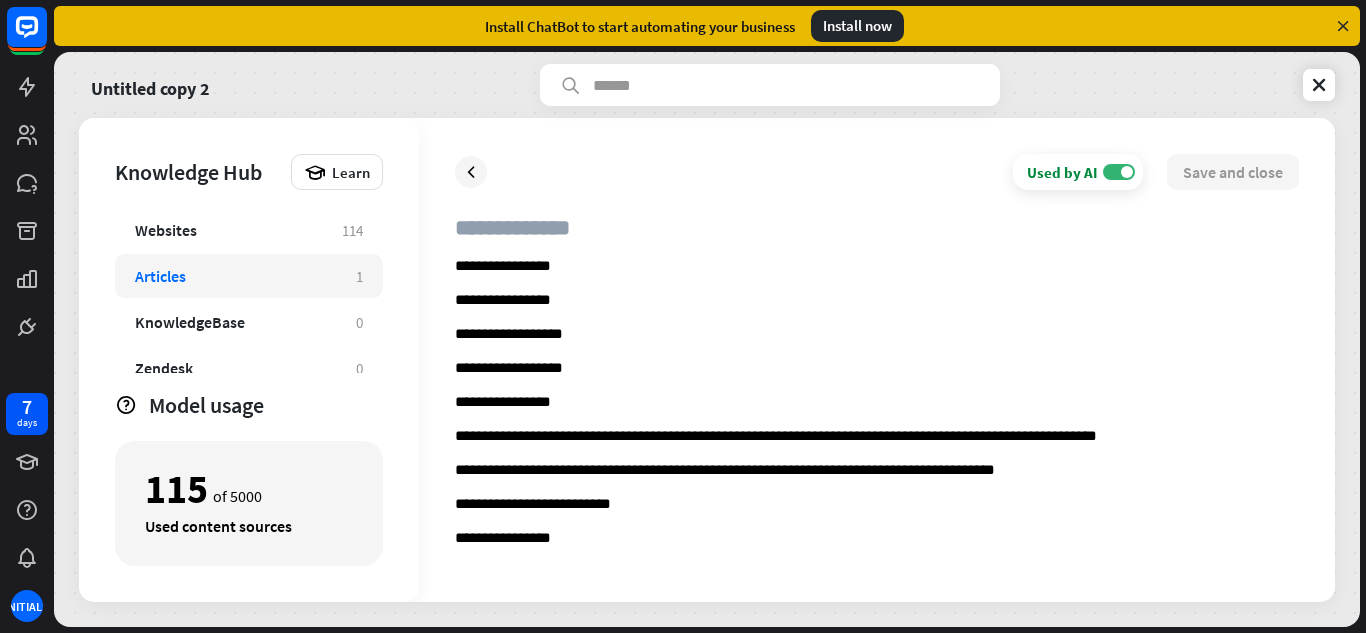 click at bounding box center (877, 236) 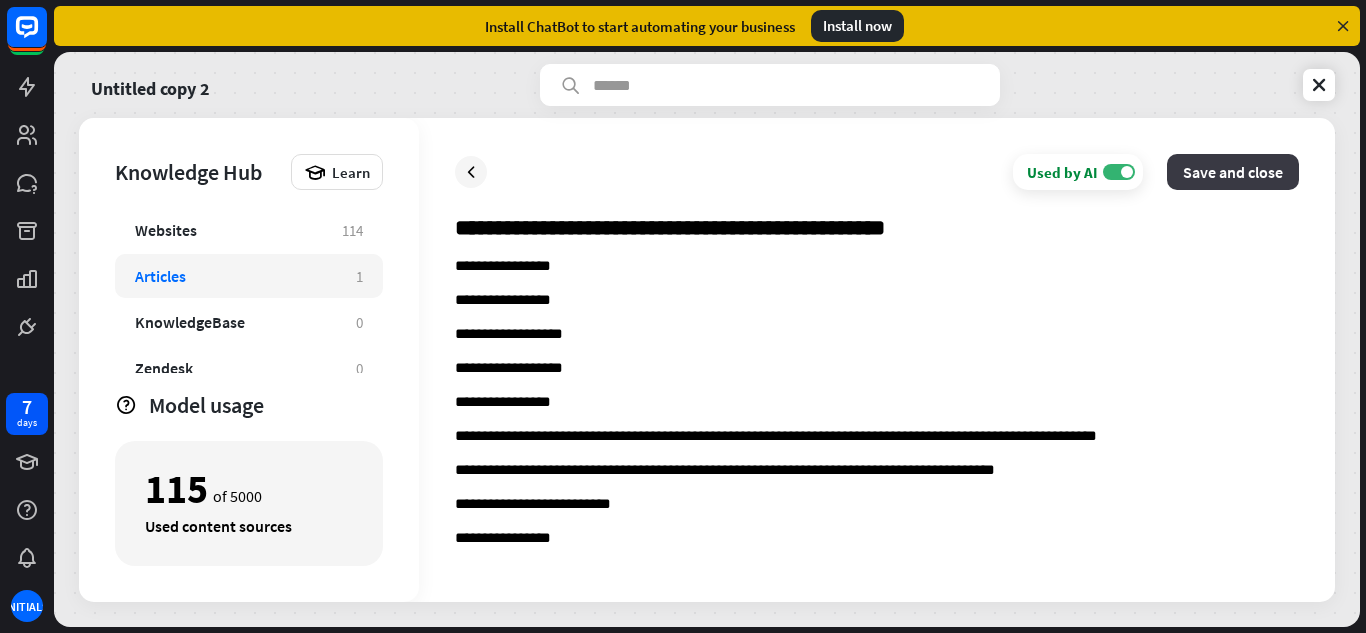 type on "**********" 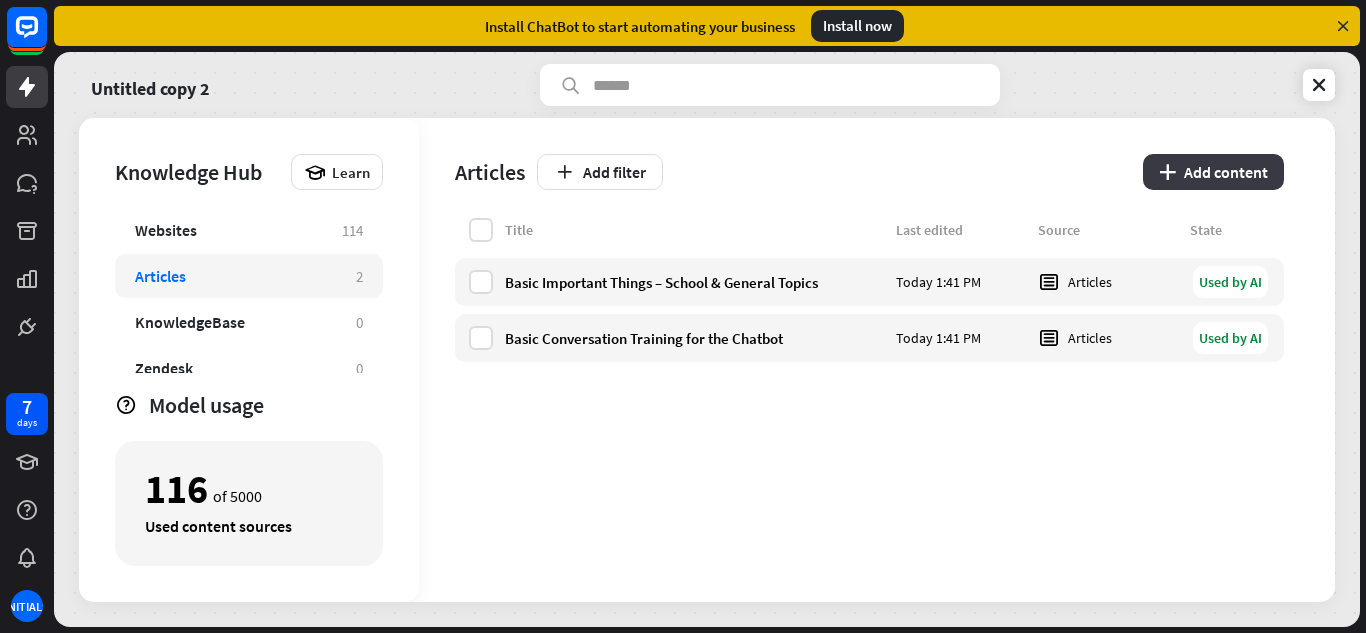 click on "plus
Add content" at bounding box center (1213, 172) 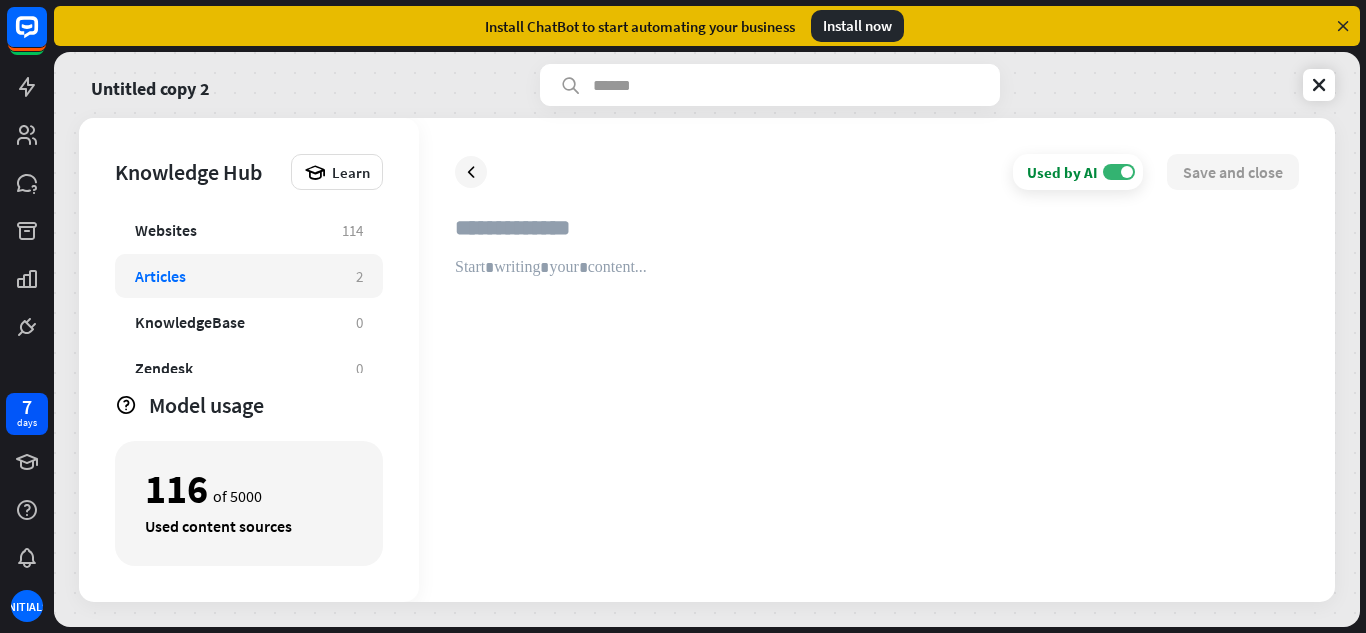 type on "**********" 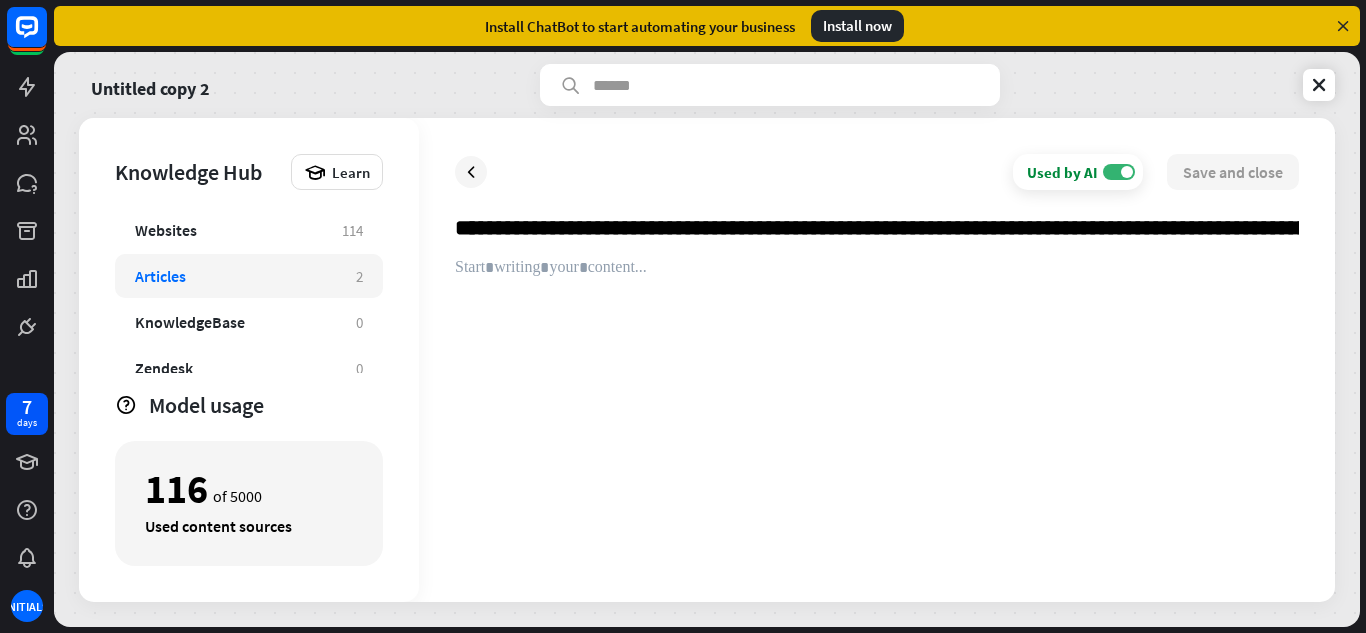 scroll, scrollTop: 0, scrollLeft: 12788, axis: horizontal 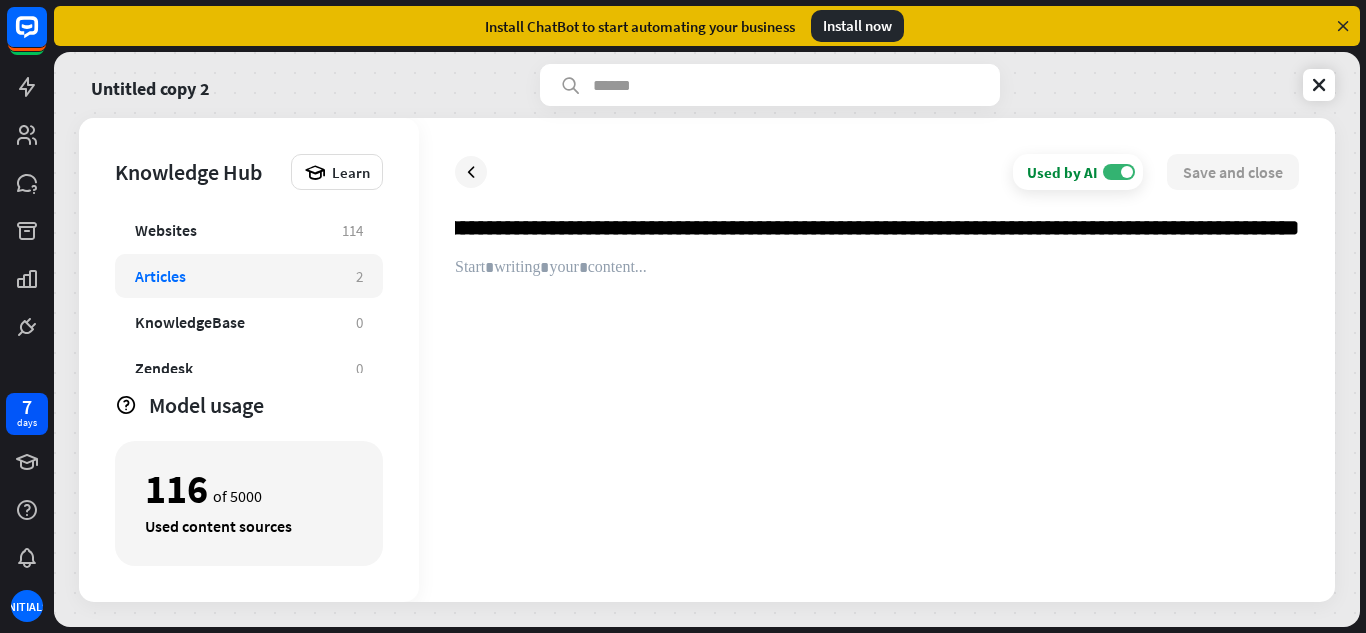 type 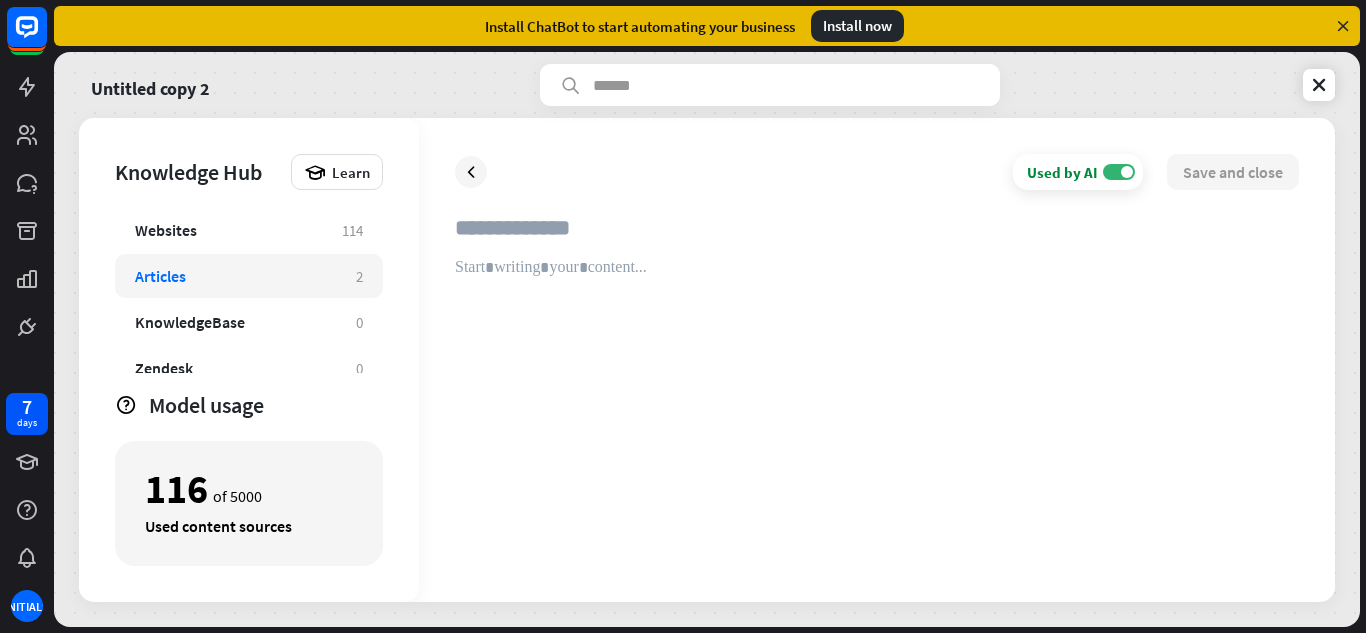 scroll, scrollTop: 0, scrollLeft: 0, axis: both 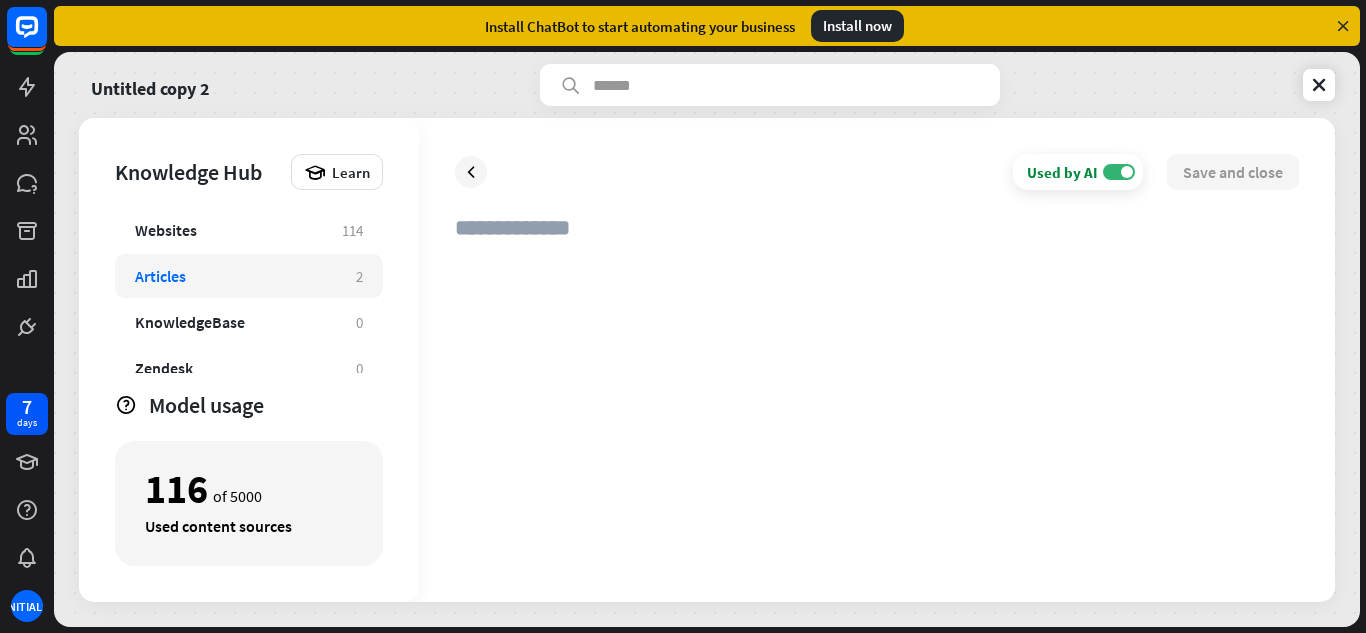click at bounding box center [877, 412] 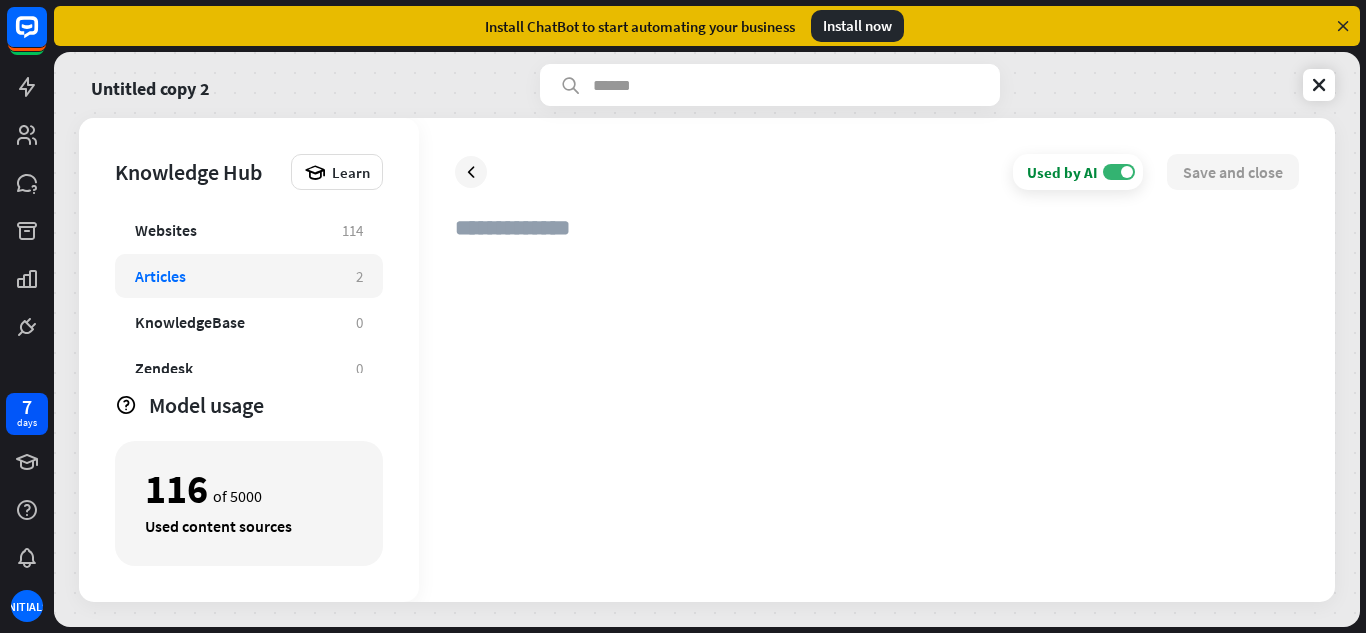 type 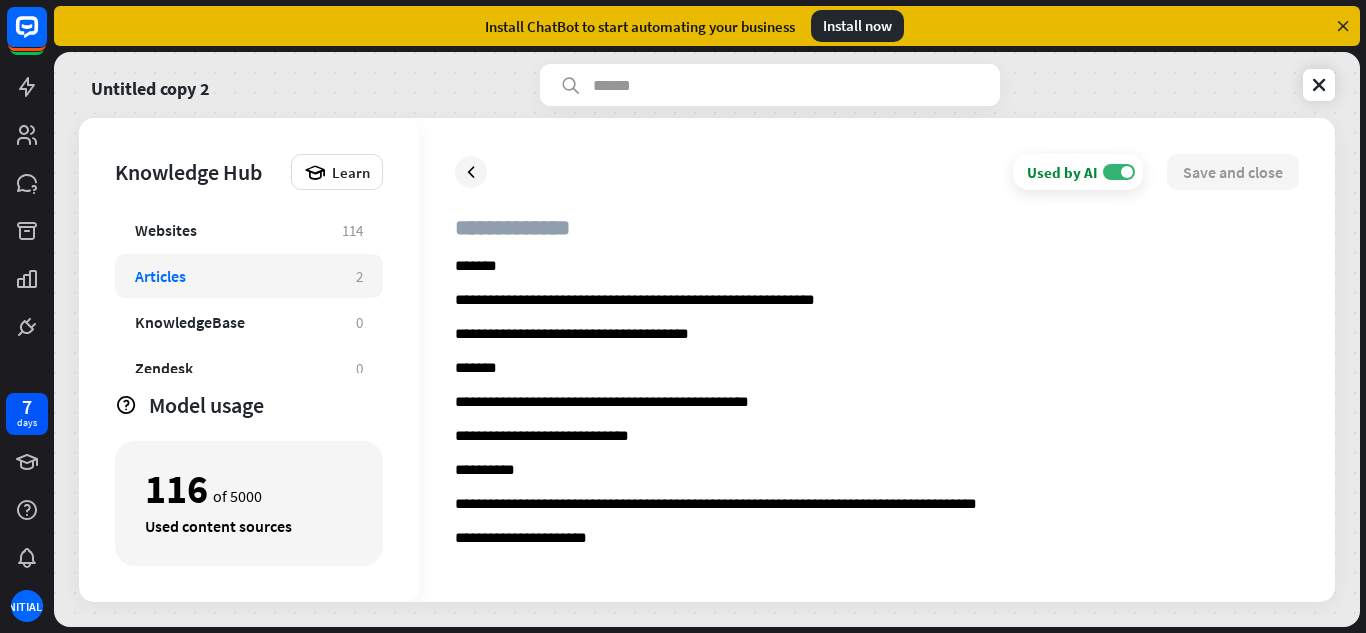 click at bounding box center [877, 236] 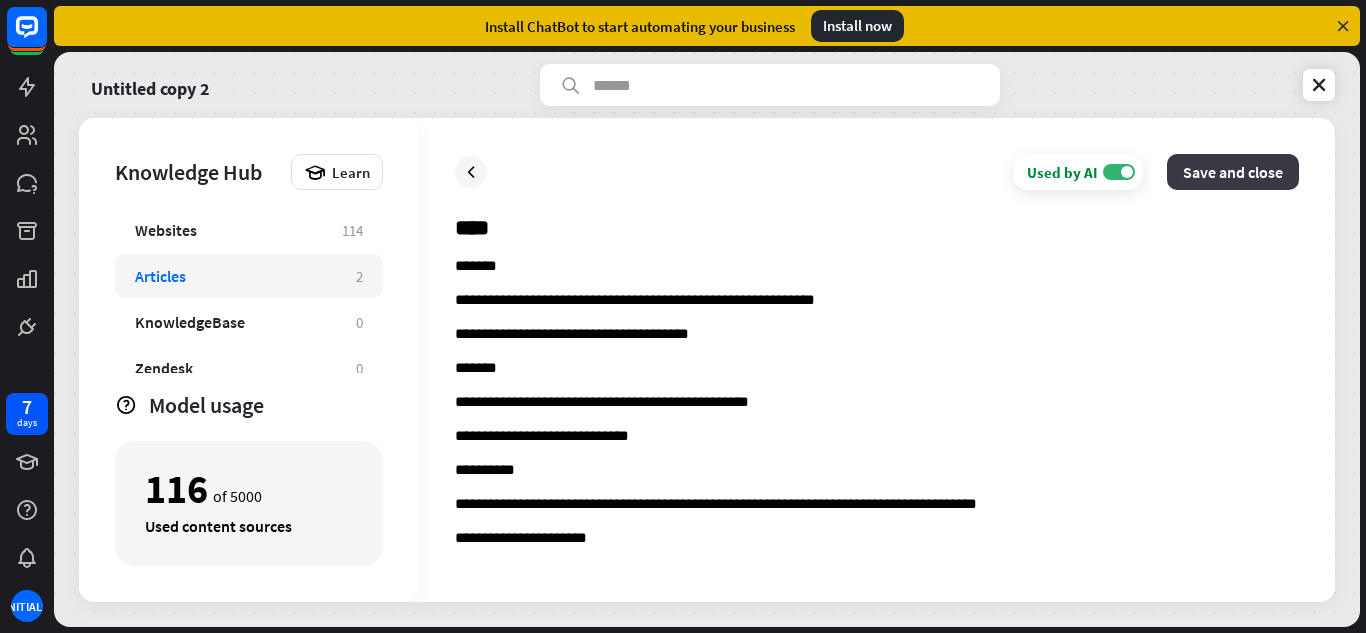 type on "****" 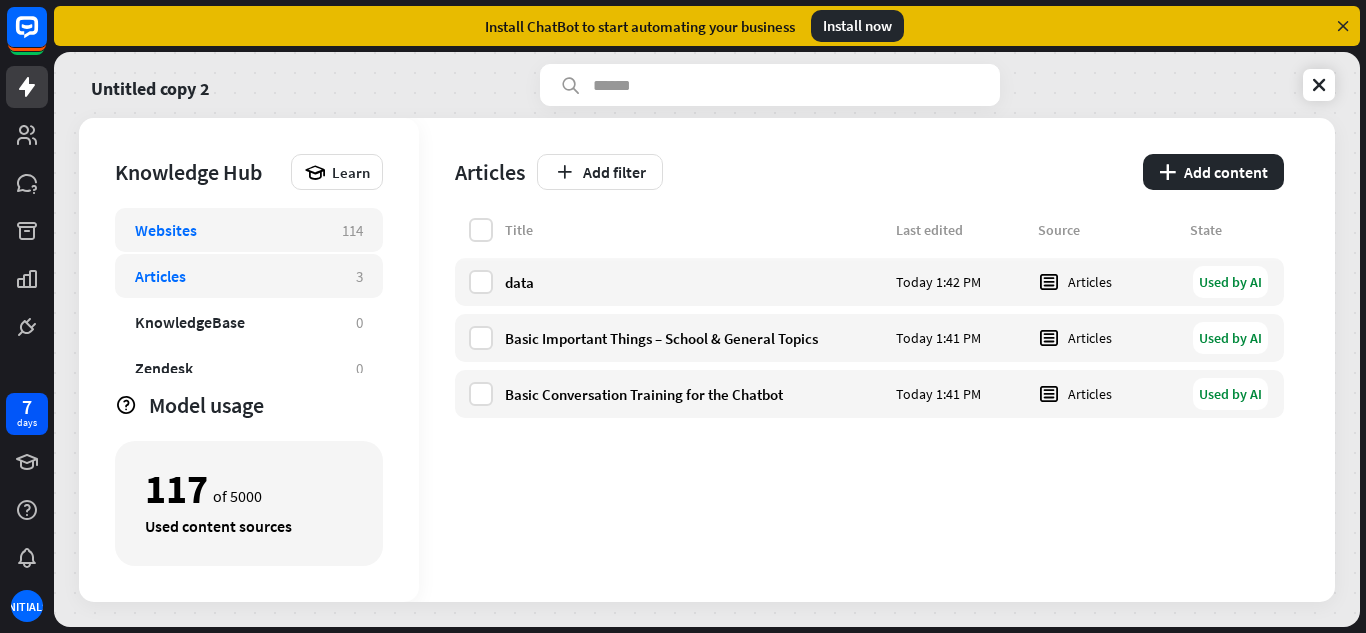 click on "Websites" at bounding box center [228, 230] 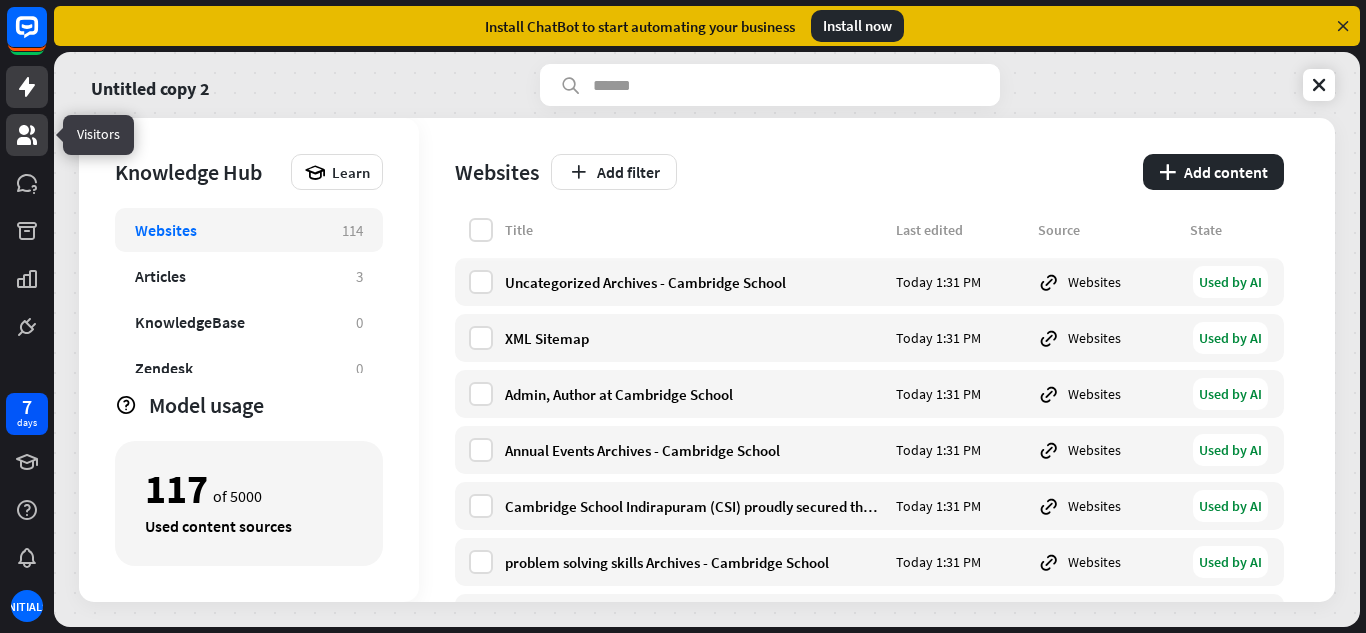 click 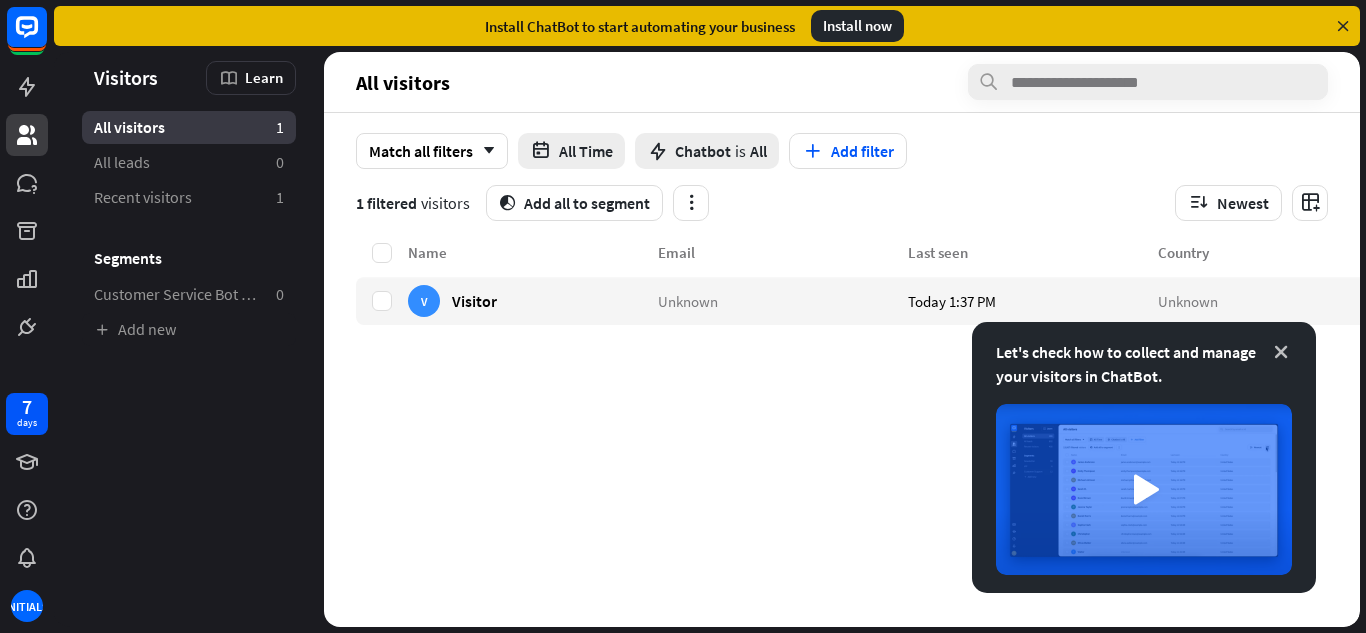 click at bounding box center [1281, 352] 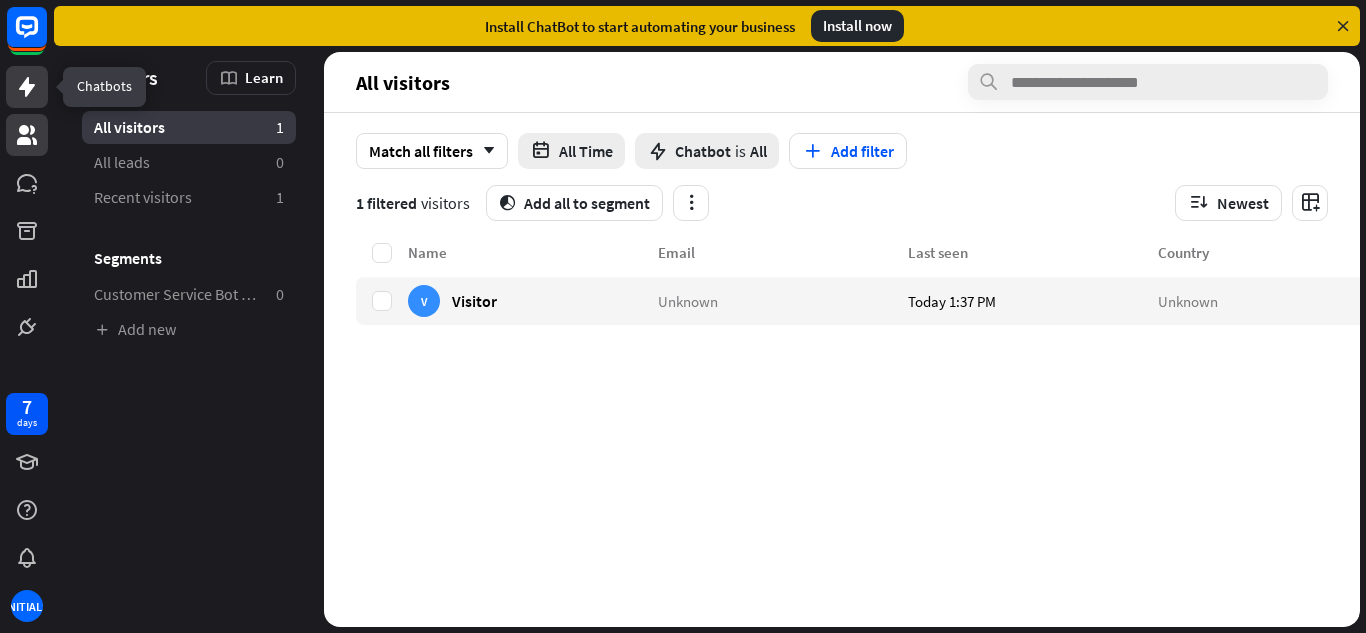 click 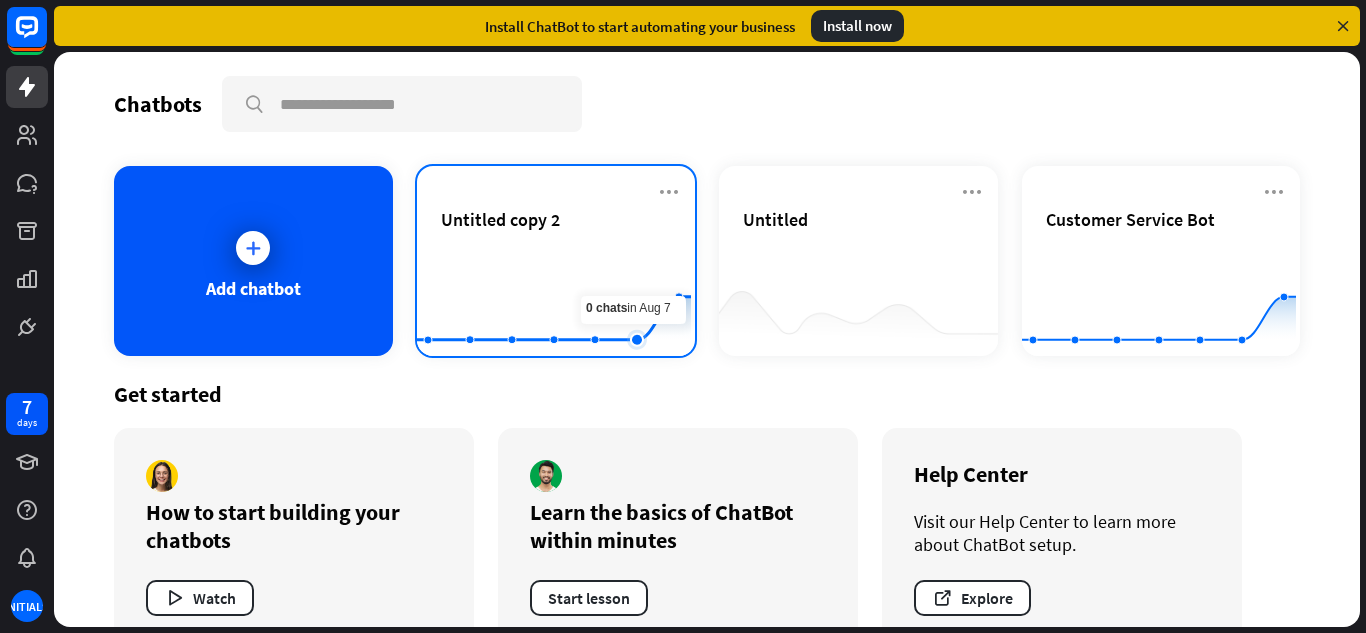 click 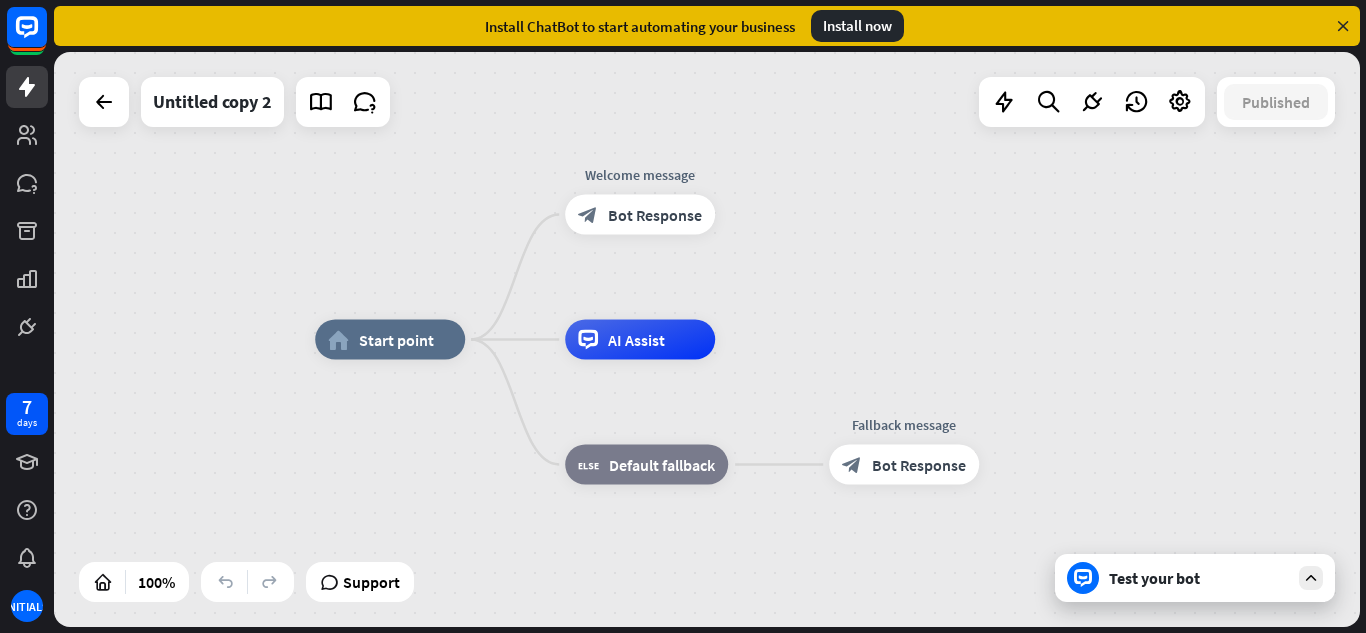 click on "Test your bot" at bounding box center [1199, 578] 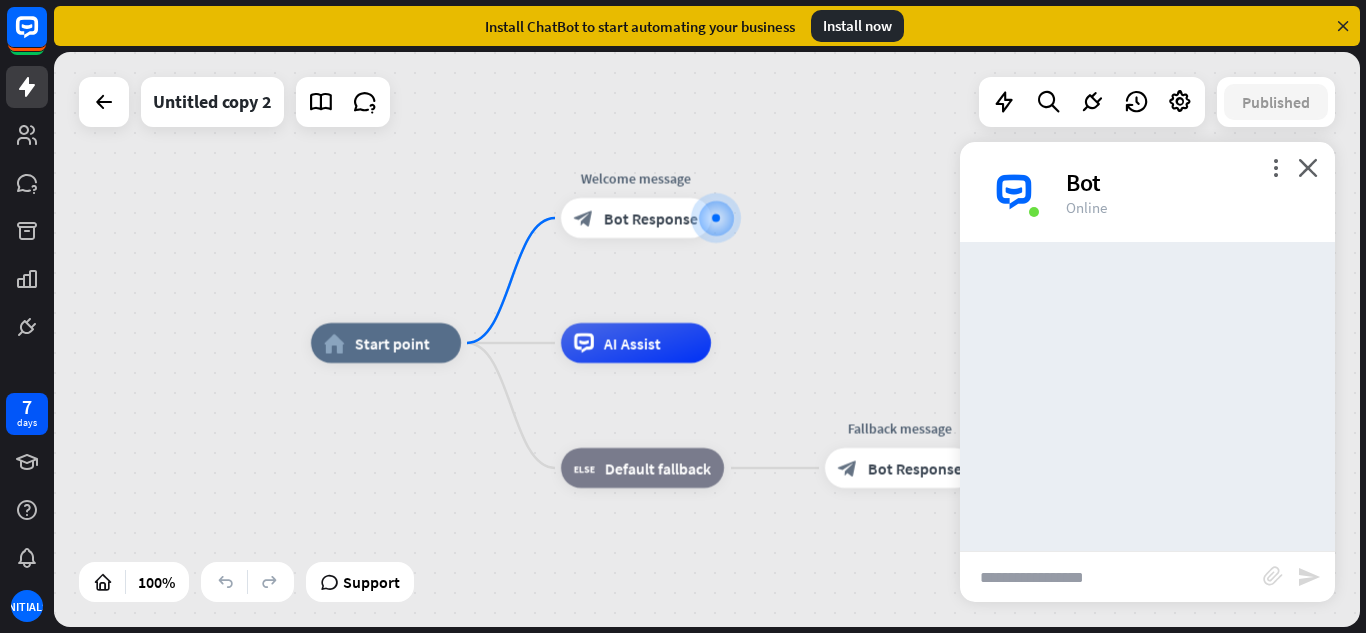 click at bounding box center (1111, 577) 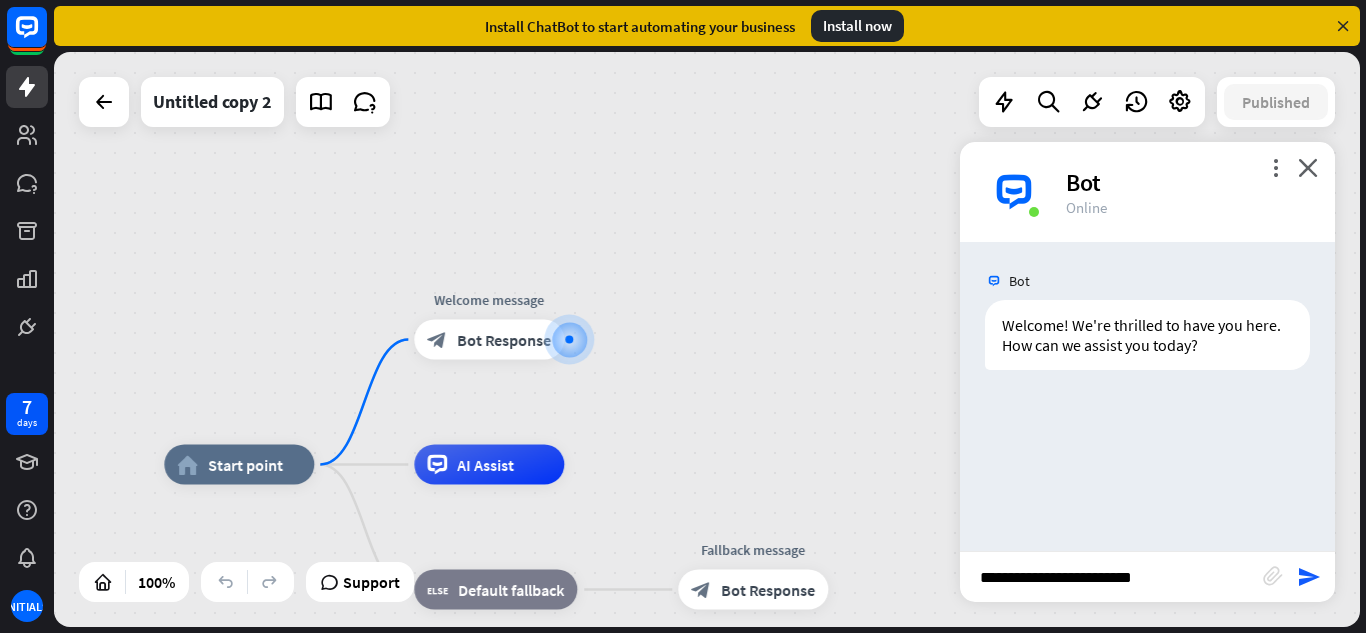 type on "**********" 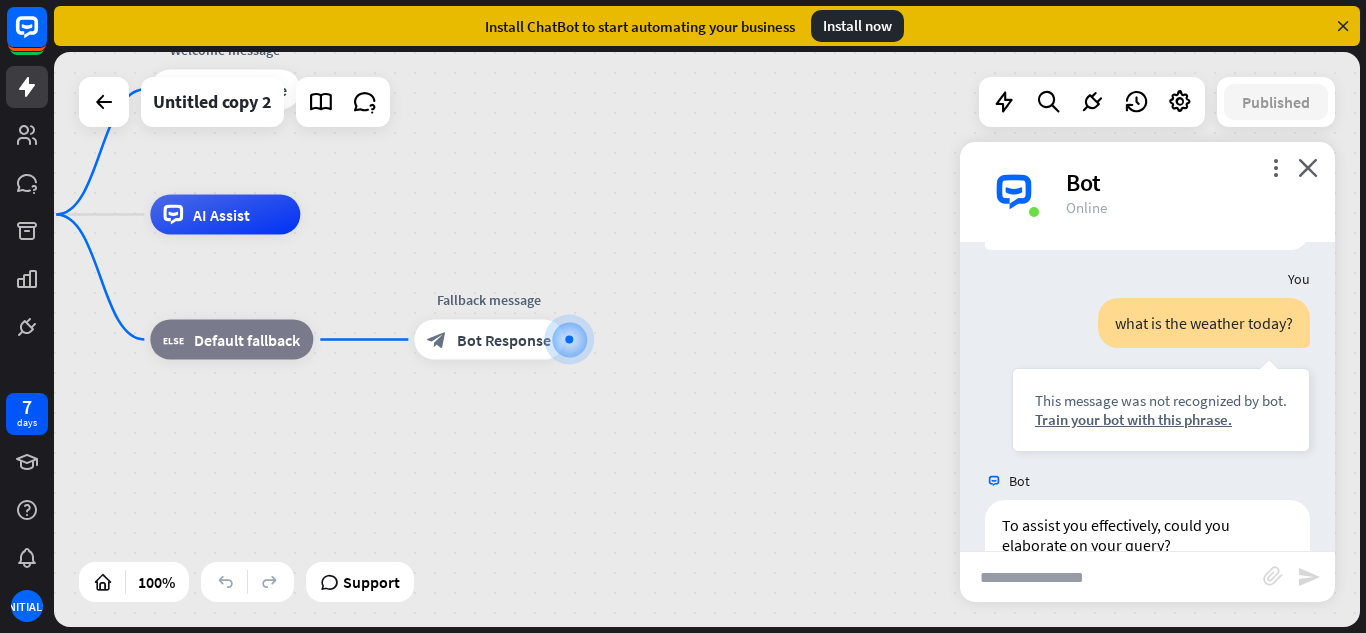 scroll, scrollTop: 169, scrollLeft: 0, axis: vertical 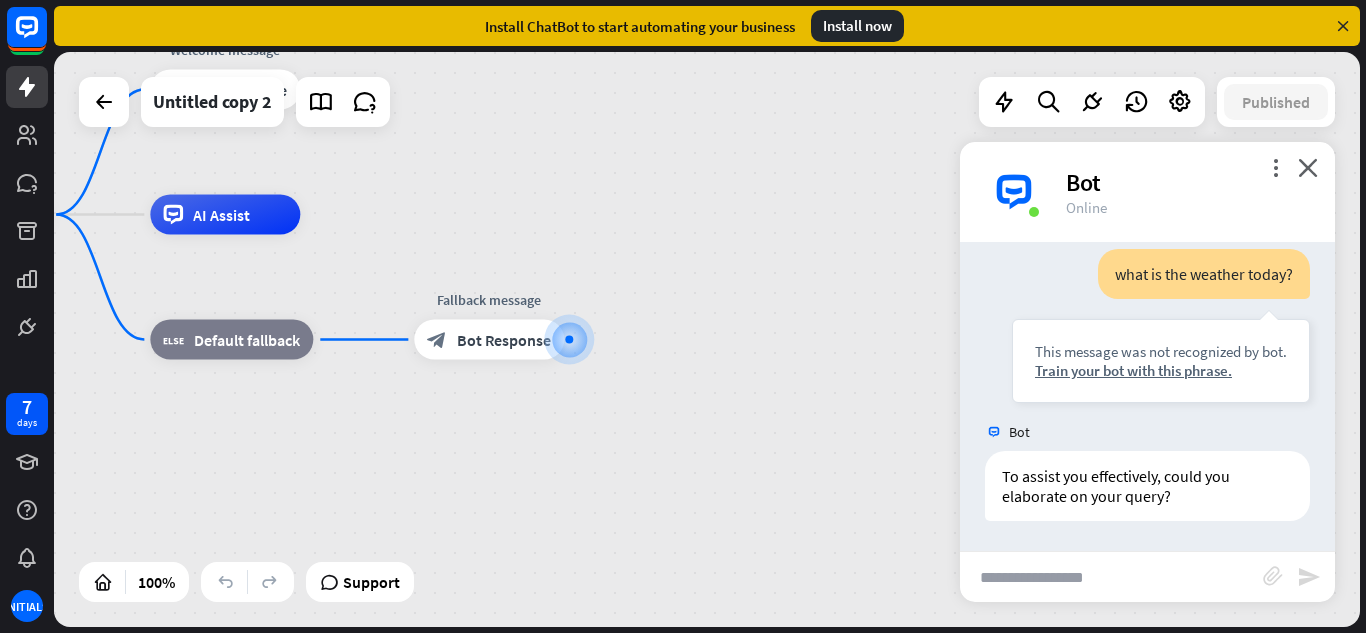 click at bounding box center [1111, 577] 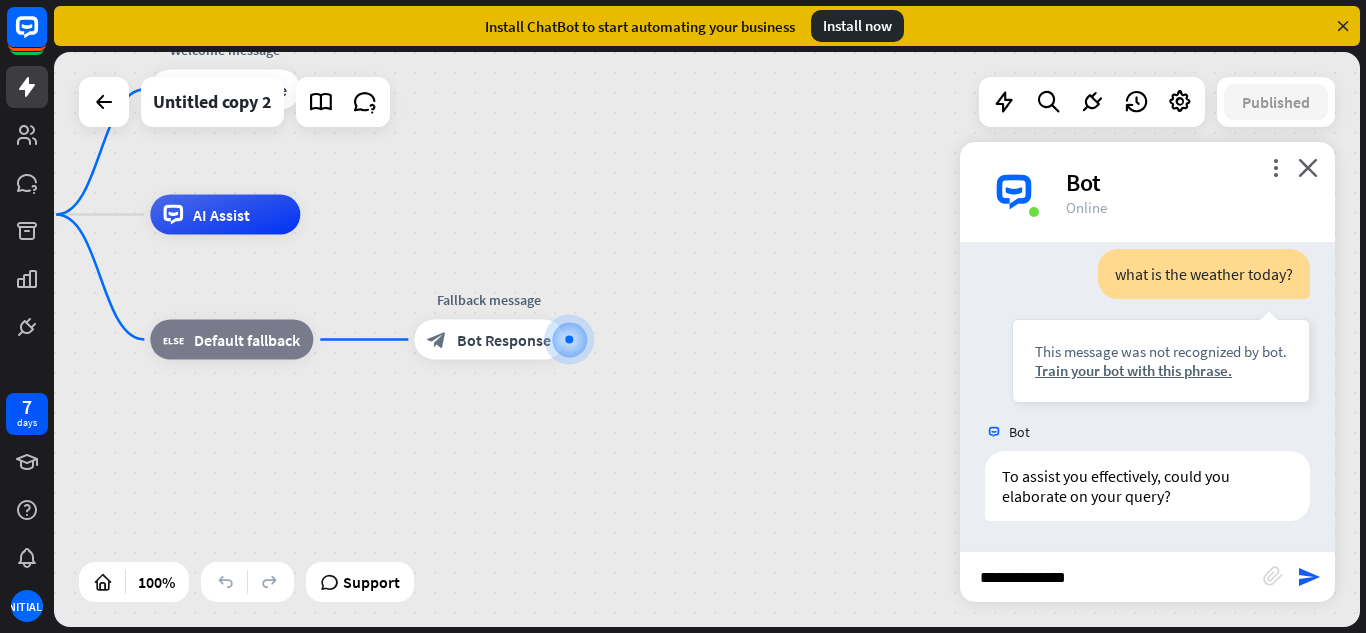 type on "**********" 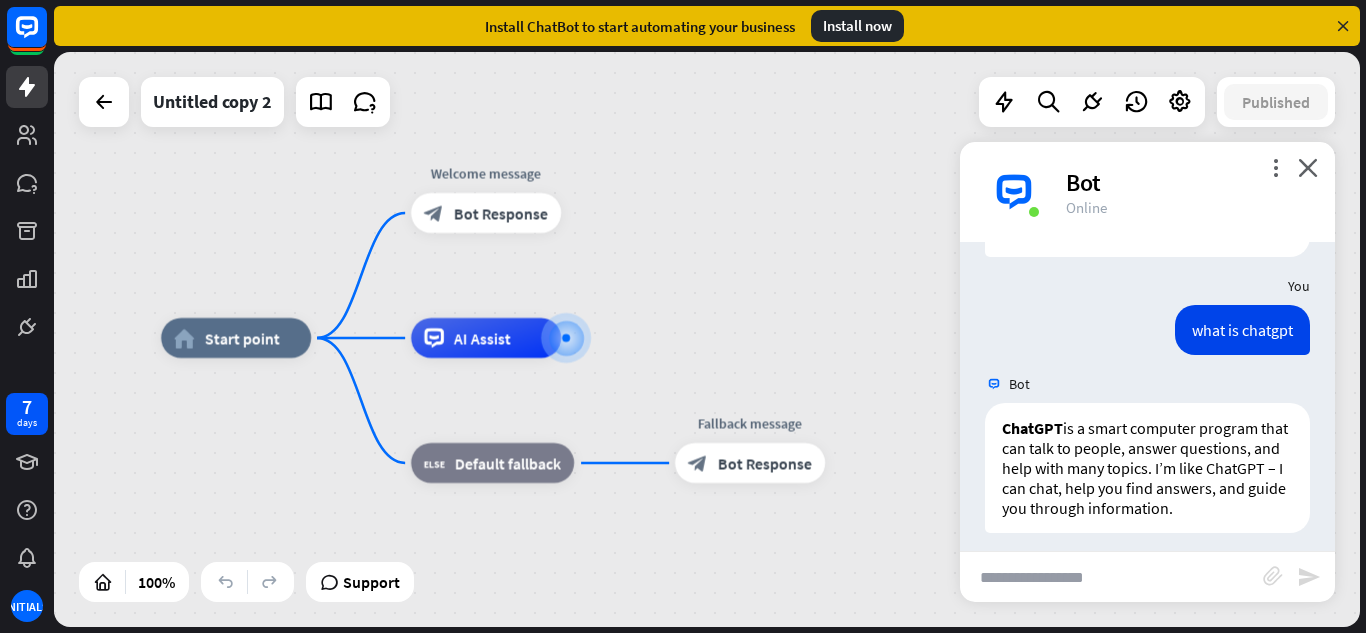 scroll, scrollTop: 465, scrollLeft: 0, axis: vertical 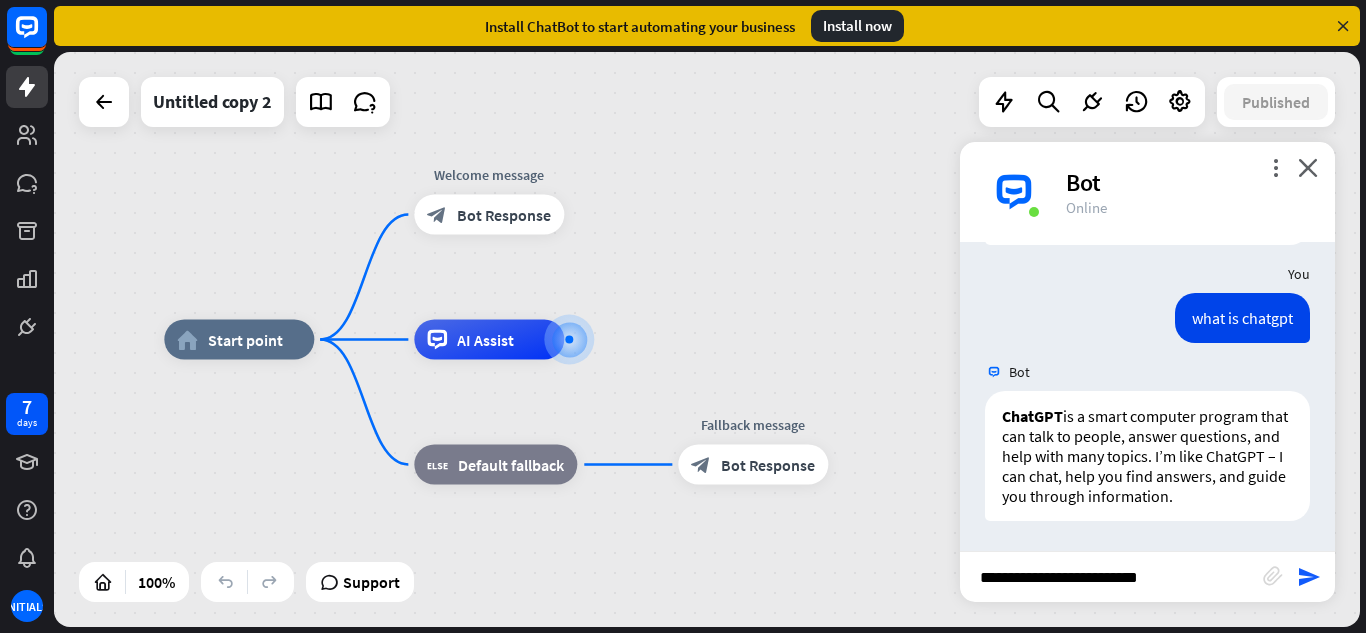 type on "**********" 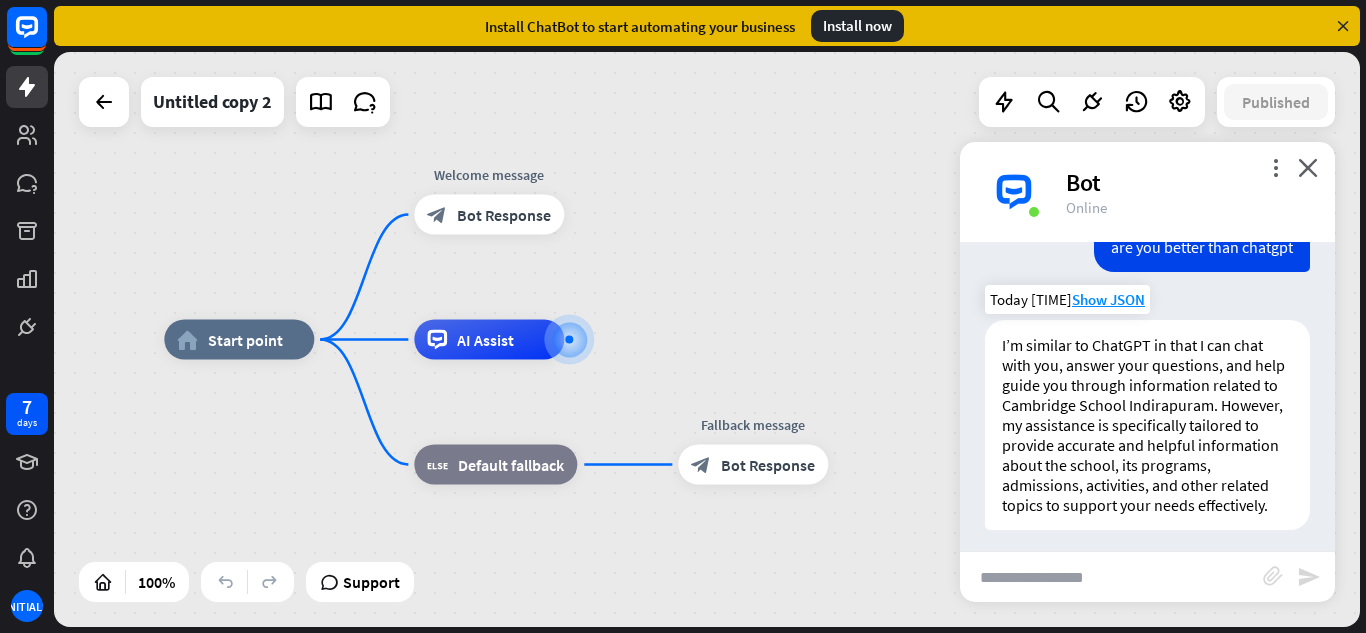 scroll, scrollTop: 841, scrollLeft: 0, axis: vertical 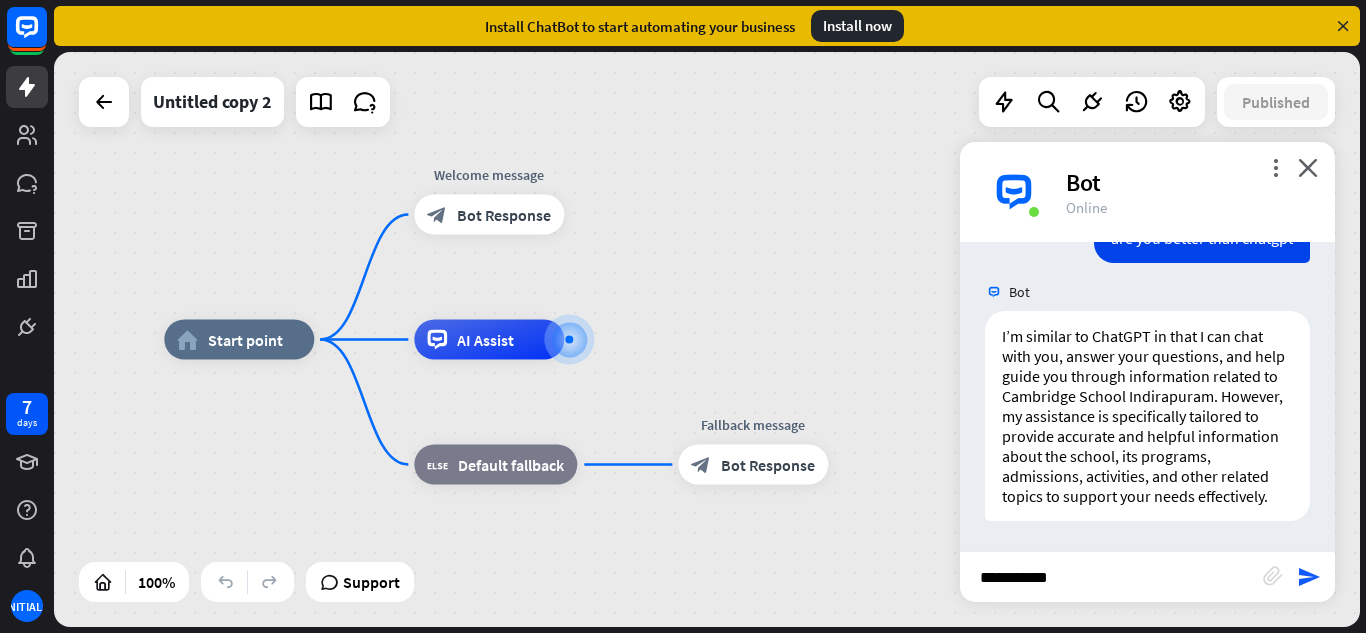 type on "**********" 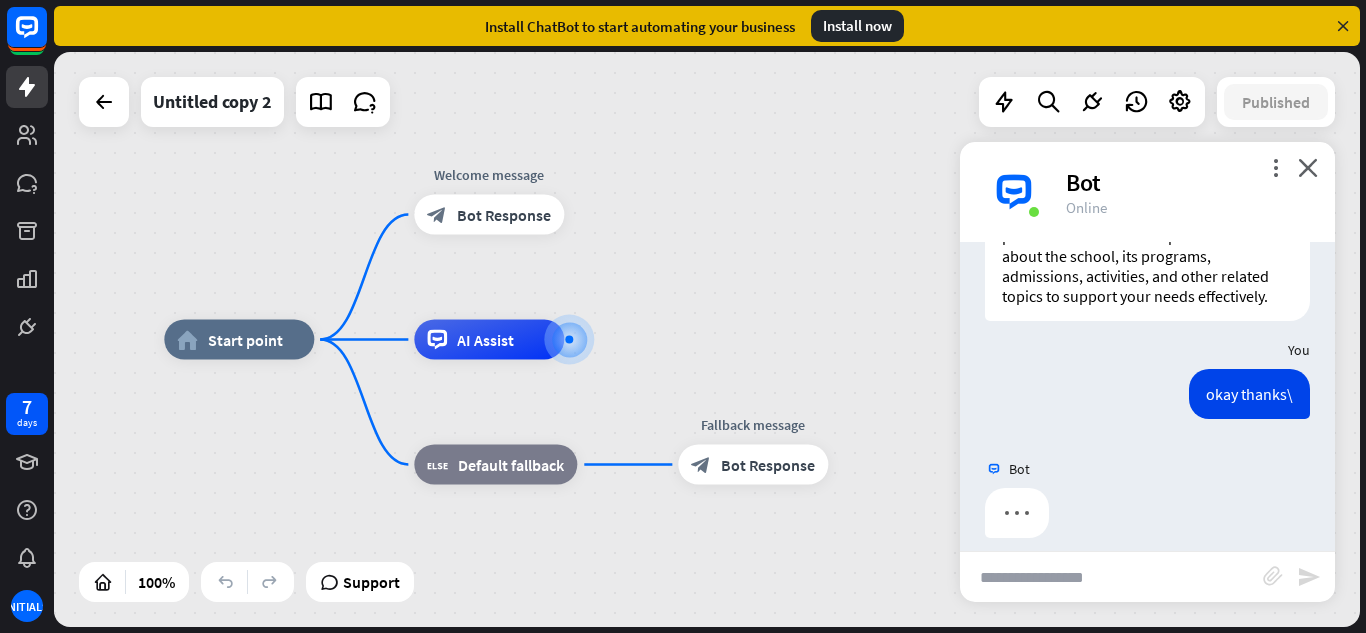scroll, scrollTop: 1058, scrollLeft: 0, axis: vertical 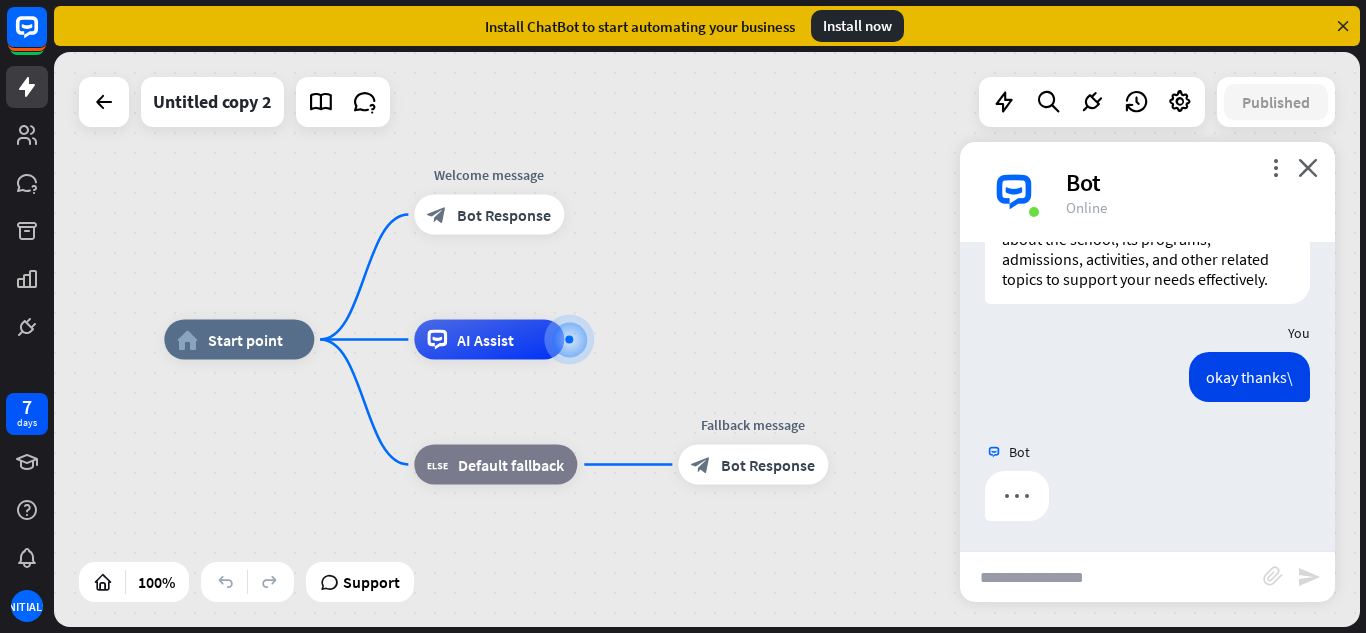 click at bounding box center (1111, 577) 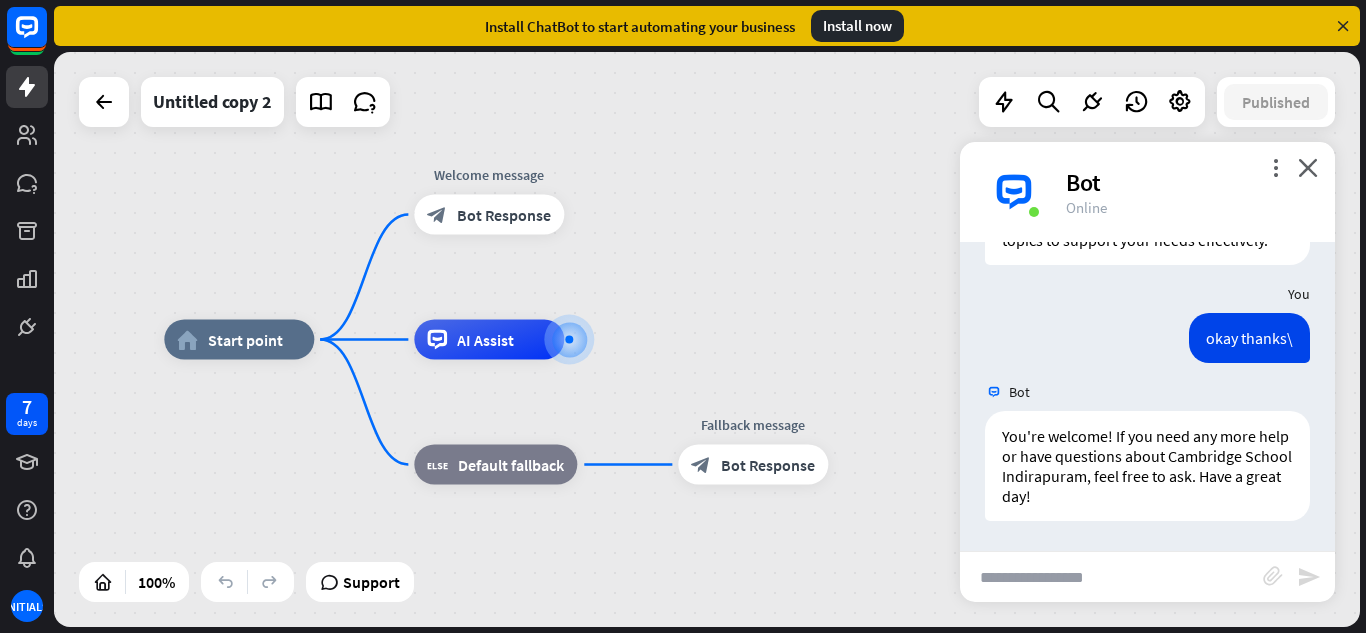 scroll, scrollTop: 1097, scrollLeft: 0, axis: vertical 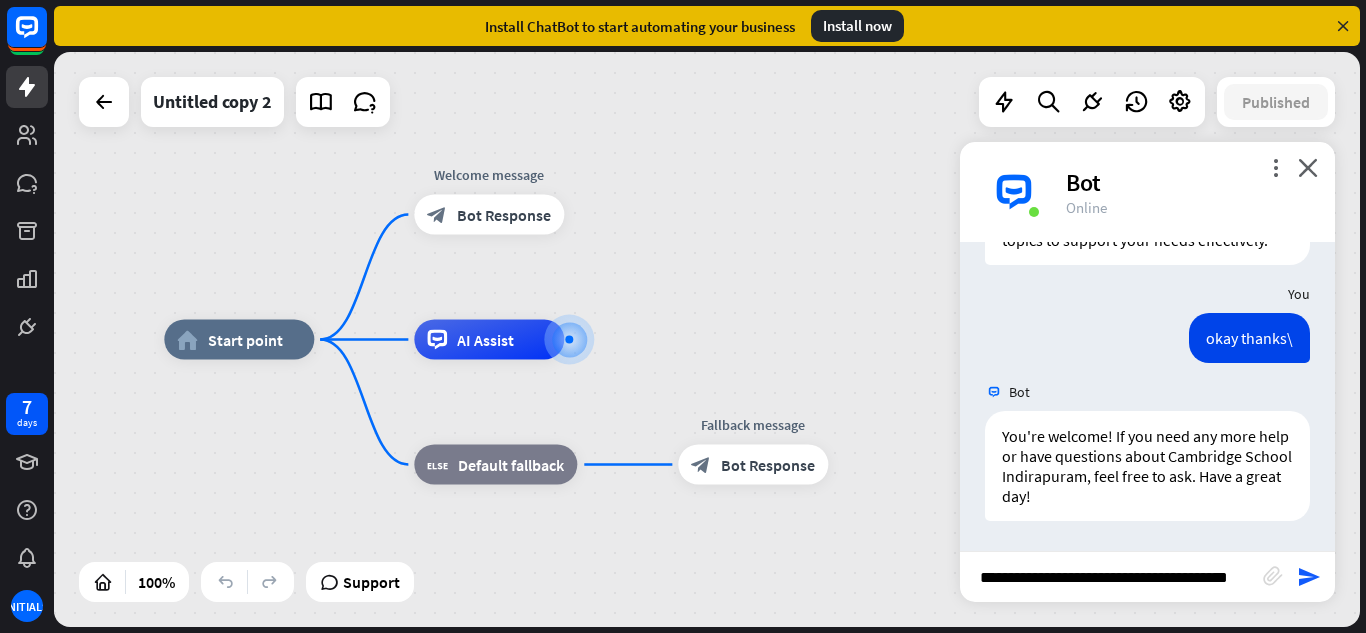 type on "**********" 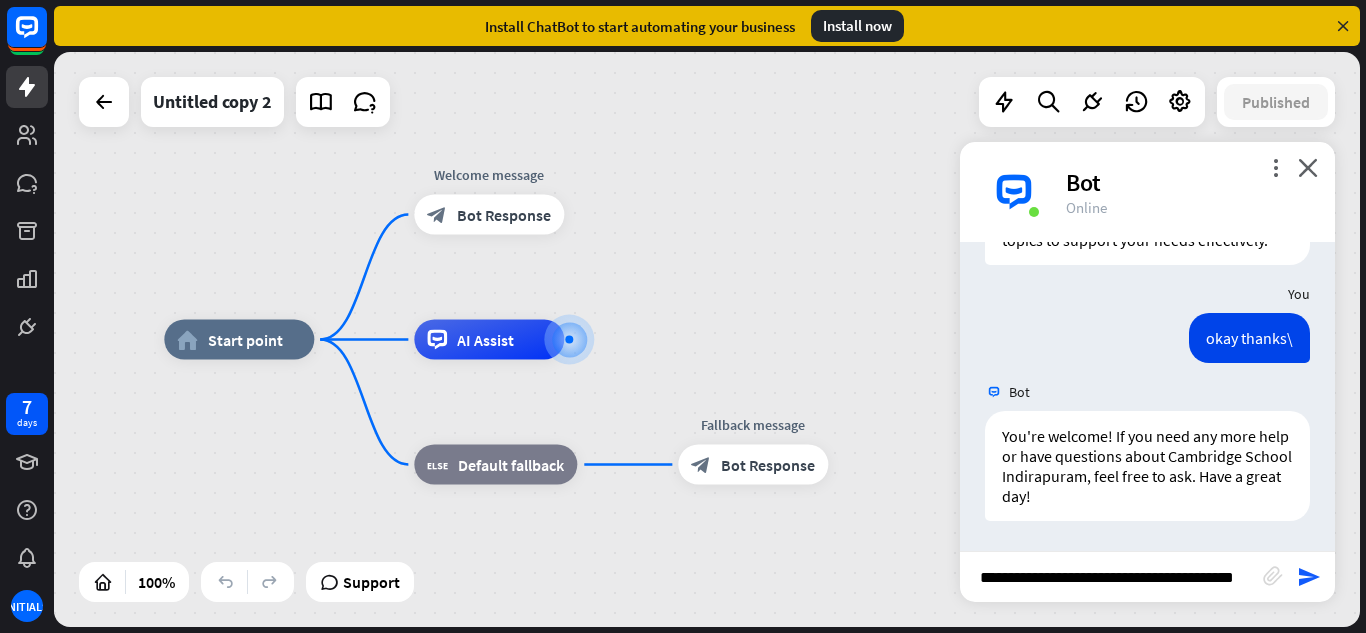 scroll, scrollTop: 0, scrollLeft: 45, axis: horizontal 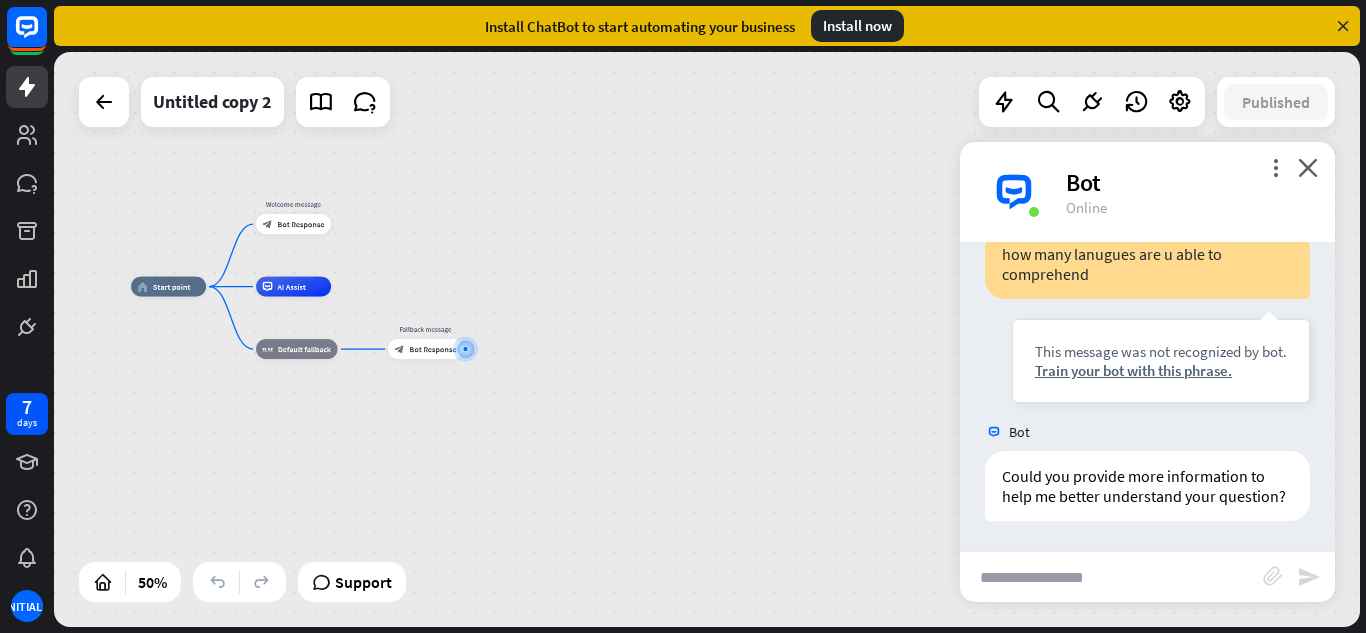 click at bounding box center (1111, 577) 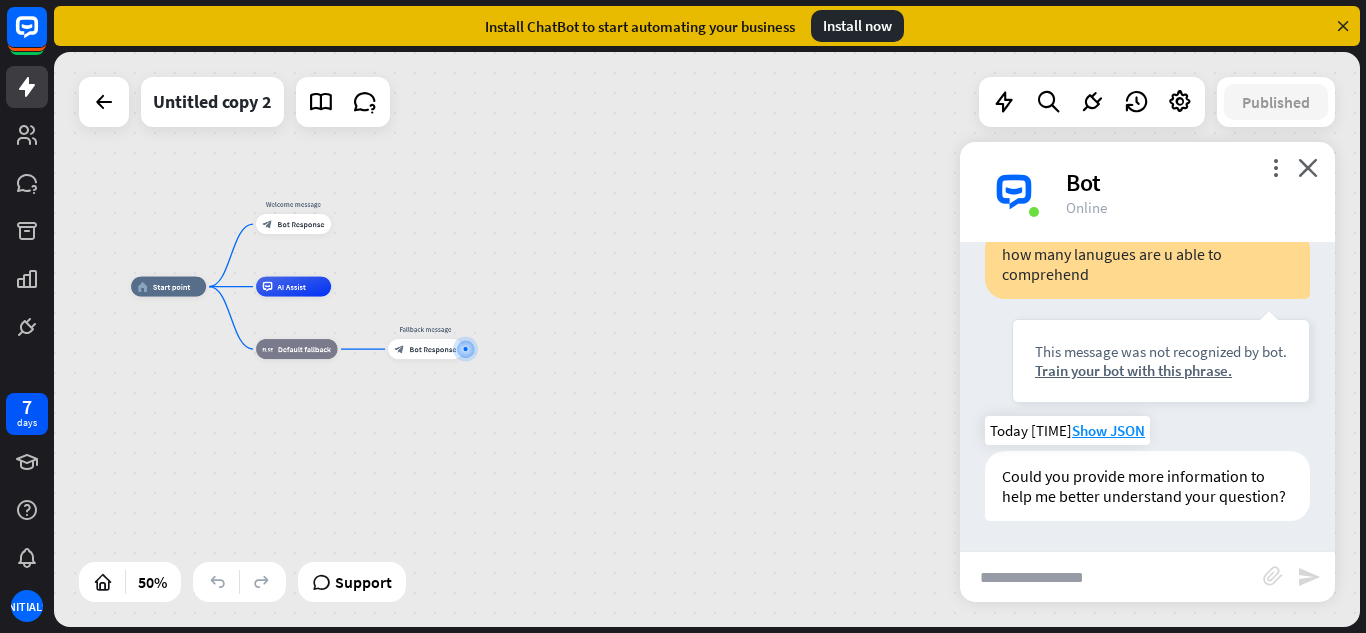 click on "Could you provide more information to help me better understand your question?" at bounding box center [1147, 486] 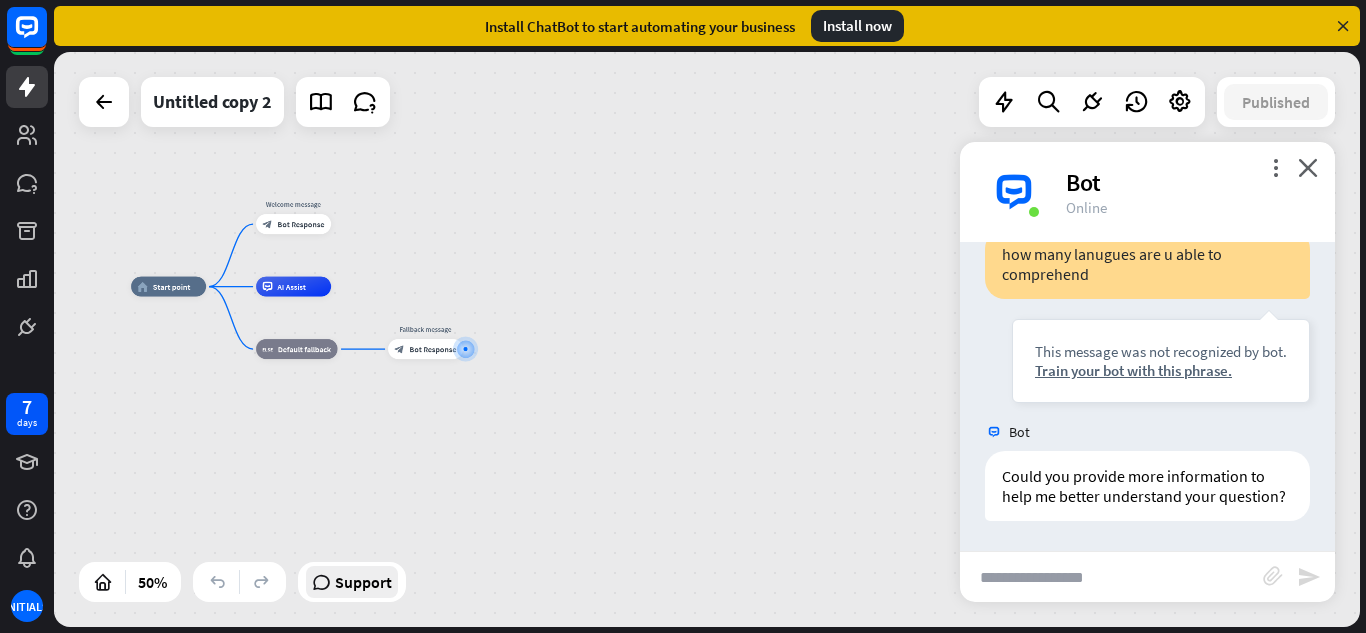 click on "Support" at bounding box center (352, 582) 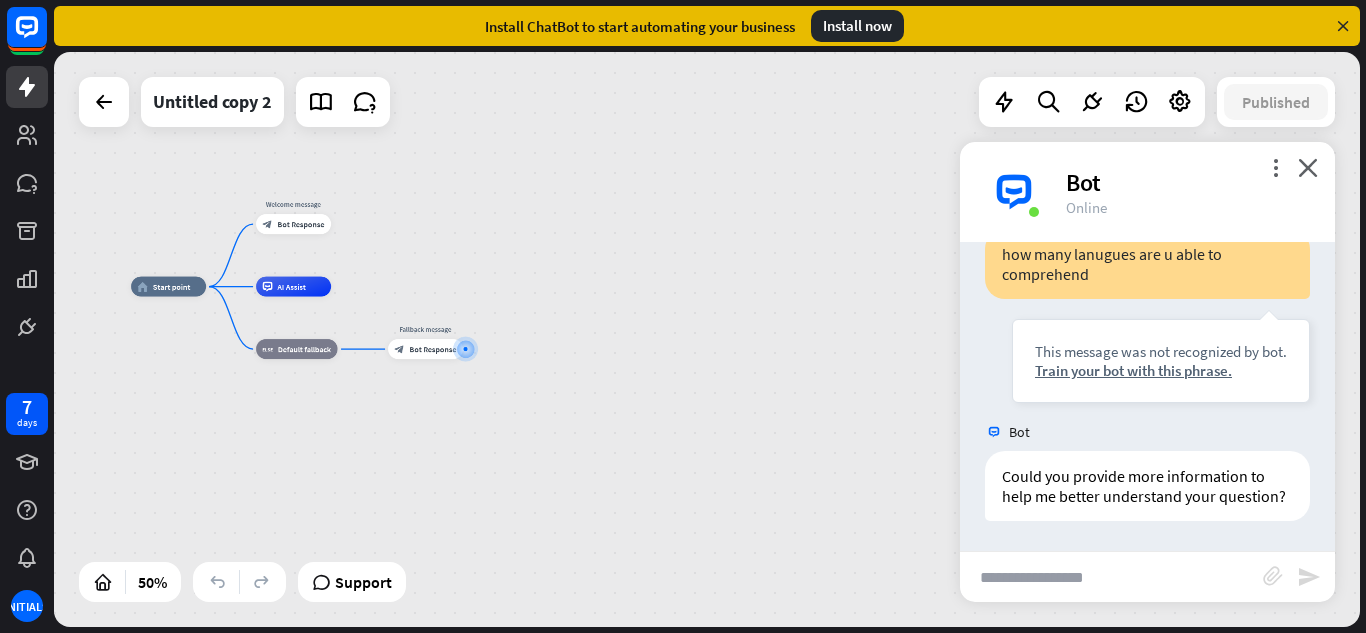 click at bounding box center [1111, 577] 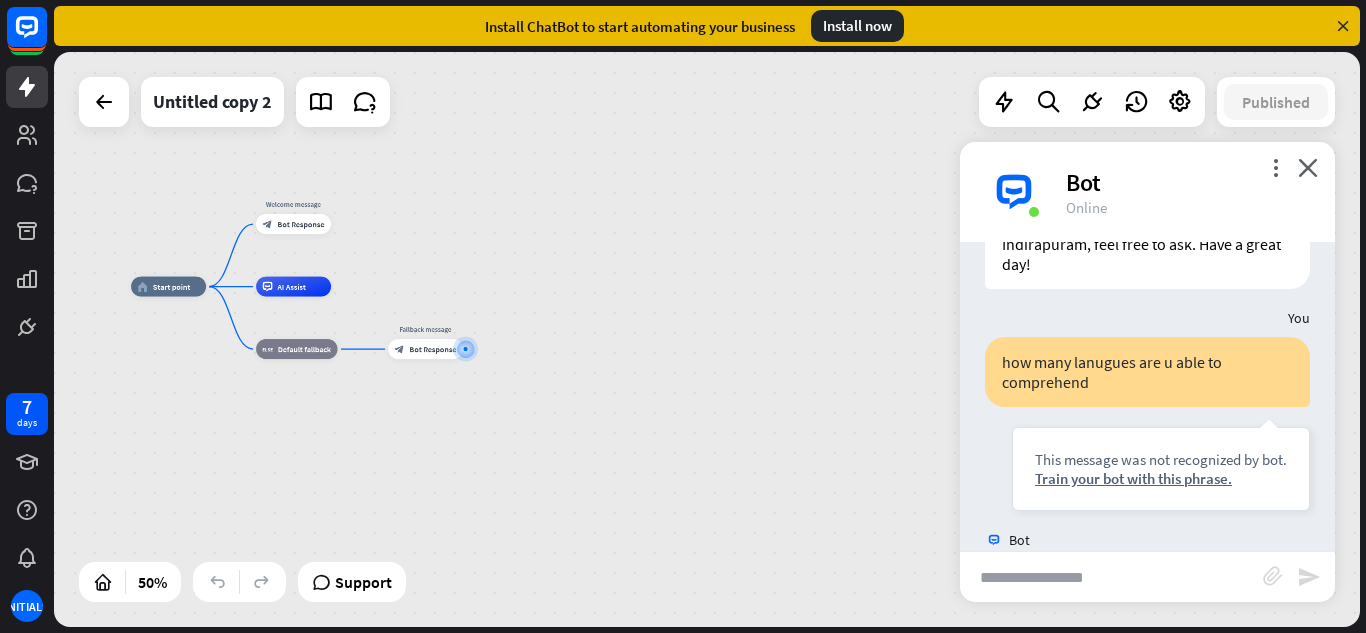 scroll, scrollTop: 1457, scrollLeft: 0, axis: vertical 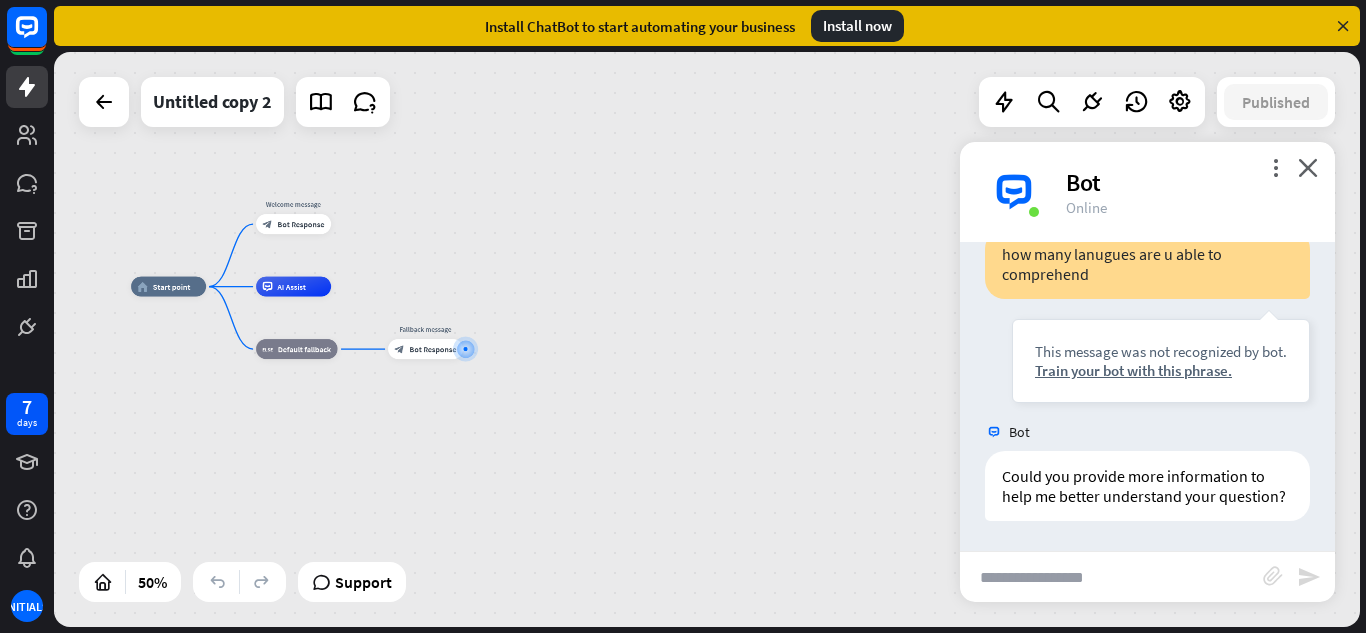 click at bounding box center (1111, 577) 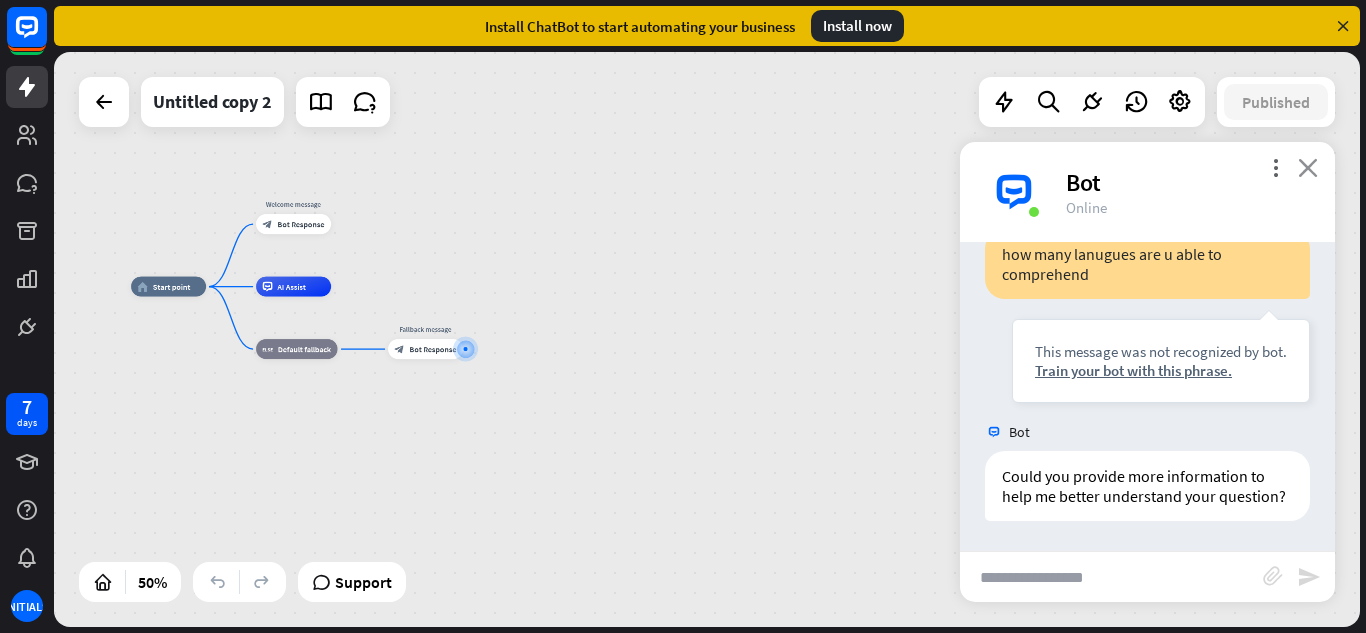 click on "close" at bounding box center (1308, 167) 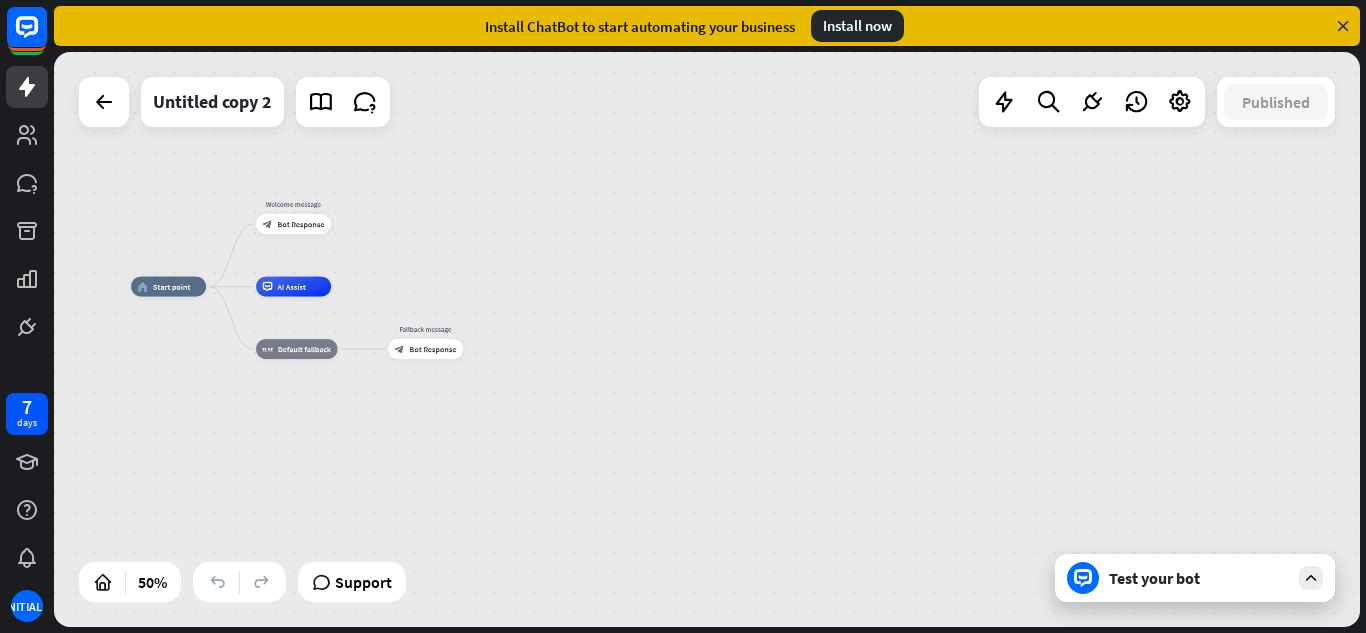 click on "Test your bot" at bounding box center (1199, 578) 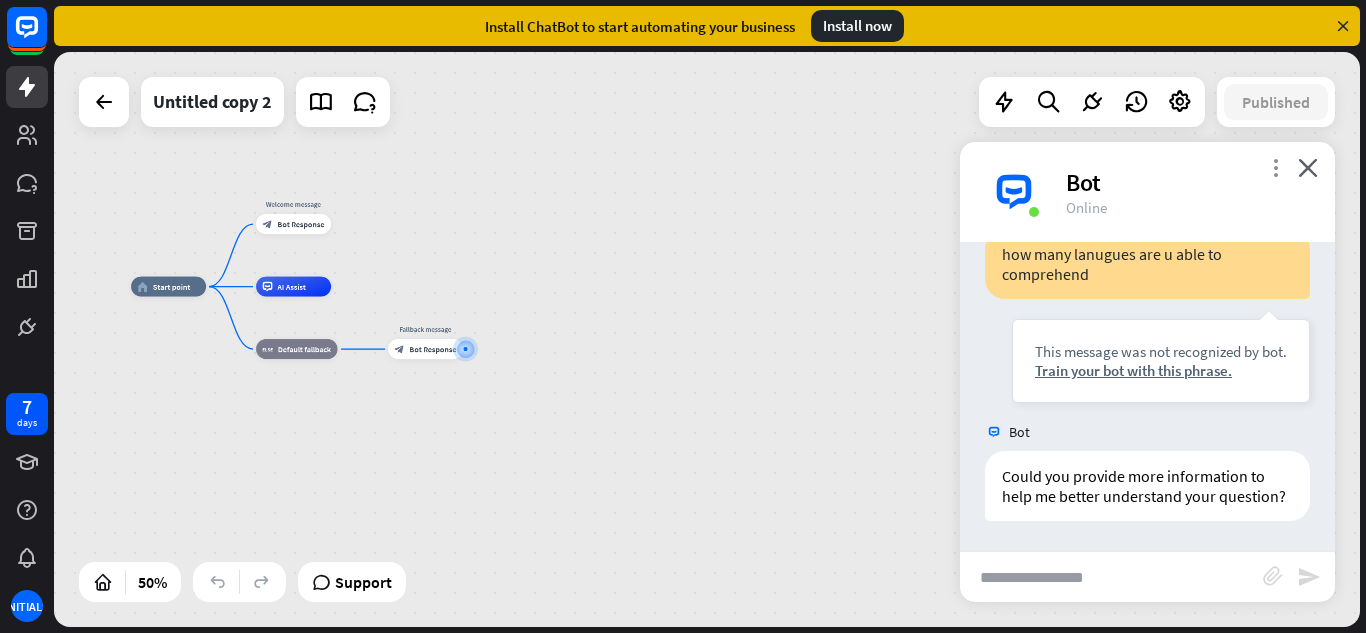click on "more_vert" at bounding box center [1275, 167] 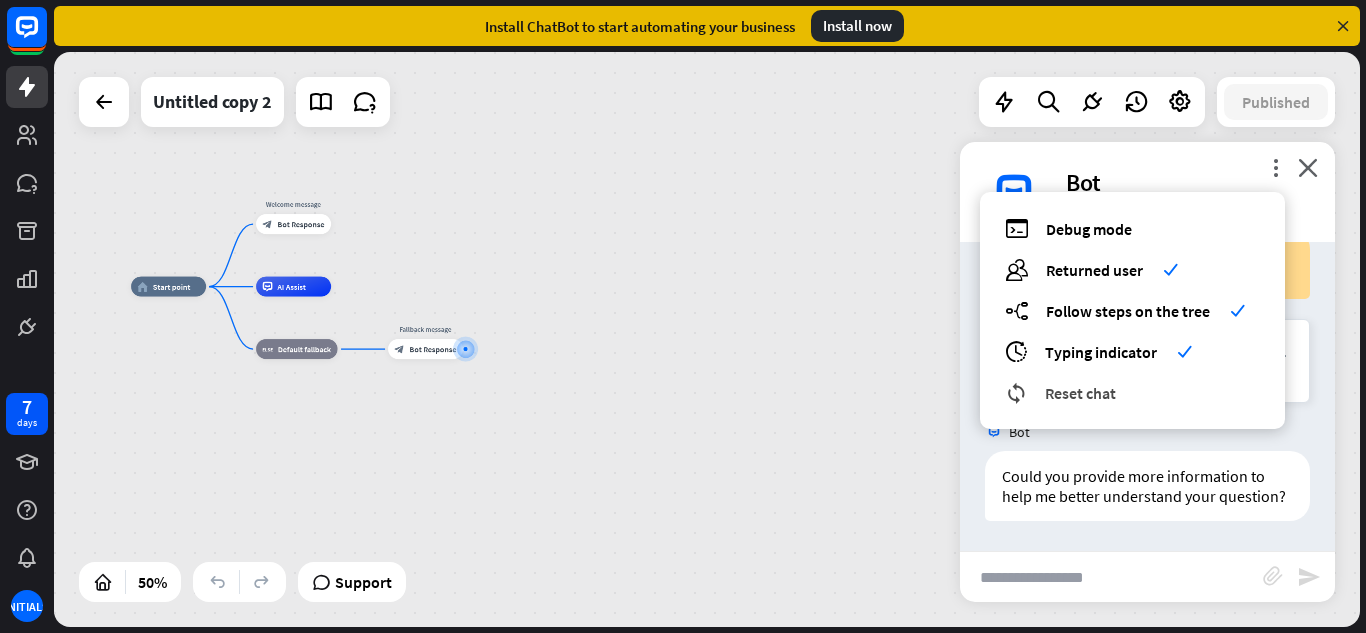 click on "reset_chat   Reset chat" at bounding box center [1132, 392] 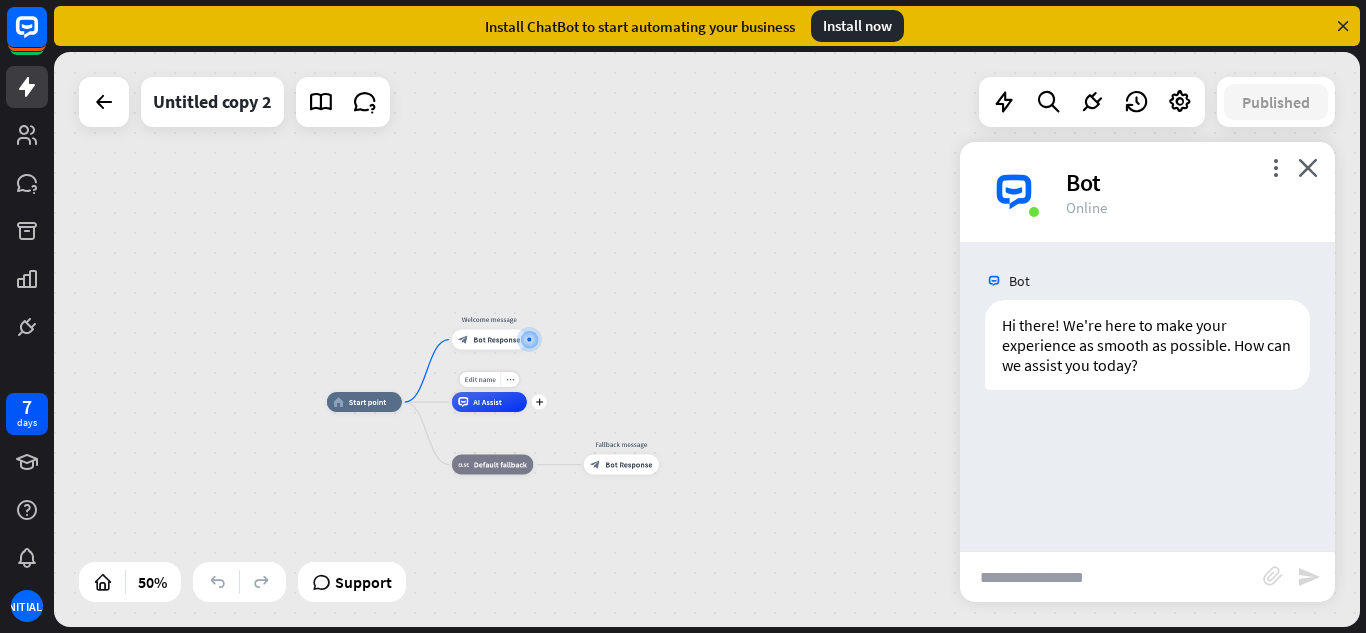click on "AI Assist" at bounding box center (489, 402) 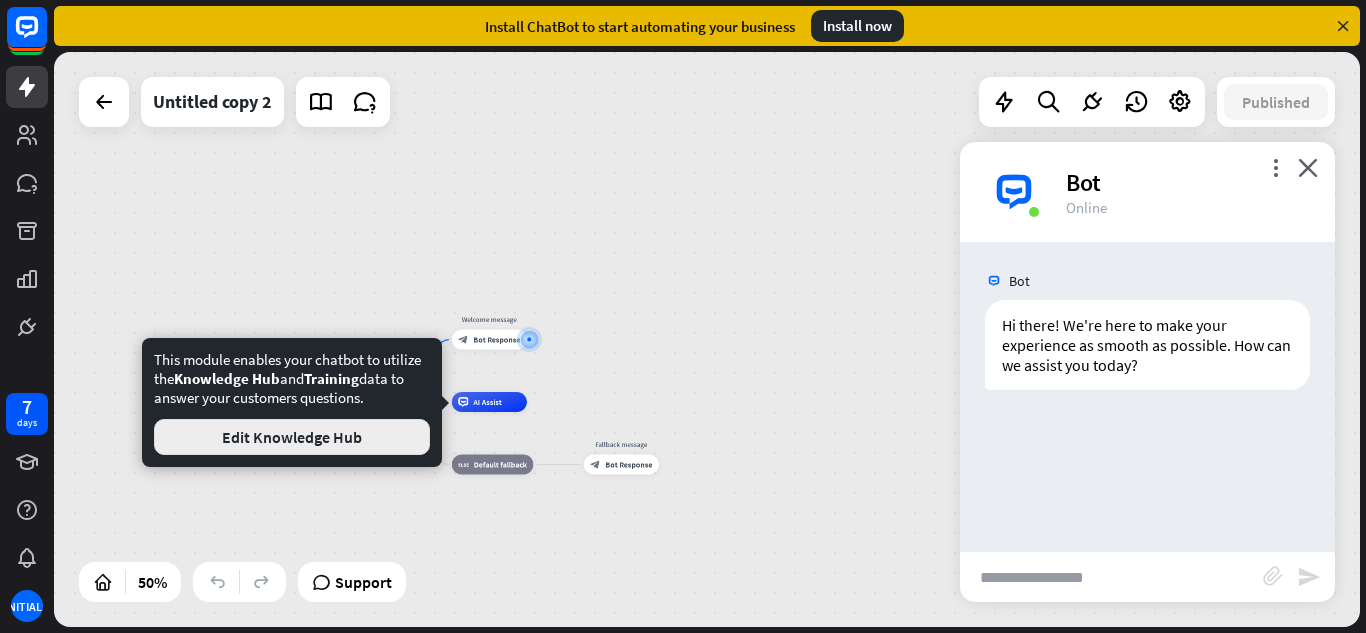 click on "Edit Knowledge Hub" at bounding box center (292, 437) 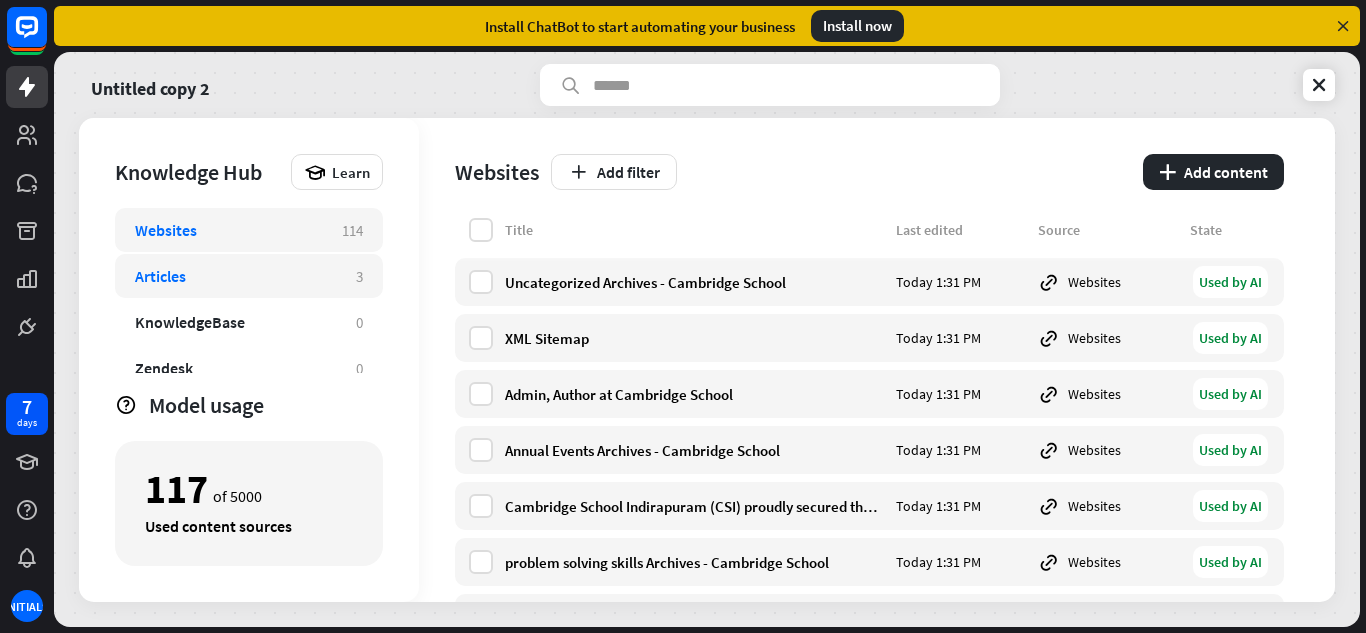 click on "Articles     3" at bounding box center (249, 276) 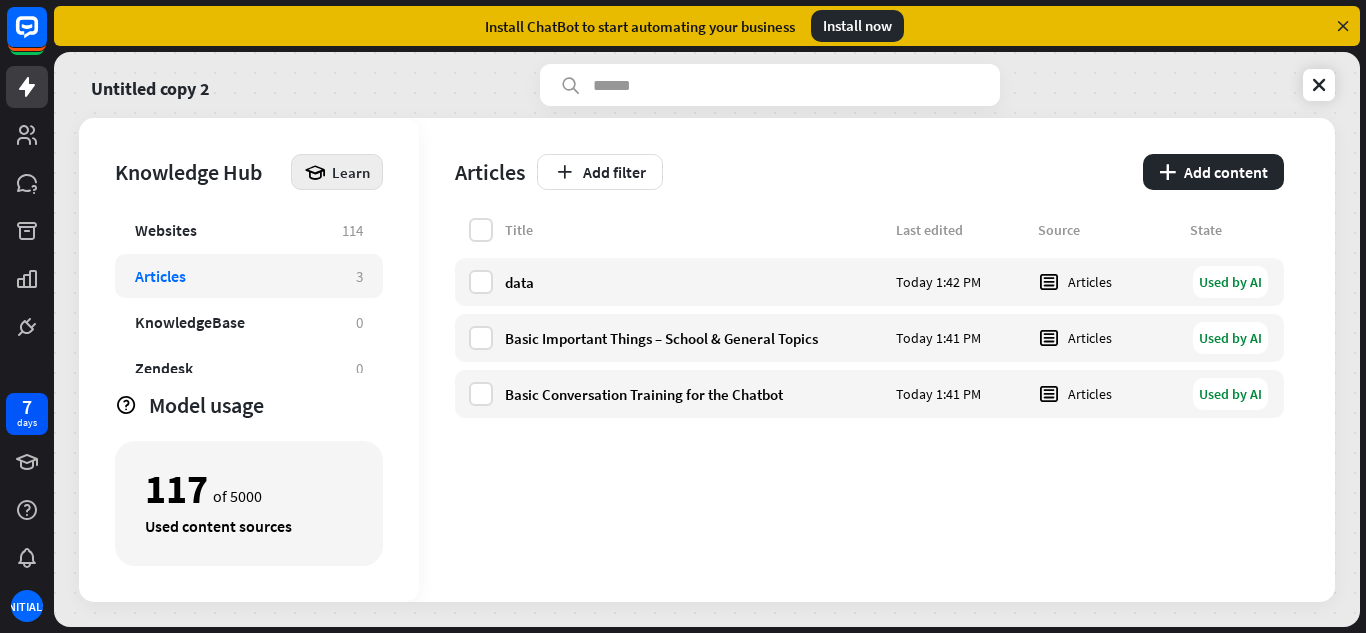 click at bounding box center (315, 172) 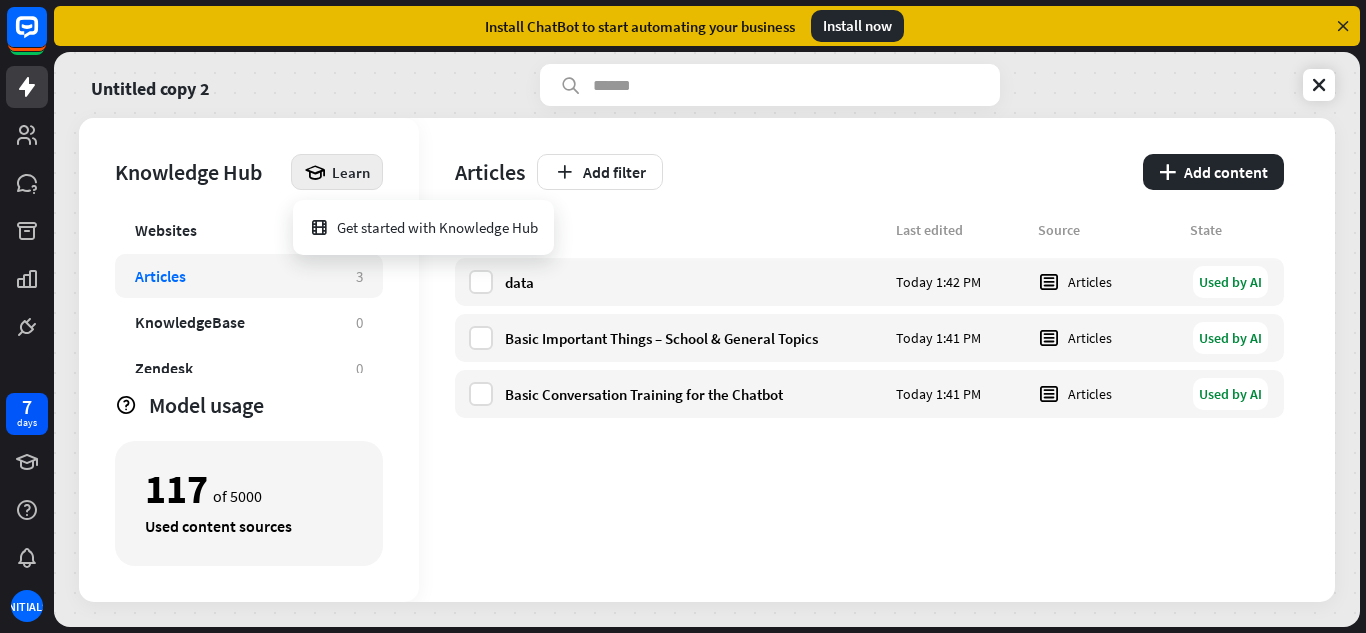 click on "Articles
Add filter
plus
Add content
Title   Last edited   Source   State     data
Today 1:42 PM
Articles
Used by AI   Basic Important Things – School &#38; General Topics
Today 1:41 PM
Articles
Used by AI   Basic Conversation Training for the Chatbot
Today 1:41 PM
Articles
Used by AI" at bounding box center (877, 360) 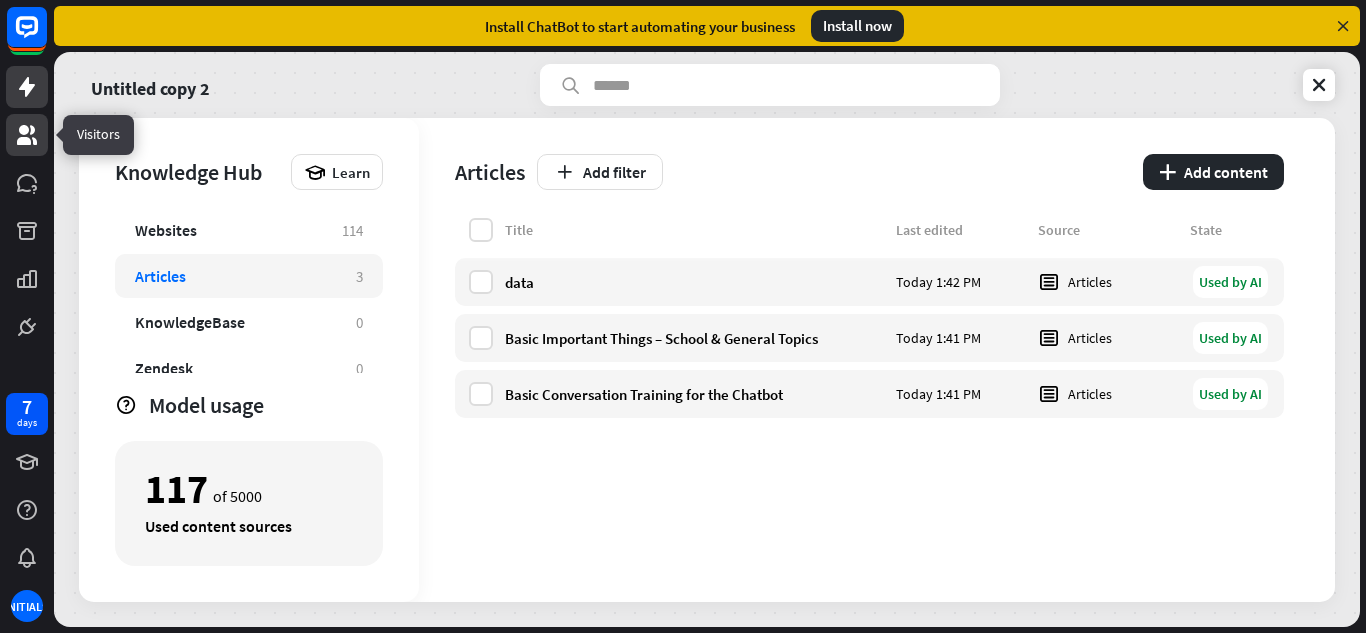 click at bounding box center [27, 135] 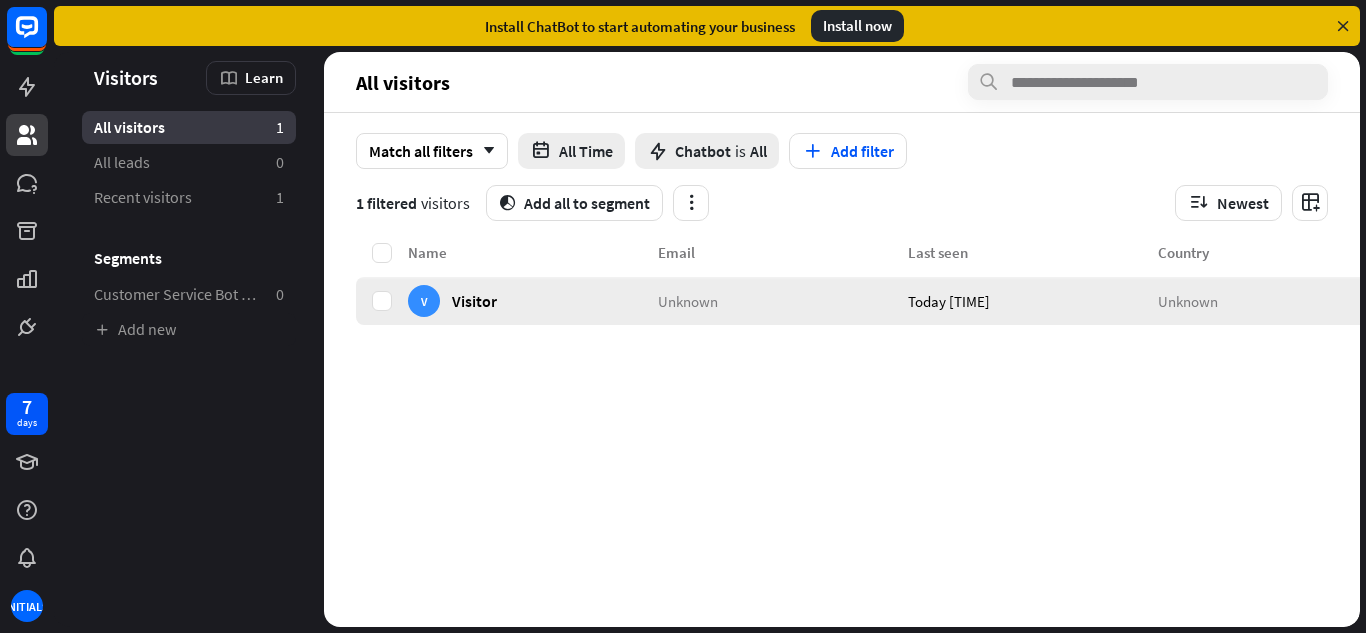 click on "V
Visitor" at bounding box center (533, 301) 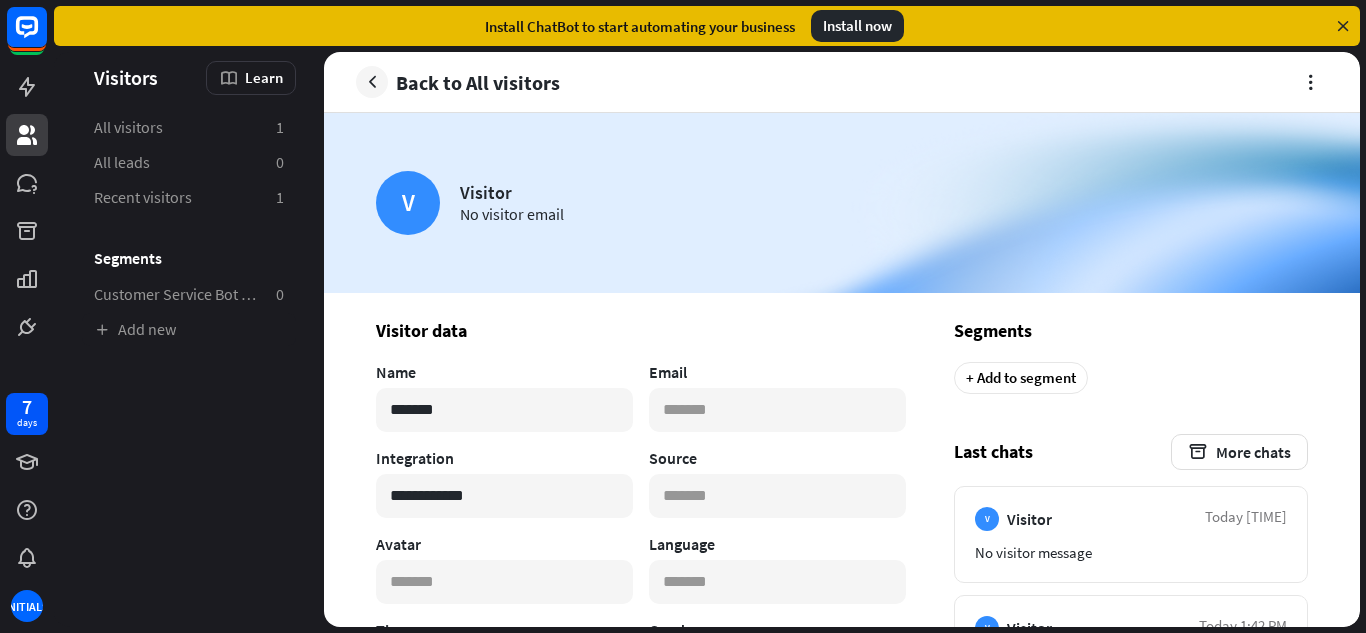 scroll, scrollTop: 0, scrollLeft: 0, axis: both 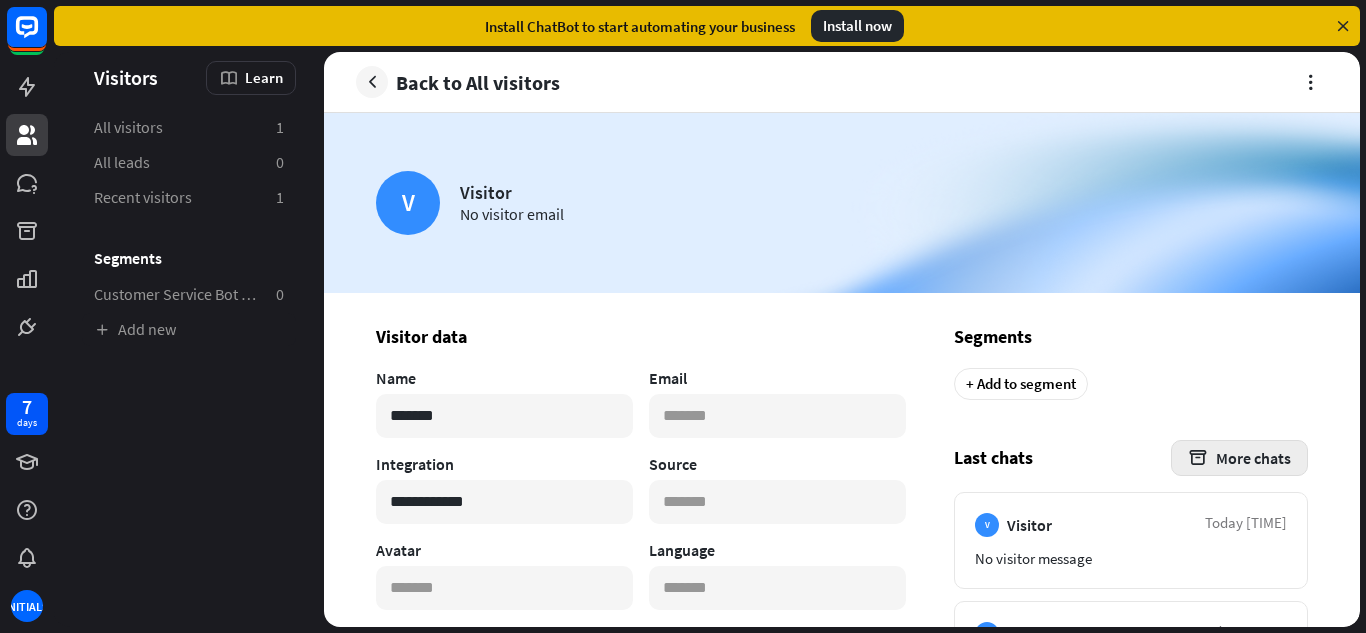 click on "More chats" at bounding box center (1239, 458) 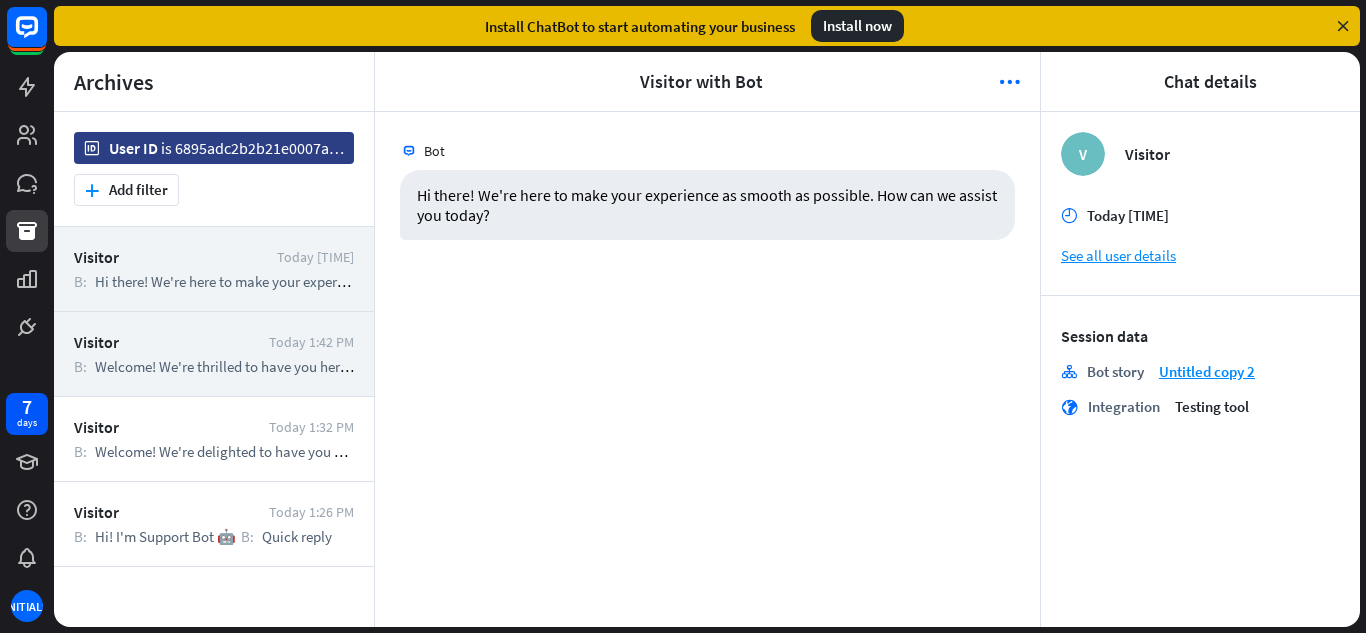 click on "Today 1:42 PM" at bounding box center (311, 342) 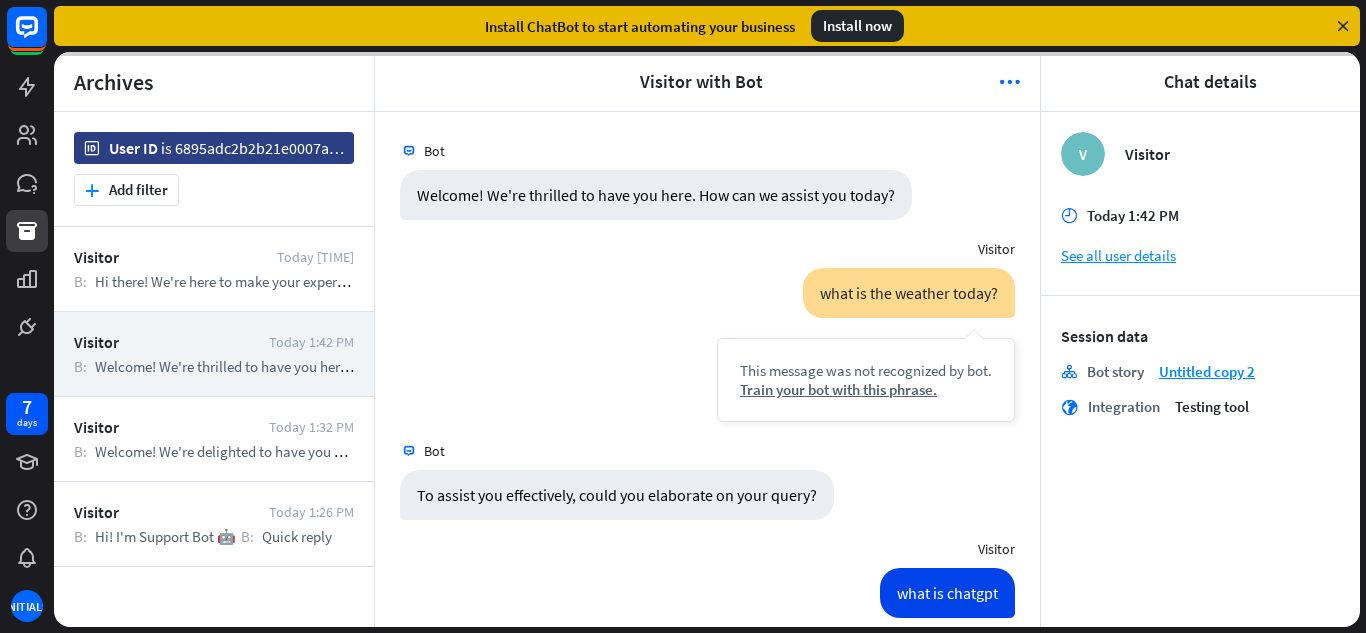 scroll, scrollTop: 951, scrollLeft: 0, axis: vertical 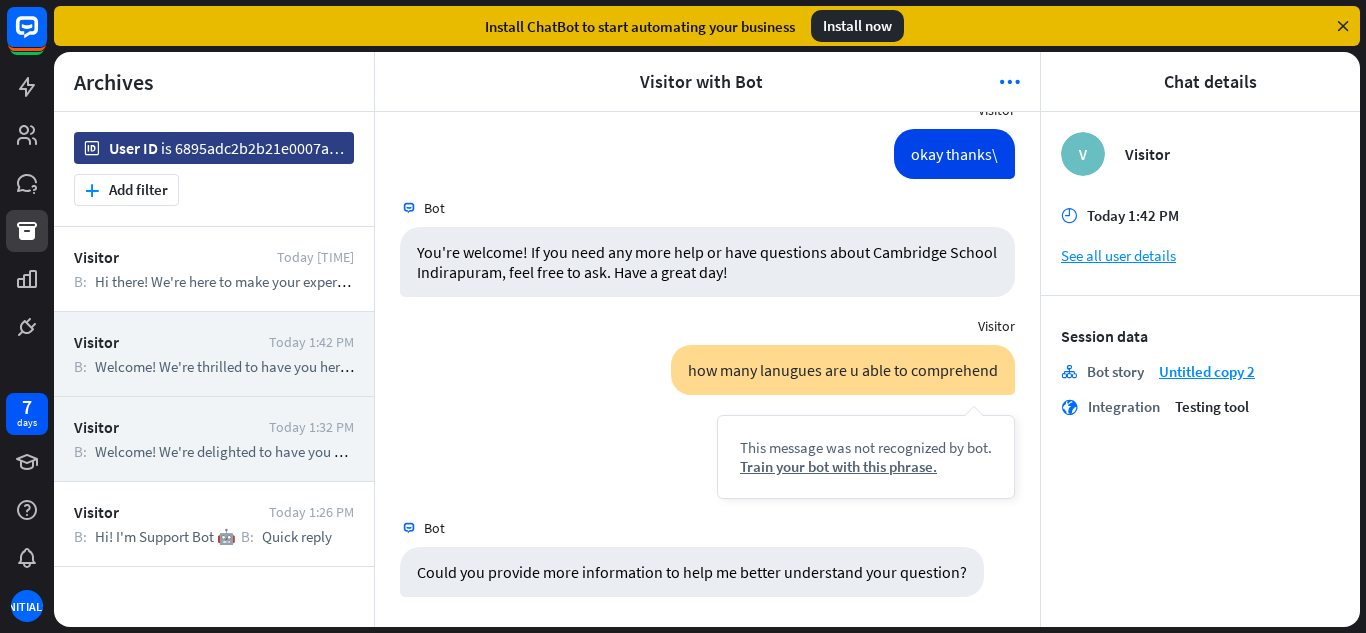 click on "Visitor
Today 1:32 PM
B:   Welcome! We're delighted to have you here. Let's make your experience with us exceptional. How can we assist you today? U:   hello B:   Hello! Welcome to Cambridge School's online assistant. How can I help you today? U:   hola como estats B:   ¡Hola! Estoy aquí para ayudarte con cualquier consulta relacionada con Cambridge School. ¿En qué puedo asistirte hoy?" at bounding box center [214, 439] 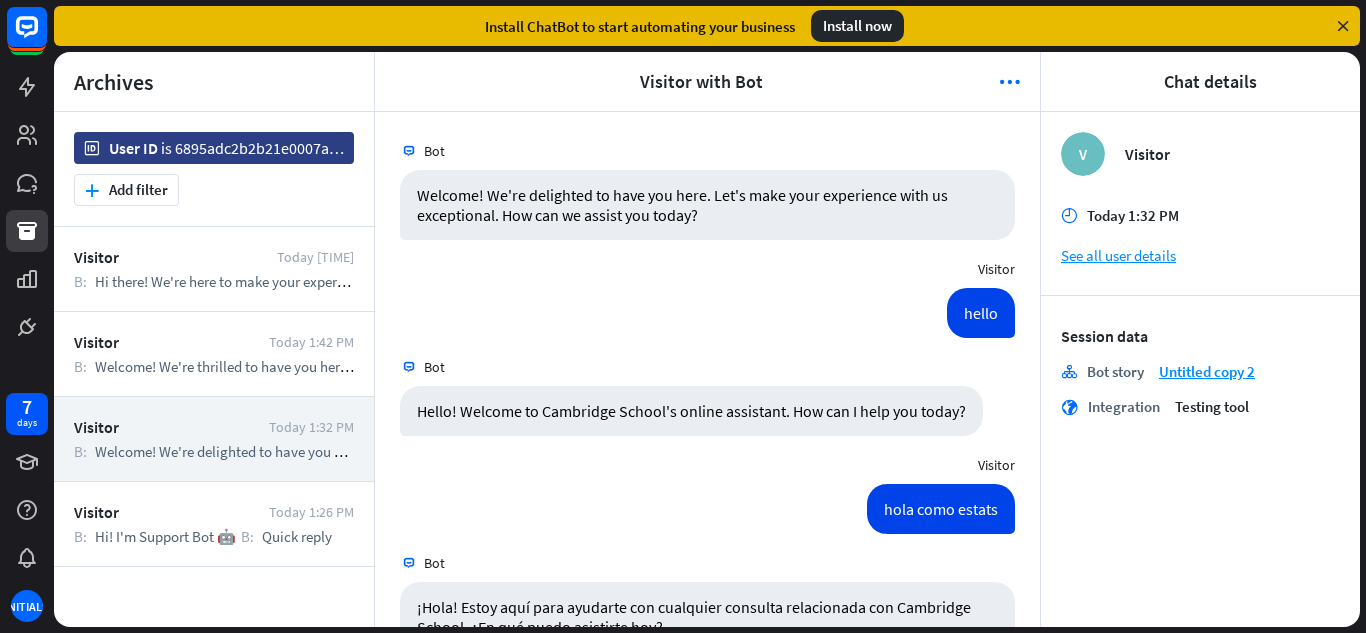 scroll, scrollTop: 3643, scrollLeft: 0, axis: vertical 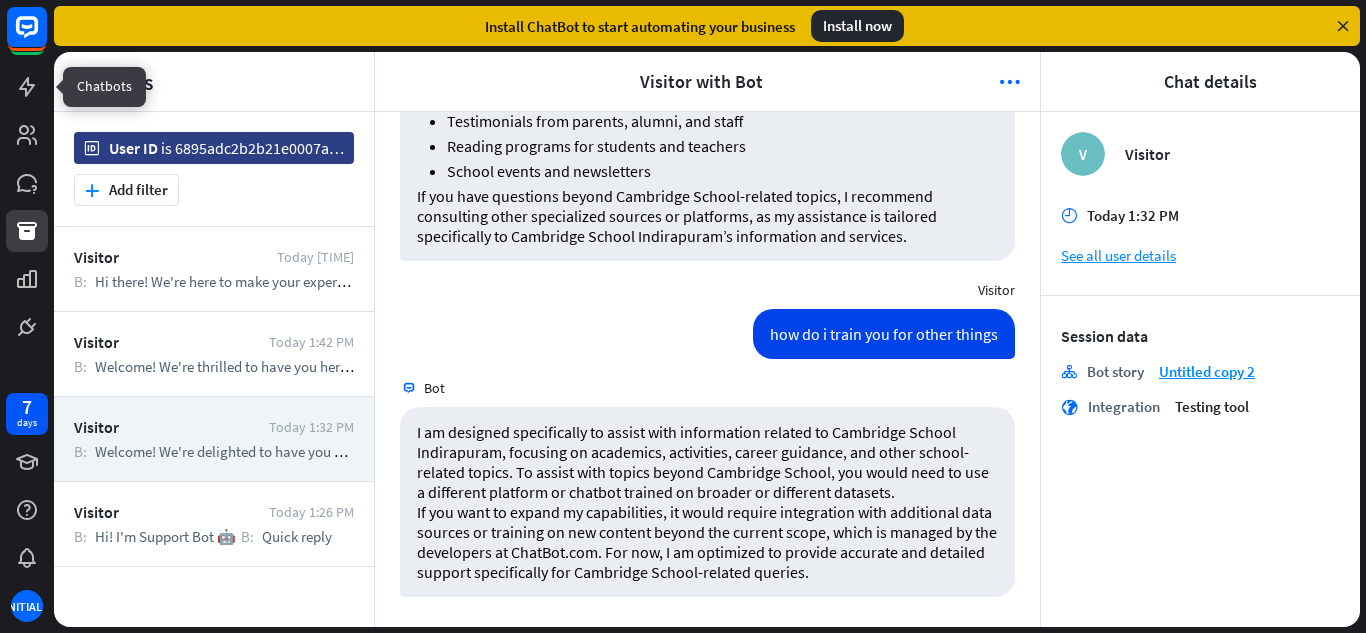 click at bounding box center [27, 174] 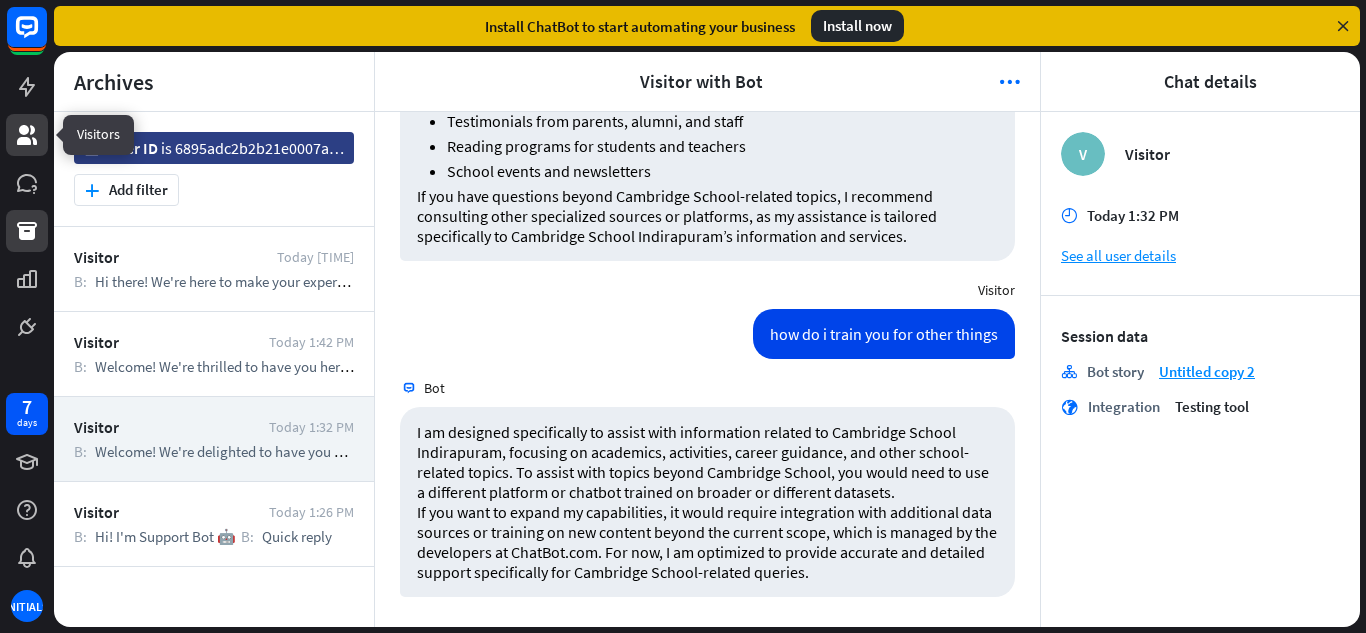 click at bounding box center (27, 135) 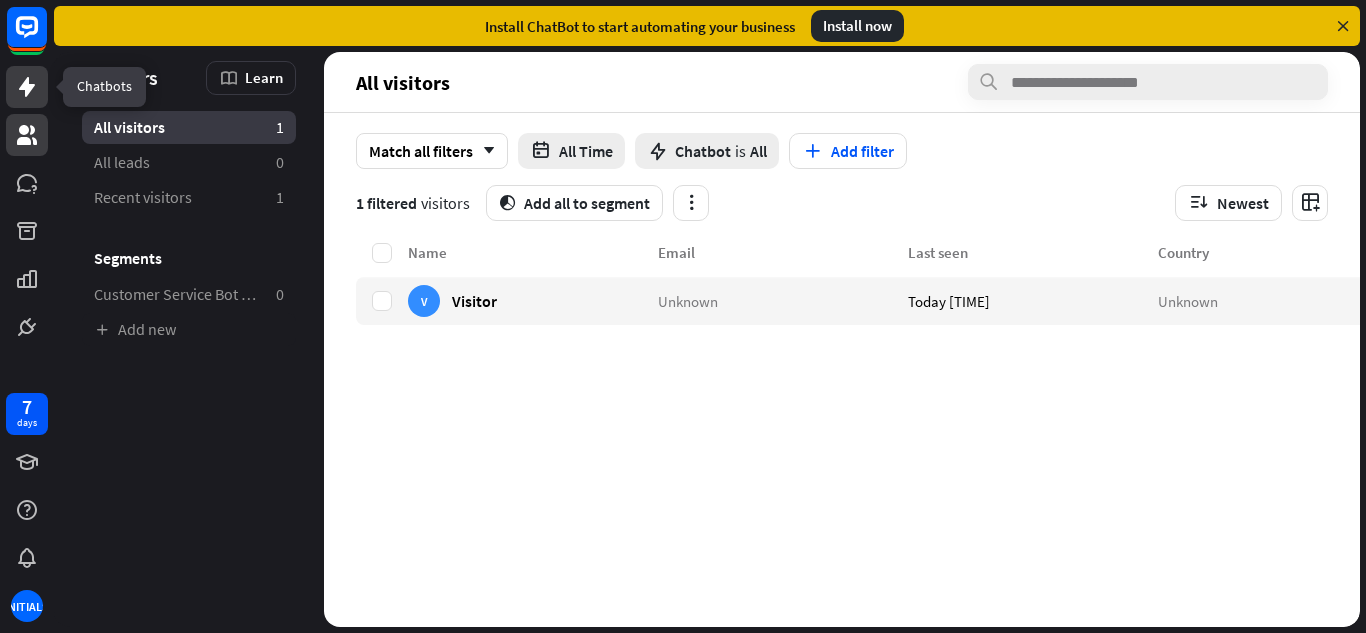 click 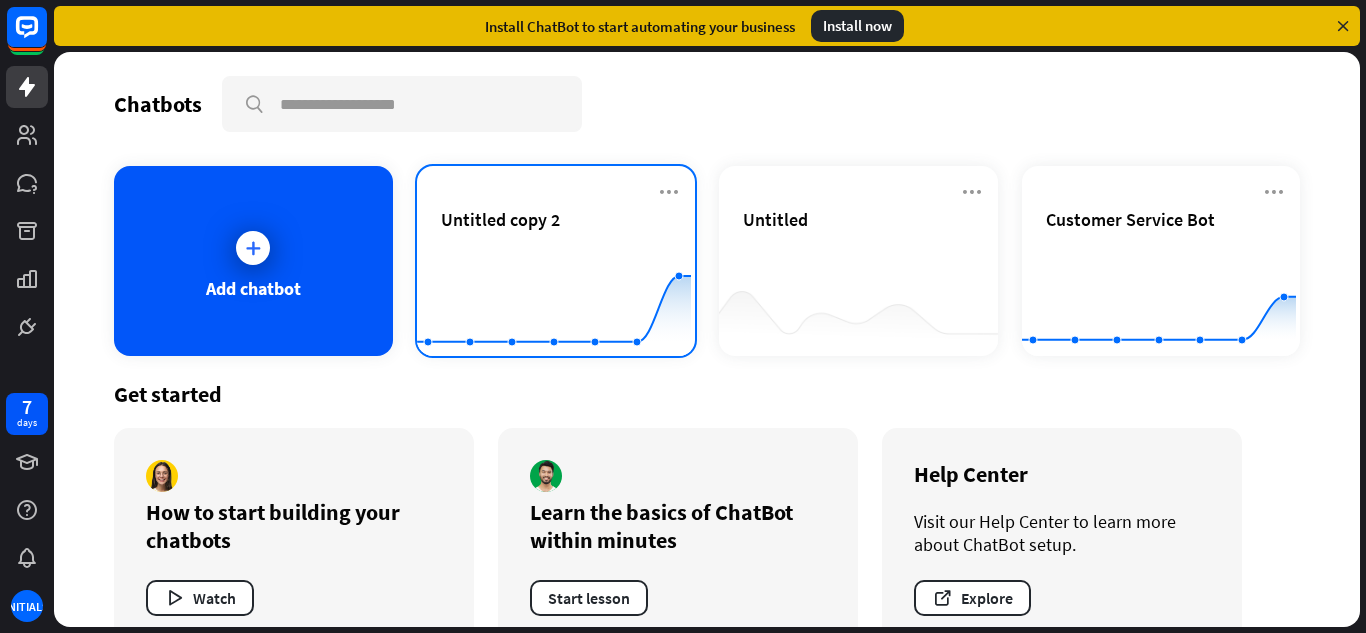 click on "Untitled copy 2" at bounding box center [556, 219] 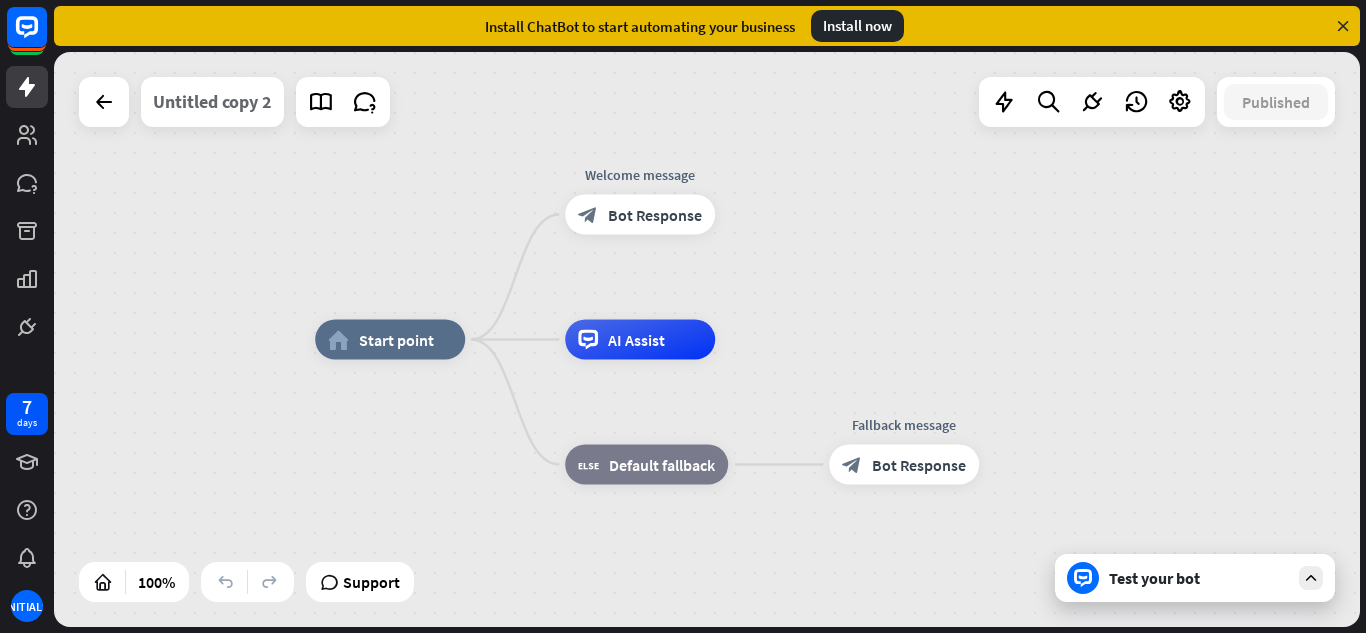 click on "Untitled copy 2" at bounding box center (212, 102) 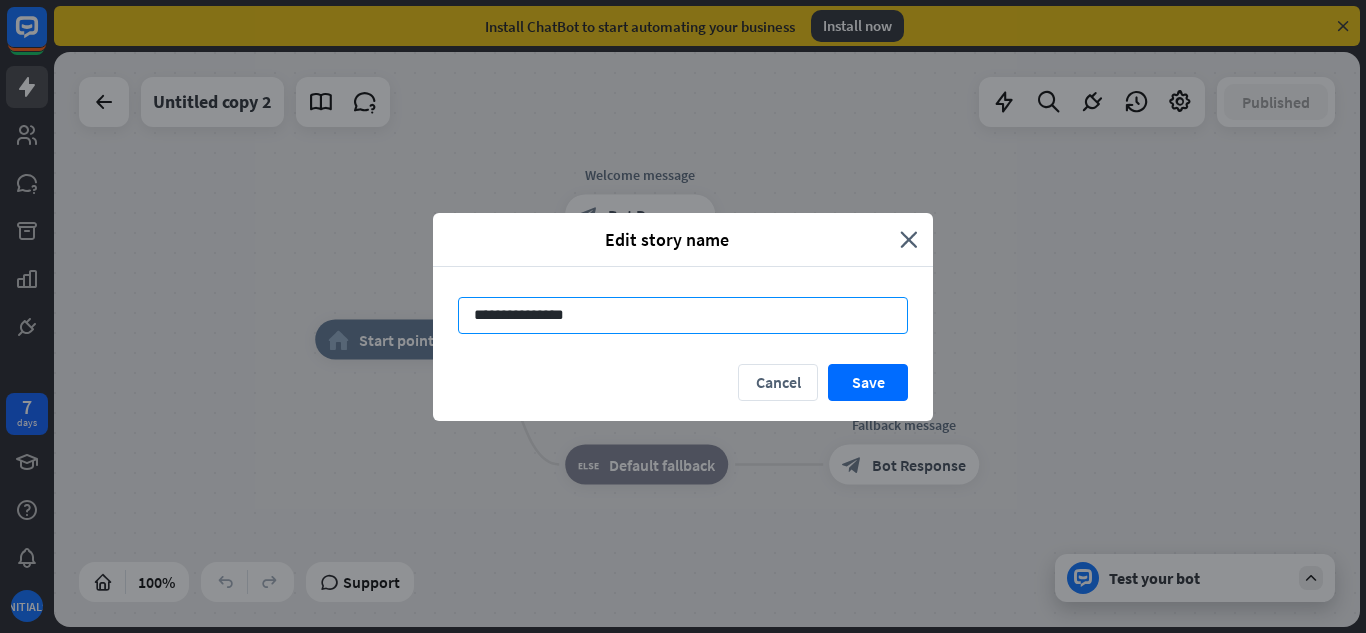 click on "**********" at bounding box center [683, 315] 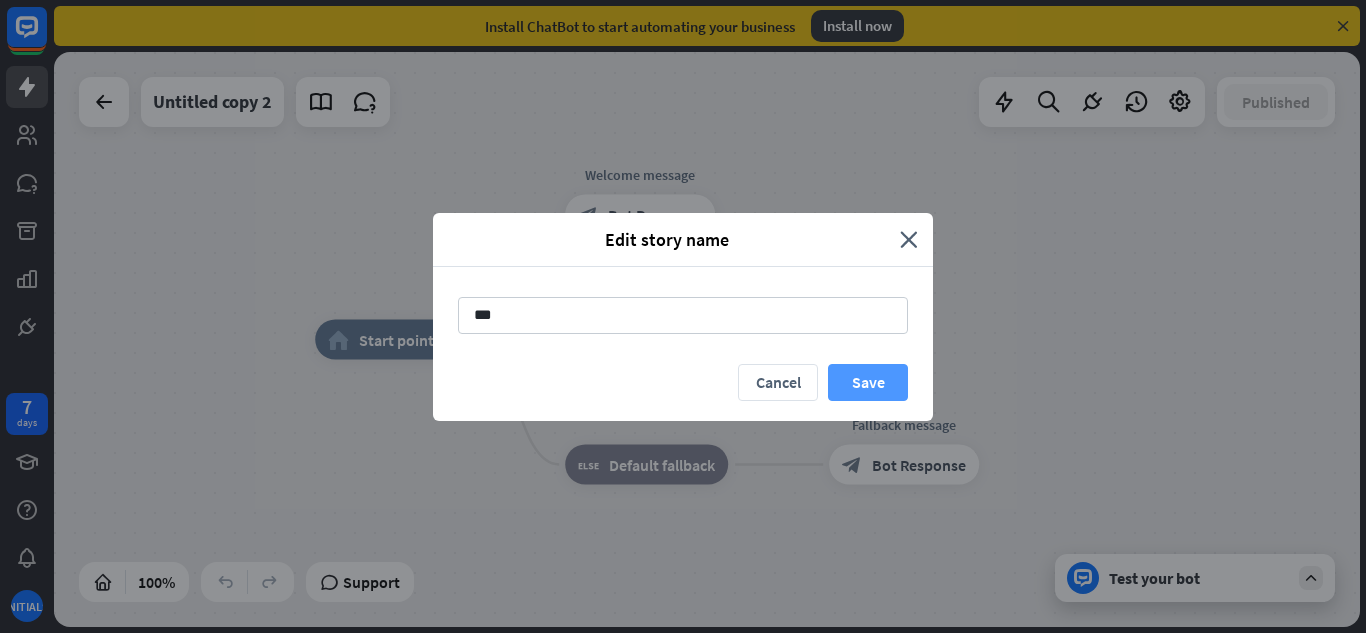 type on "***" 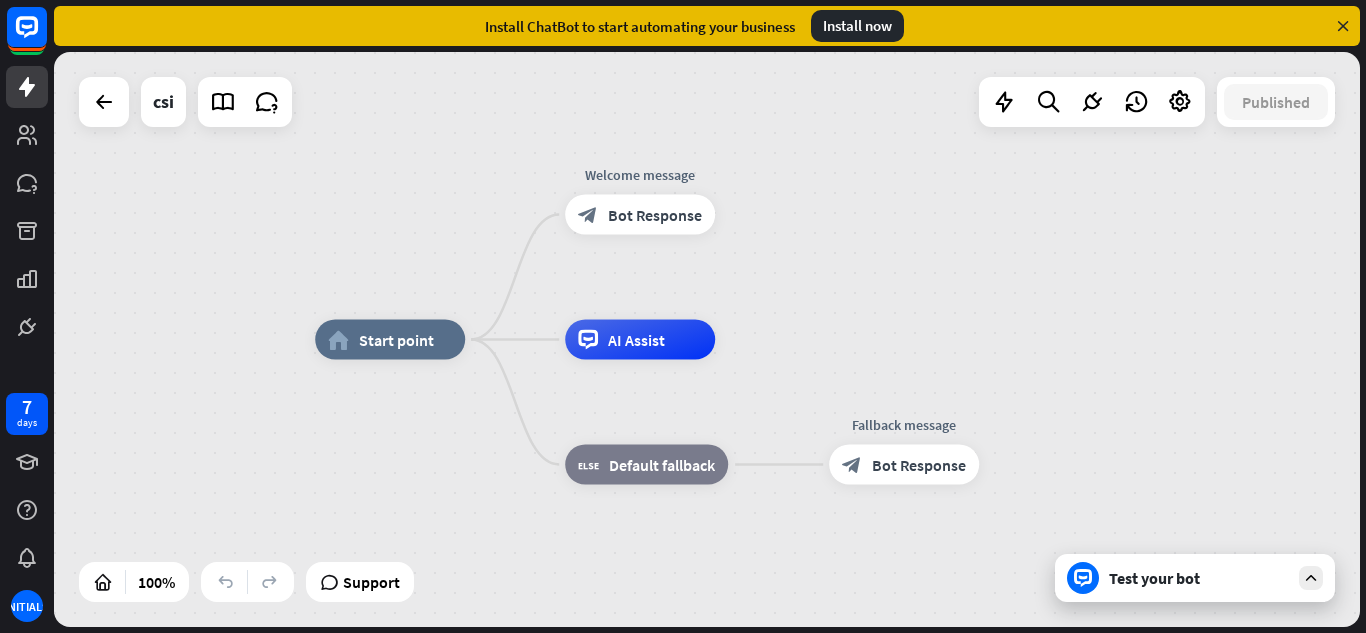 click on "Test your bot" at bounding box center [1199, 578] 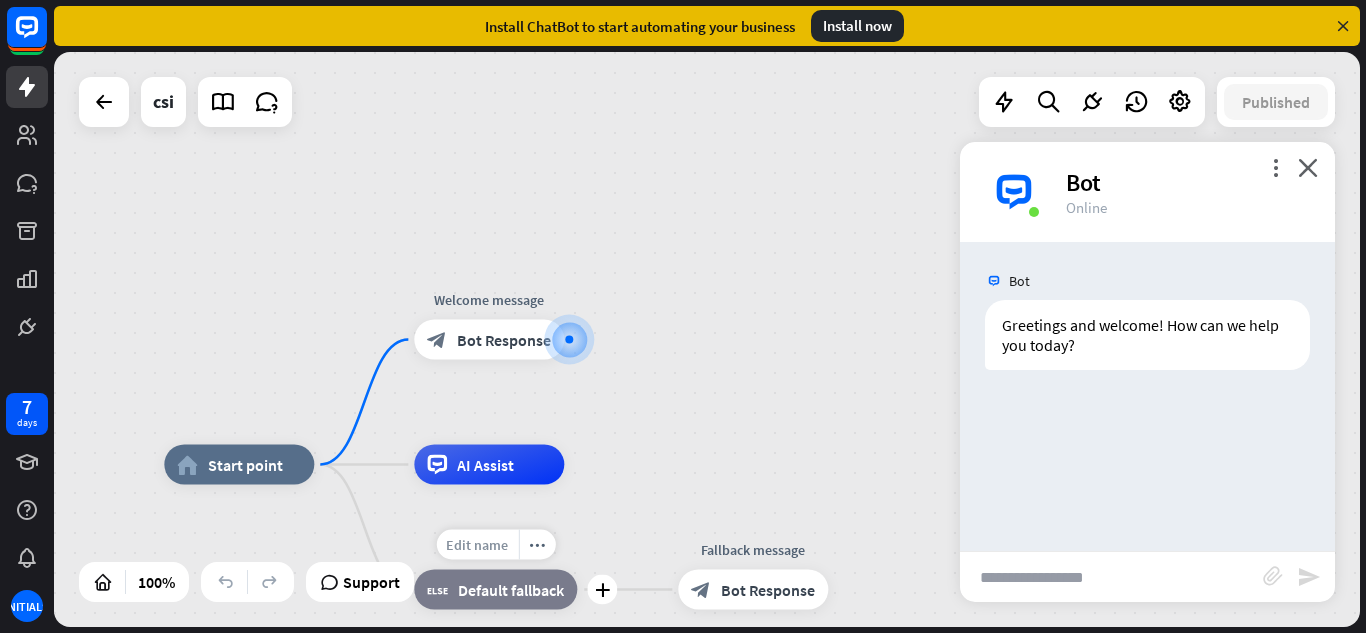 click on "Edit name" at bounding box center (477, 545) 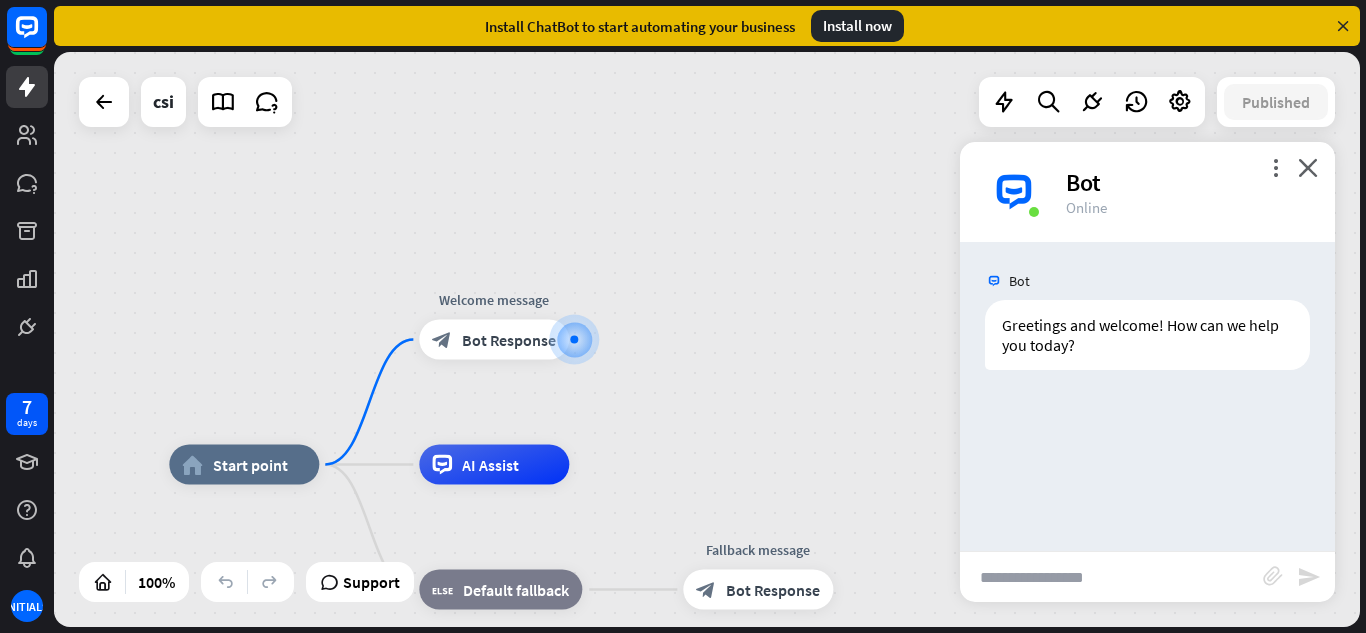 click on "home_2   Start point                 Welcome message   block_bot_response   Bot Response                         AI Assist                   block_fallback   Default fallback                 Fallback message   block_bot_response   Bot Response" at bounding box center [707, 339] 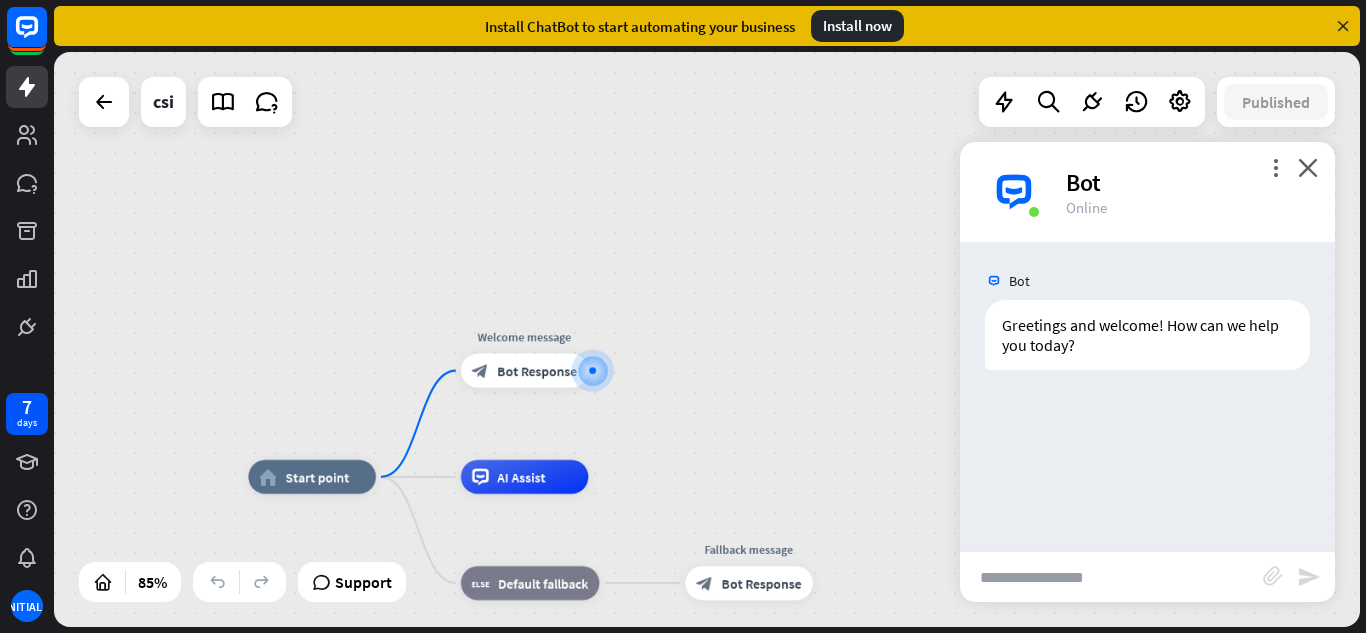 drag, startPoint x: 133, startPoint y: 538, endPoint x: 119, endPoint y: 545, distance: 15.652476 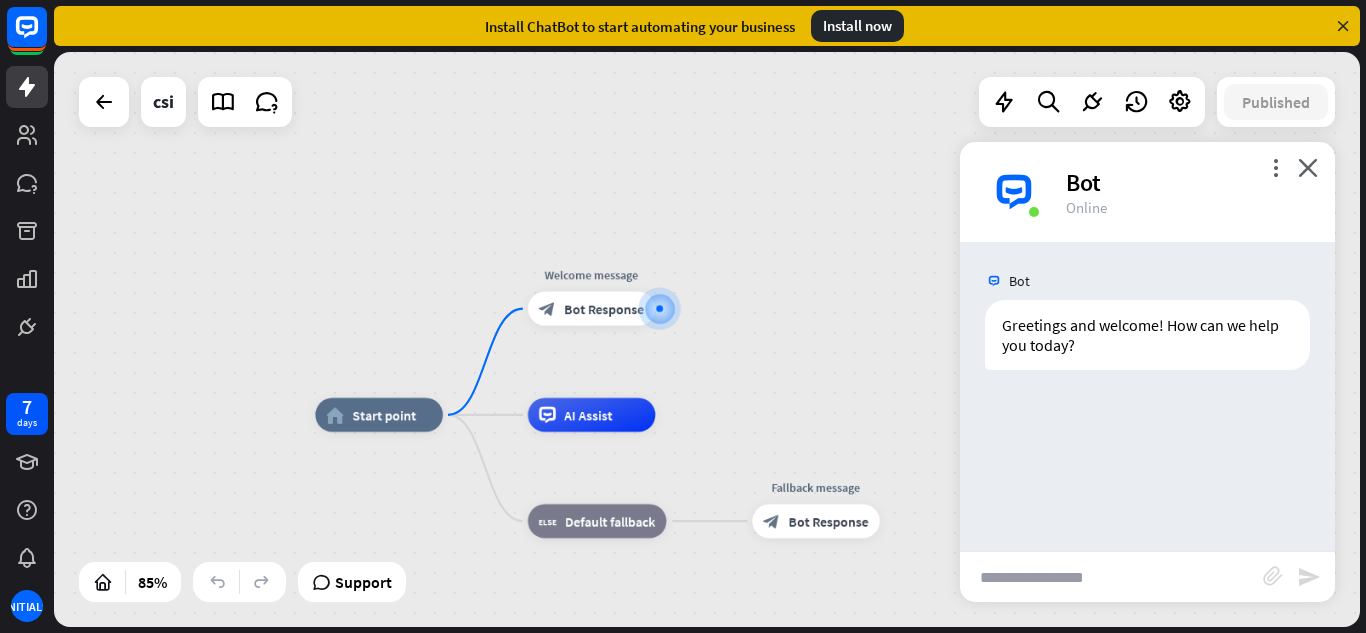 drag, startPoint x: 111, startPoint y: 502, endPoint x: 176, endPoint y: 445, distance: 86.4523 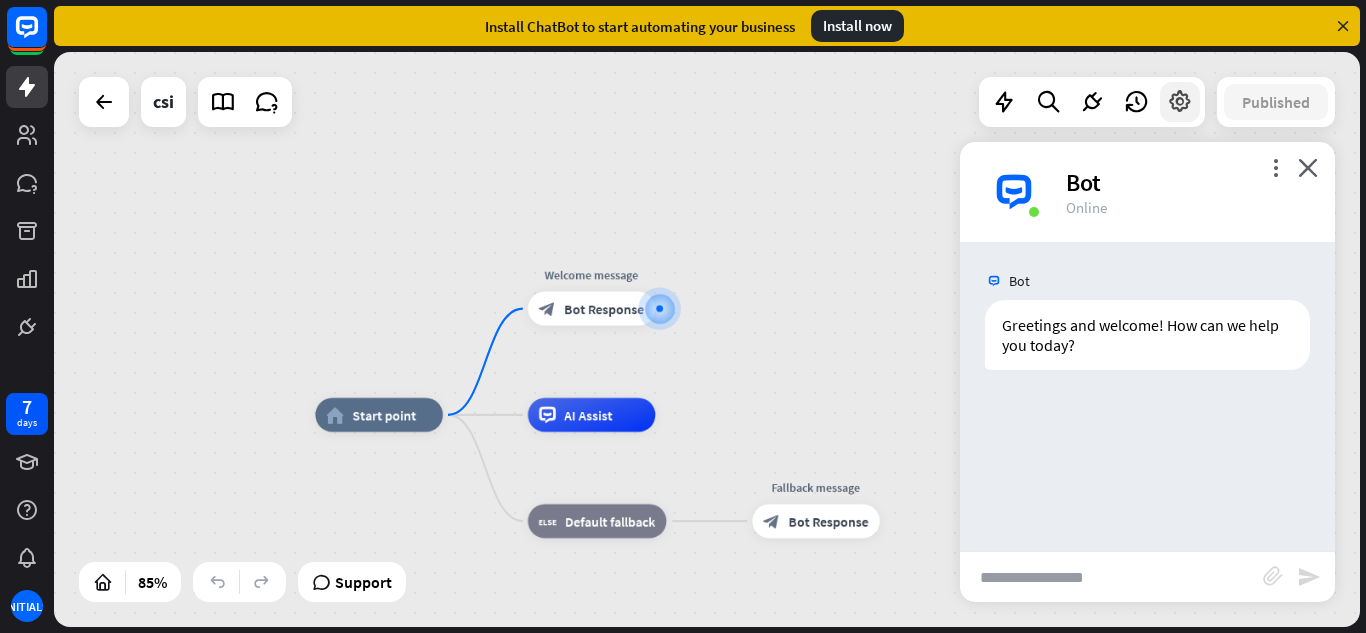 click at bounding box center [1180, 102] 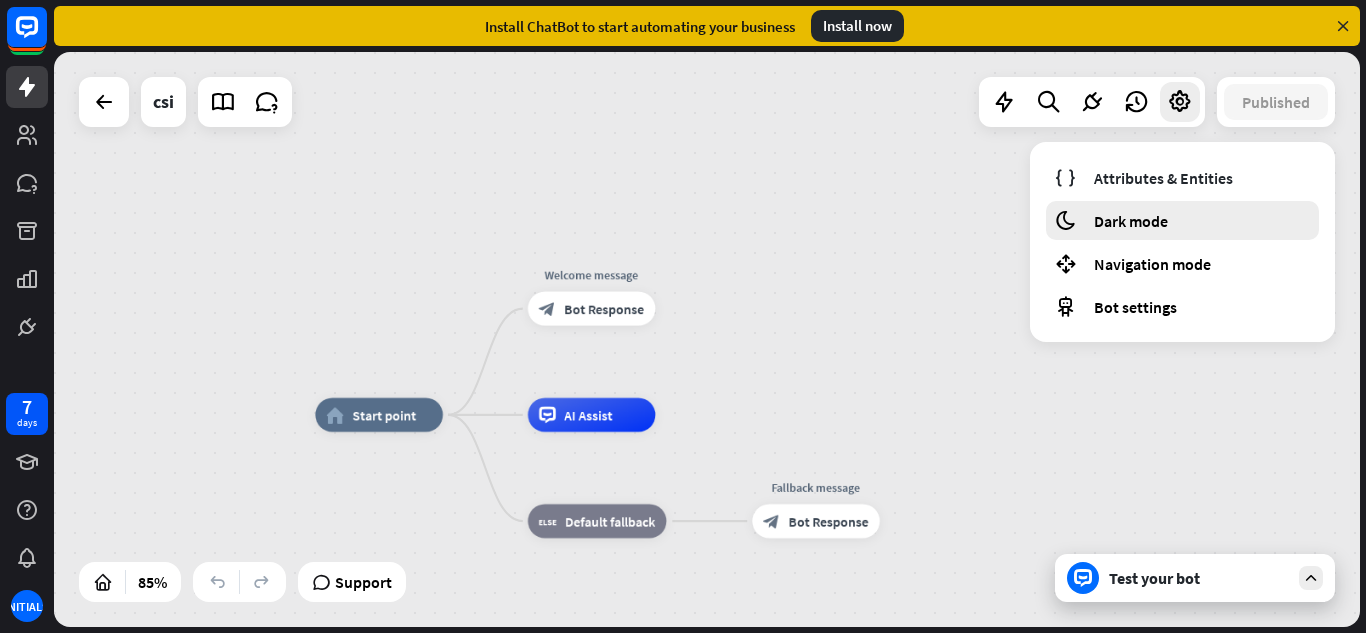 click on "moon   Dark mode" at bounding box center (1182, 220) 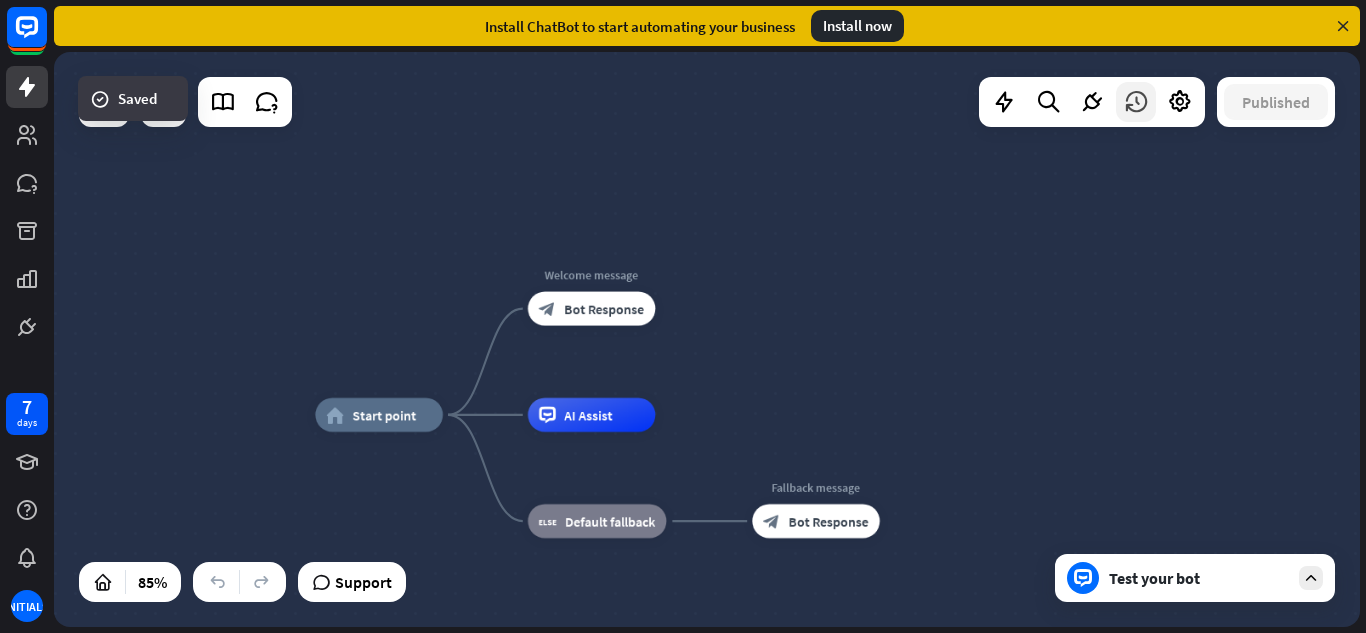 click at bounding box center [1136, 102] 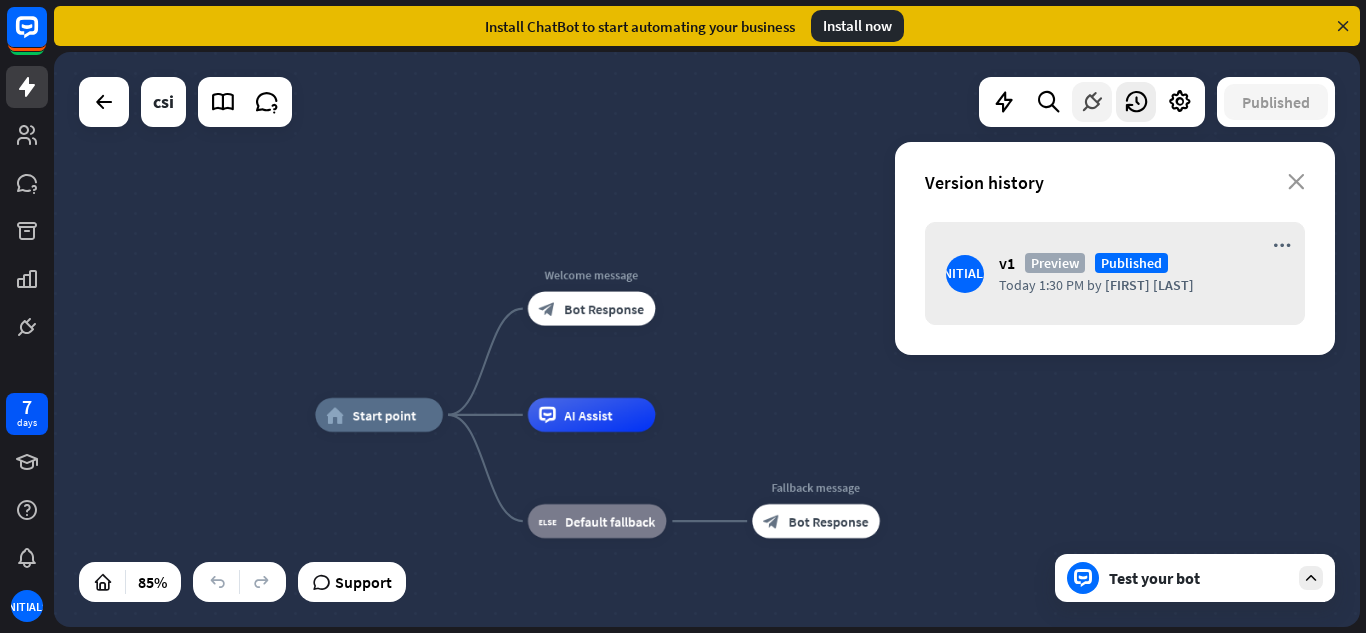 click at bounding box center (1092, 102) 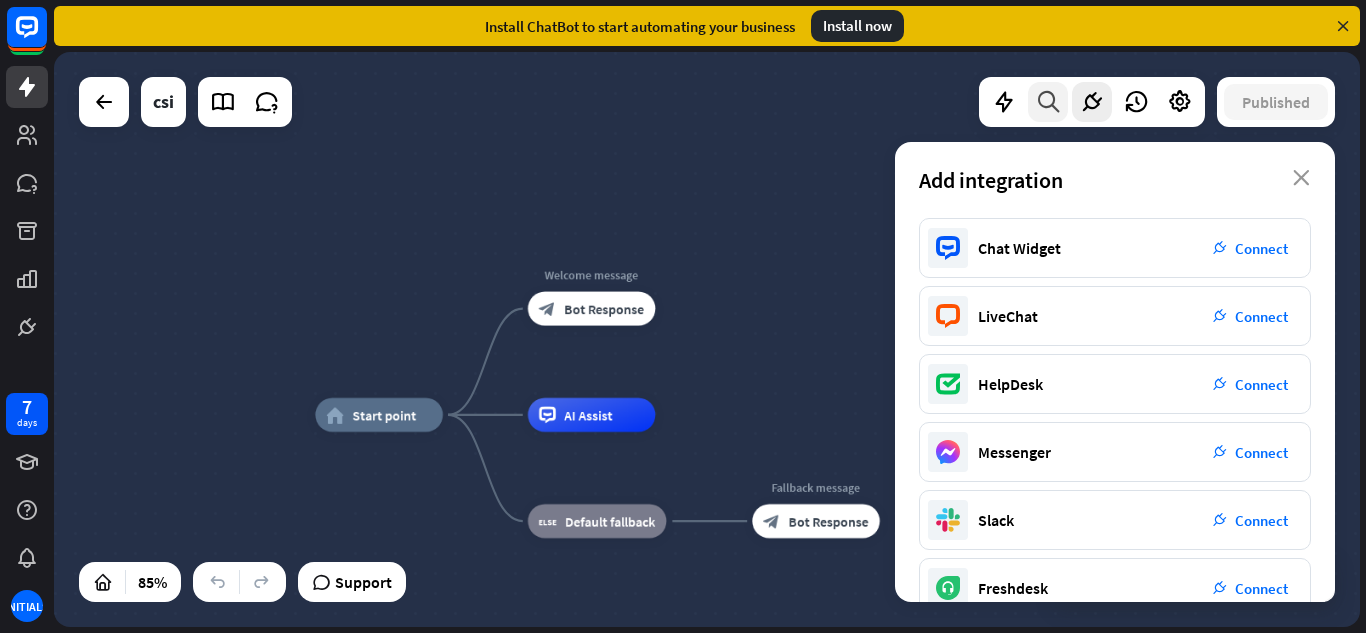 click at bounding box center [1048, 102] 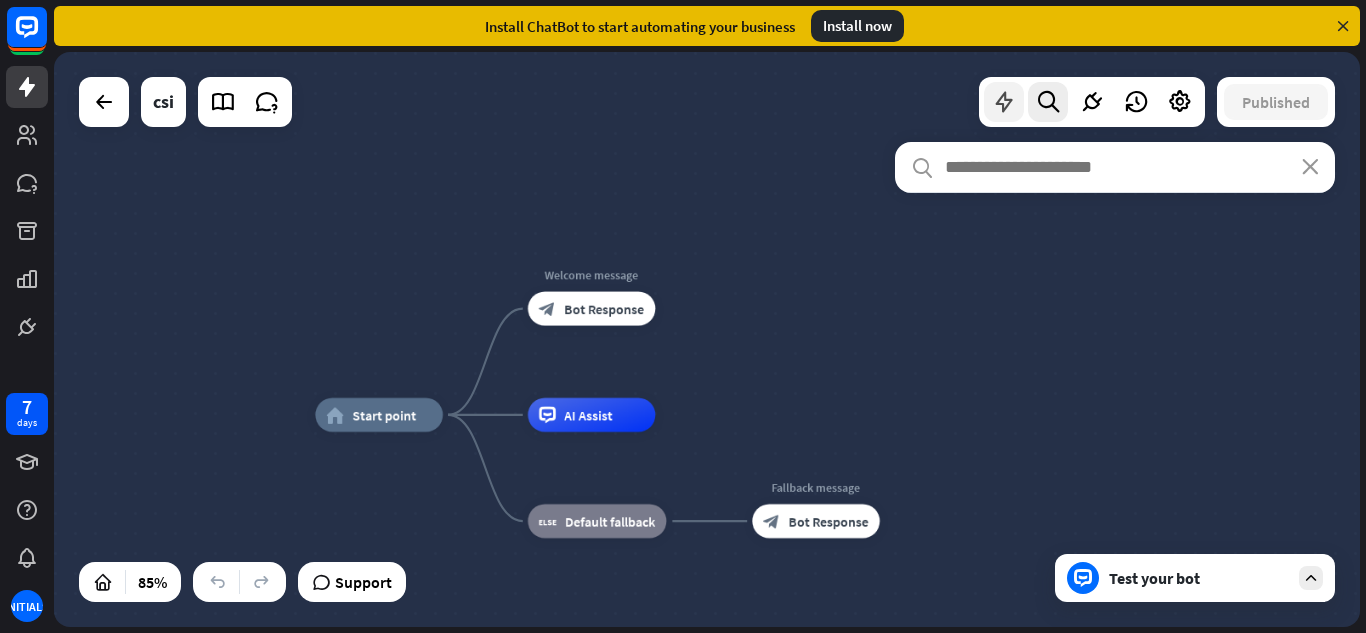 click at bounding box center [1004, 102] 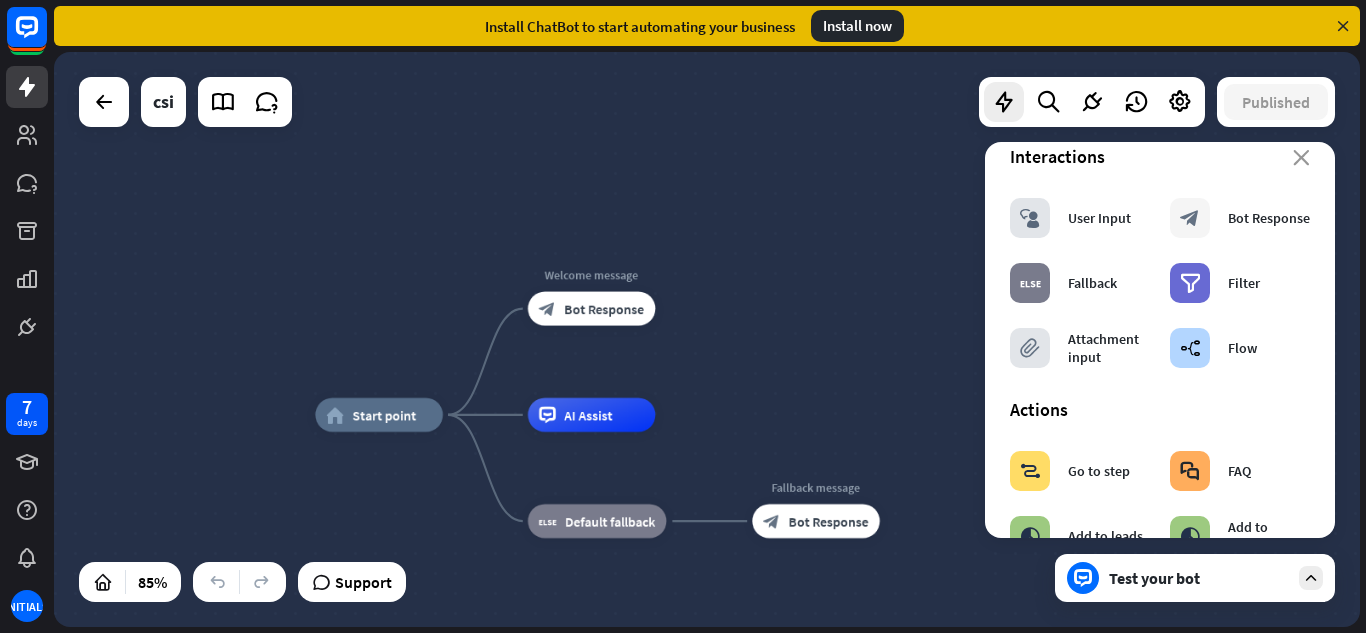 scroll, scrollTop: 0, scrollLeft: 0, axis: both 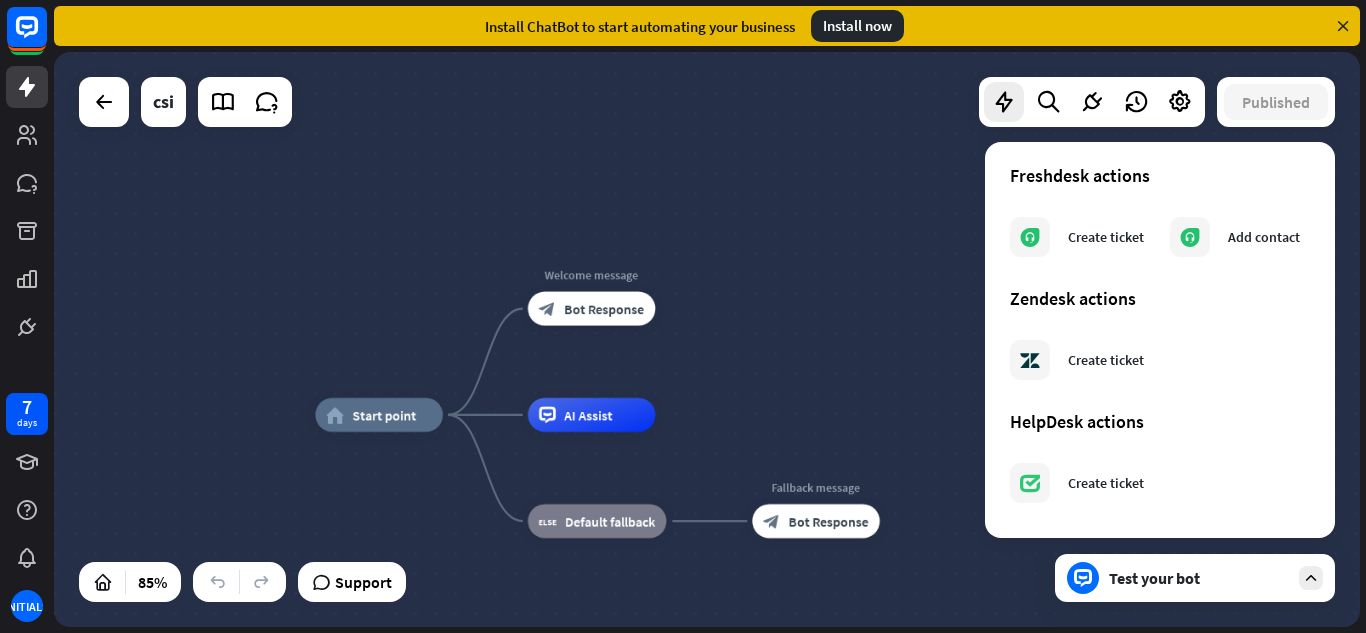 click on "home_2   Start point                 Welcome message   block_bot_response   Bot Response                     AI Assist                   block_fallback   Default fallback                 Fallback message   block_bot_response   Bot Response" at bounding box center (707, 339) 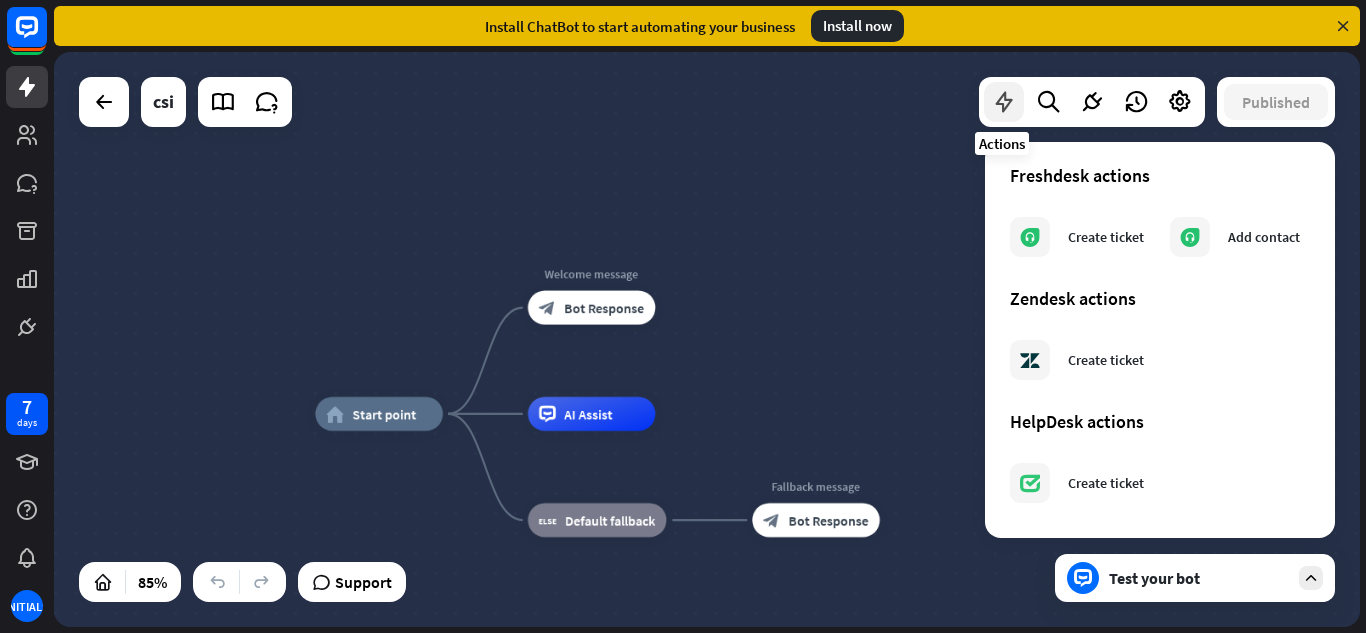 click at bounding box center (1004, 102) 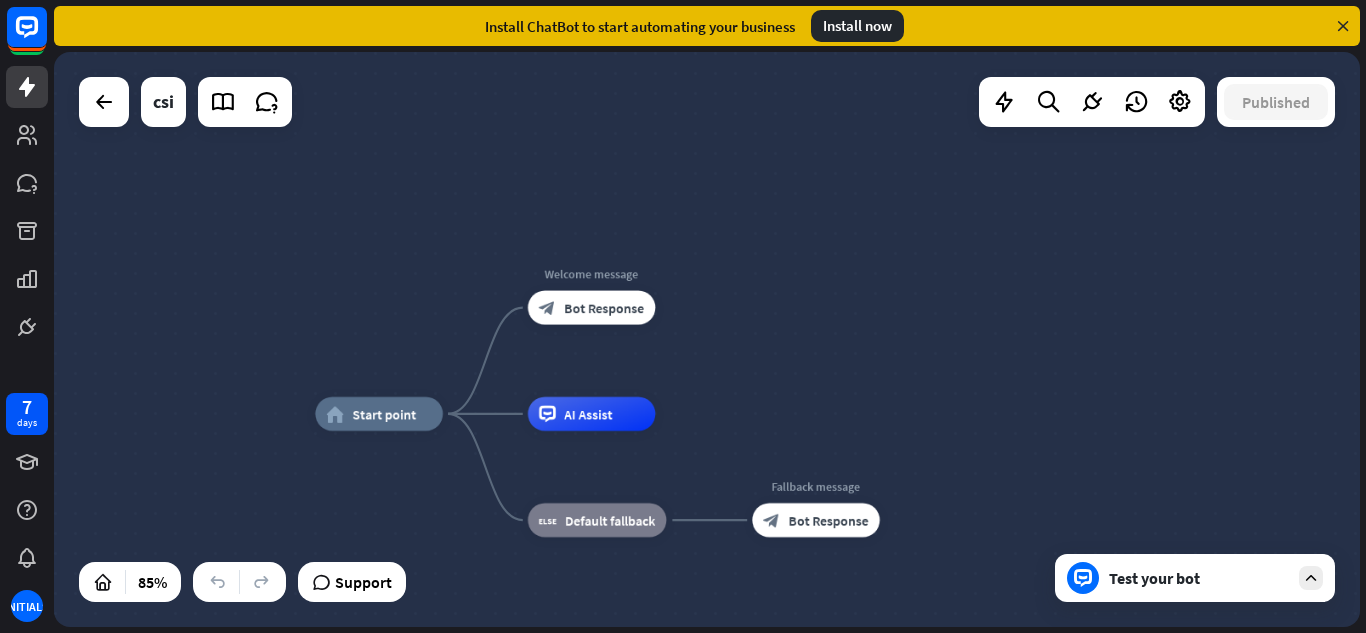 click on "Test your bot" at bounding box center (1199, 578) 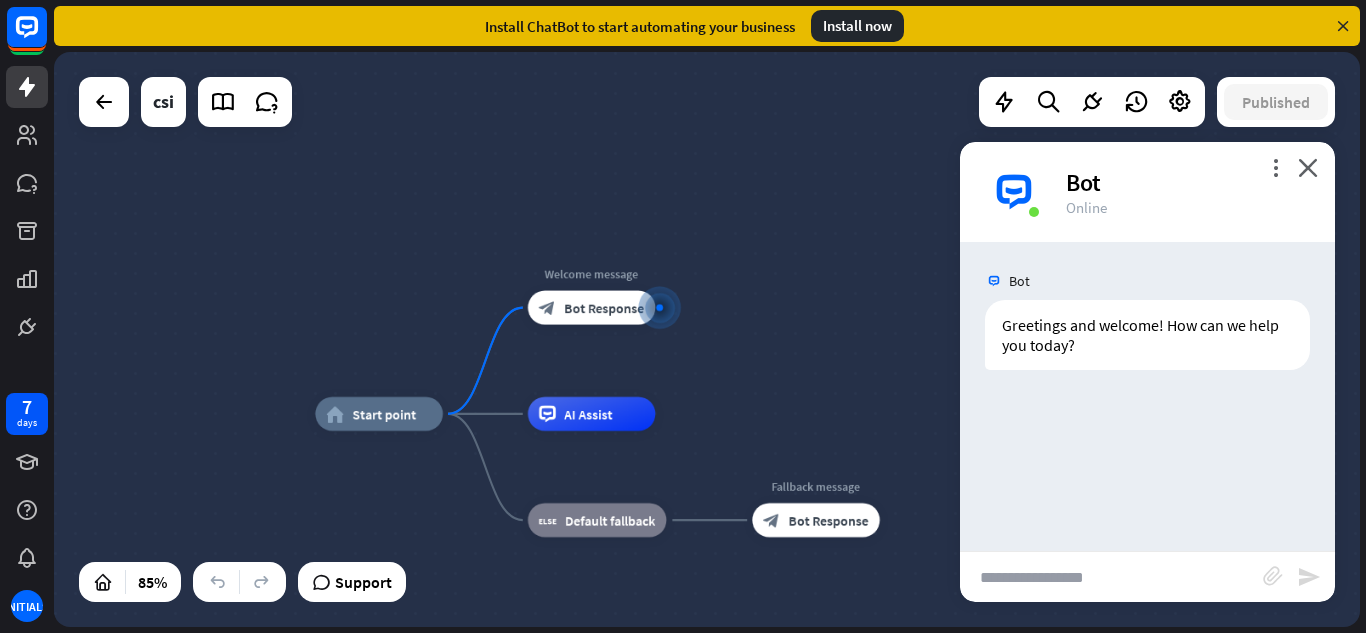 click on "Bot
Greetings and welcome! How can we help you today?
Today 1:46 PM
Show JSON" at bounding box center (1147, 396) 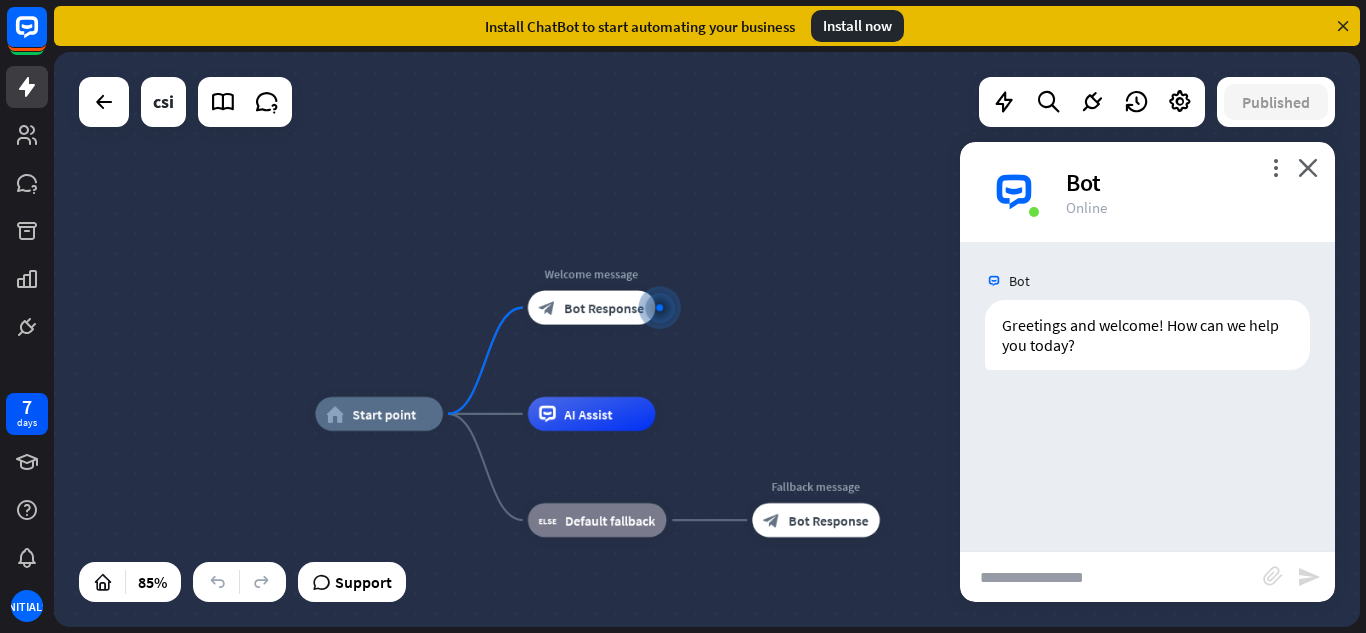 click on "home_2   Start point                 Welcome message   block_bot_response   Bot Response                         AI Assist                   block_fallback   Default fallback                 Fallback message   block_bot_response   Bot Response" at bounding box center (707, 339) 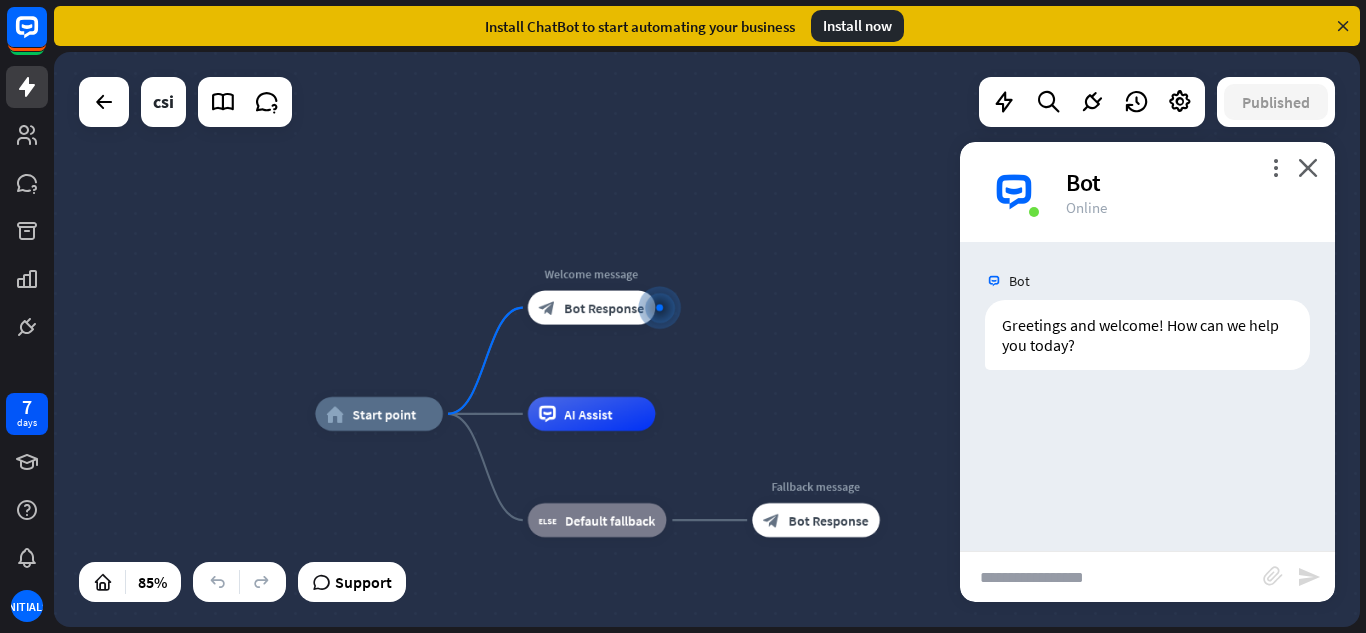 click on "home_2   Start point                 Welcome message   block_bot_response   Bot Response                         AI Assist                   block_fallback   Default fallback                 Fallback message   block_bot_response   Bot Response" at bounding box center (707, 339) 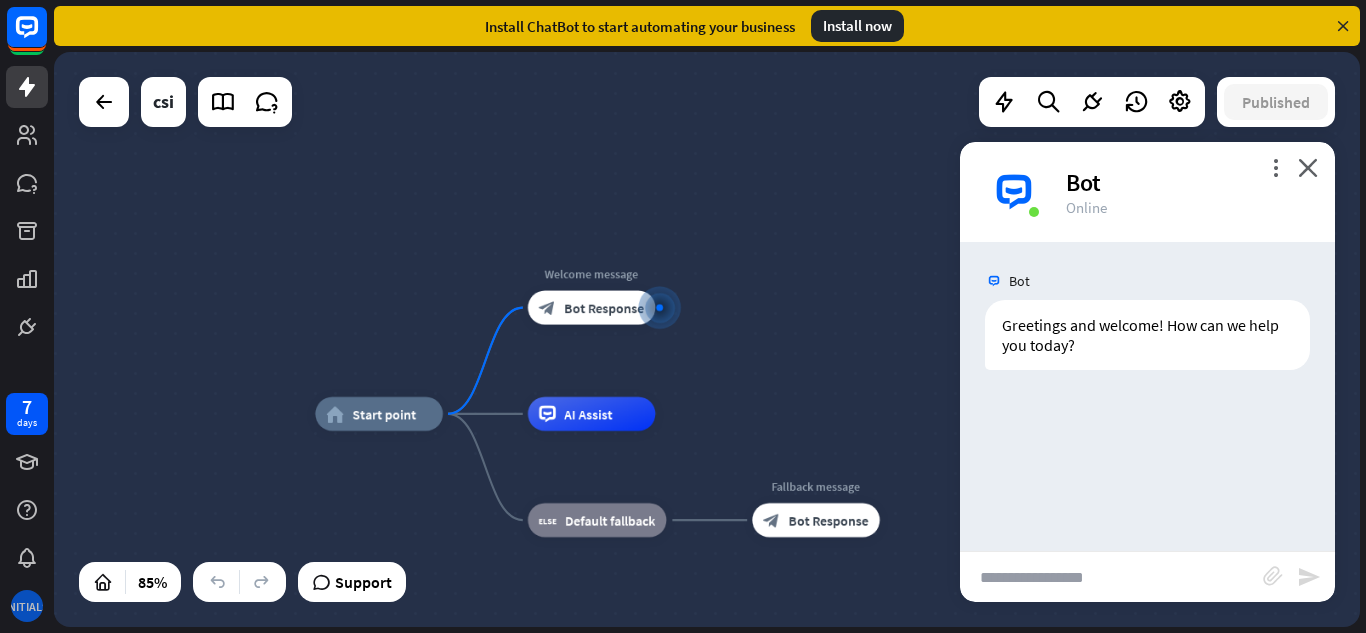 click on "[INITIALS]" at bounding box center [27, 606] 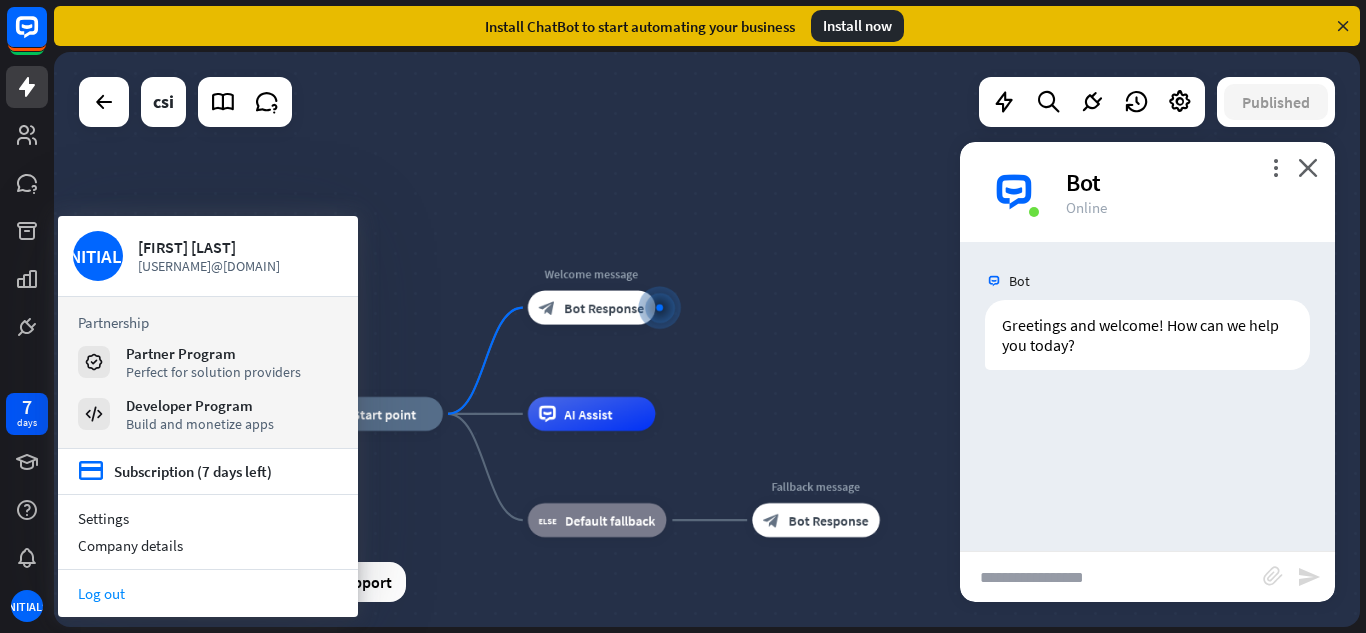 click on "Log out" at bounding box center [208, 593] 